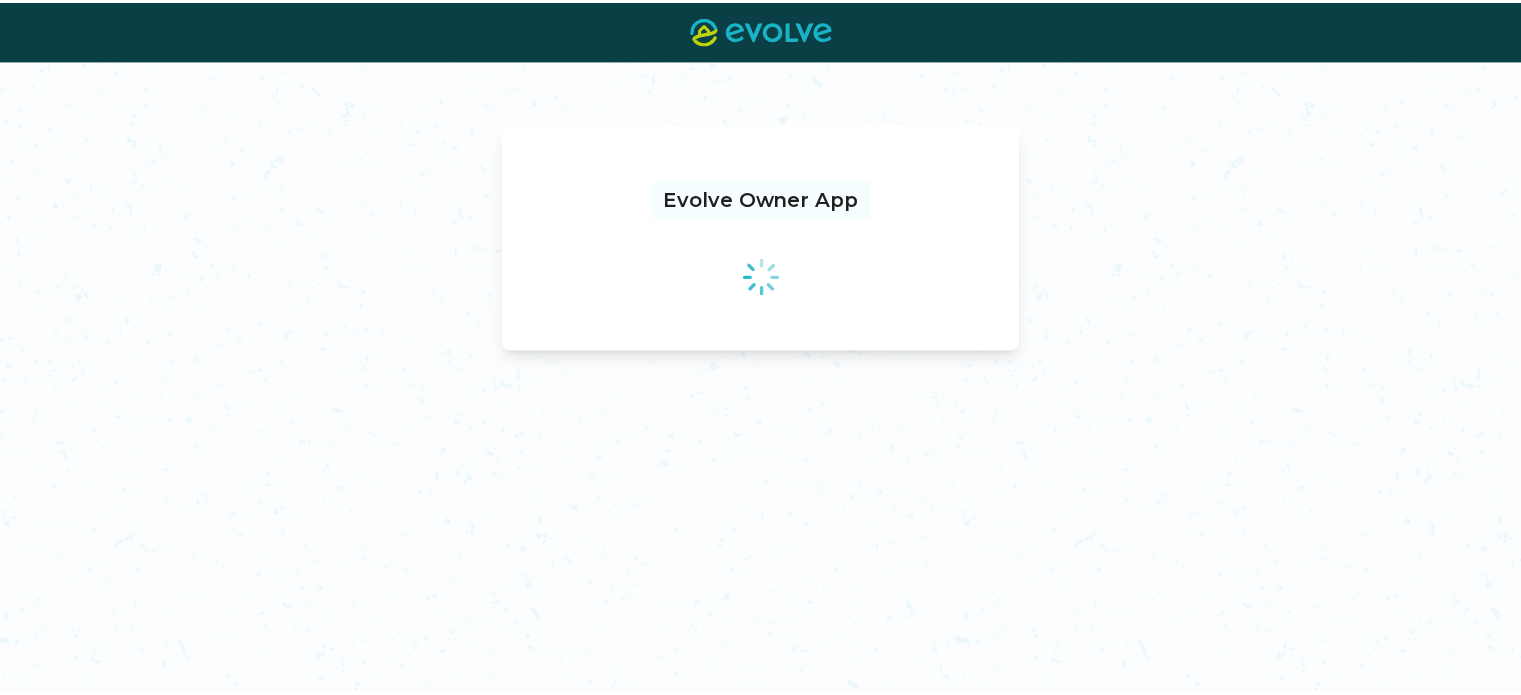 scroll, scrollTop: 0, scrollLeft: 0, axis: both 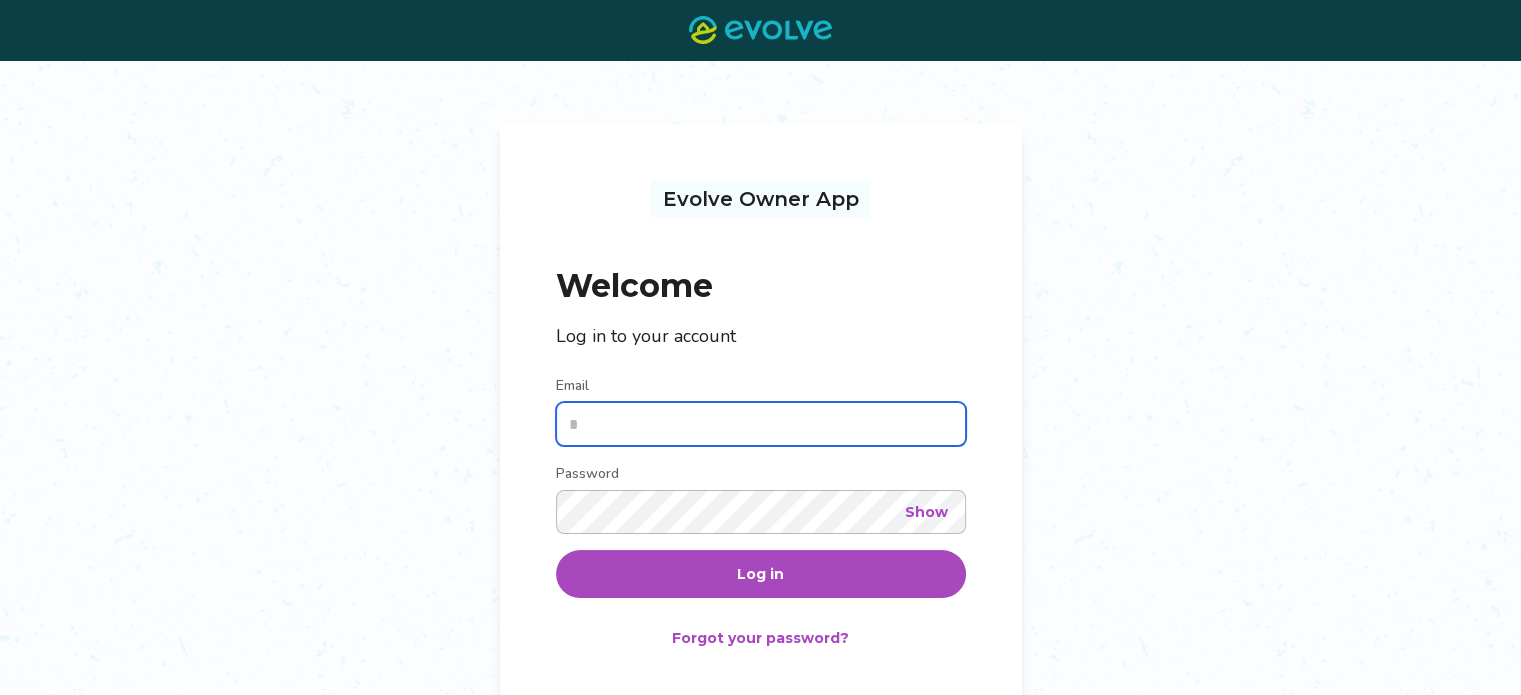type on "**********" 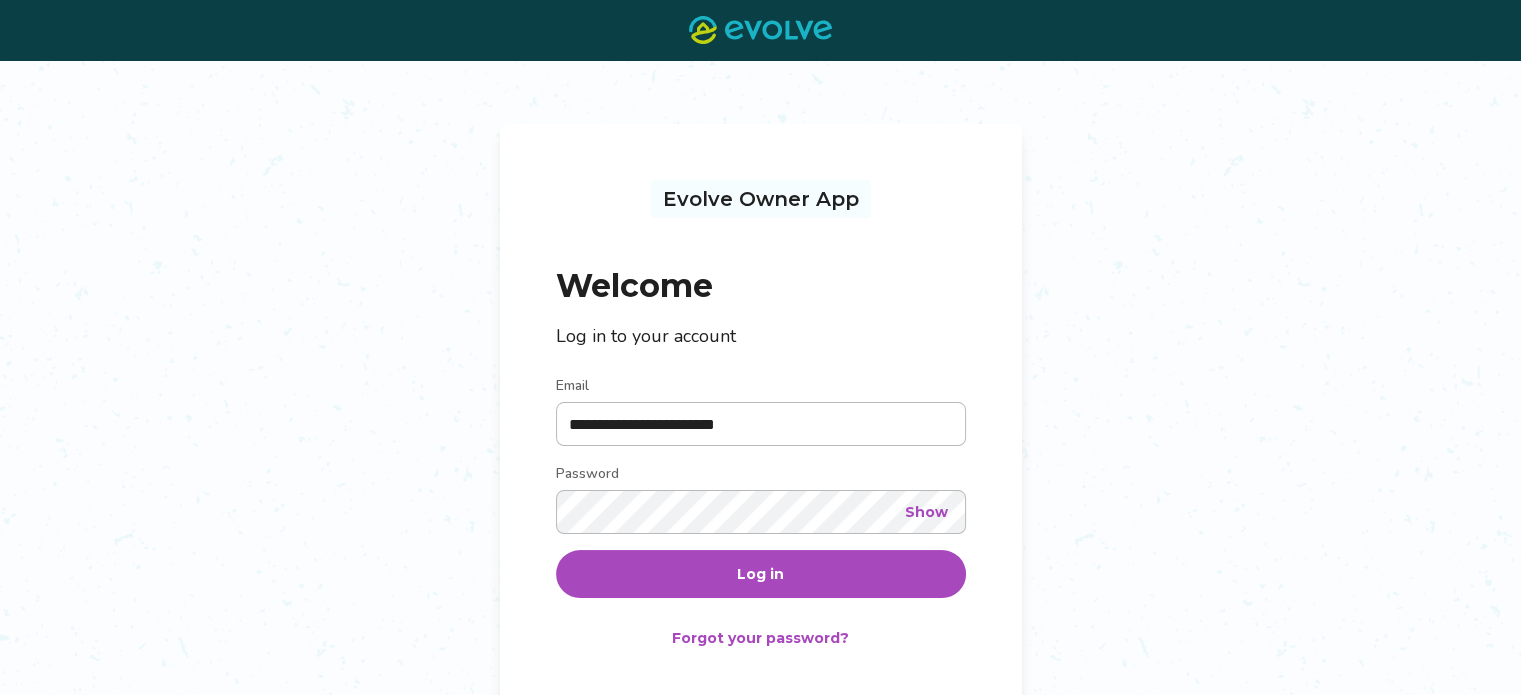 click on "Log in" at bounding box center [760, 574] 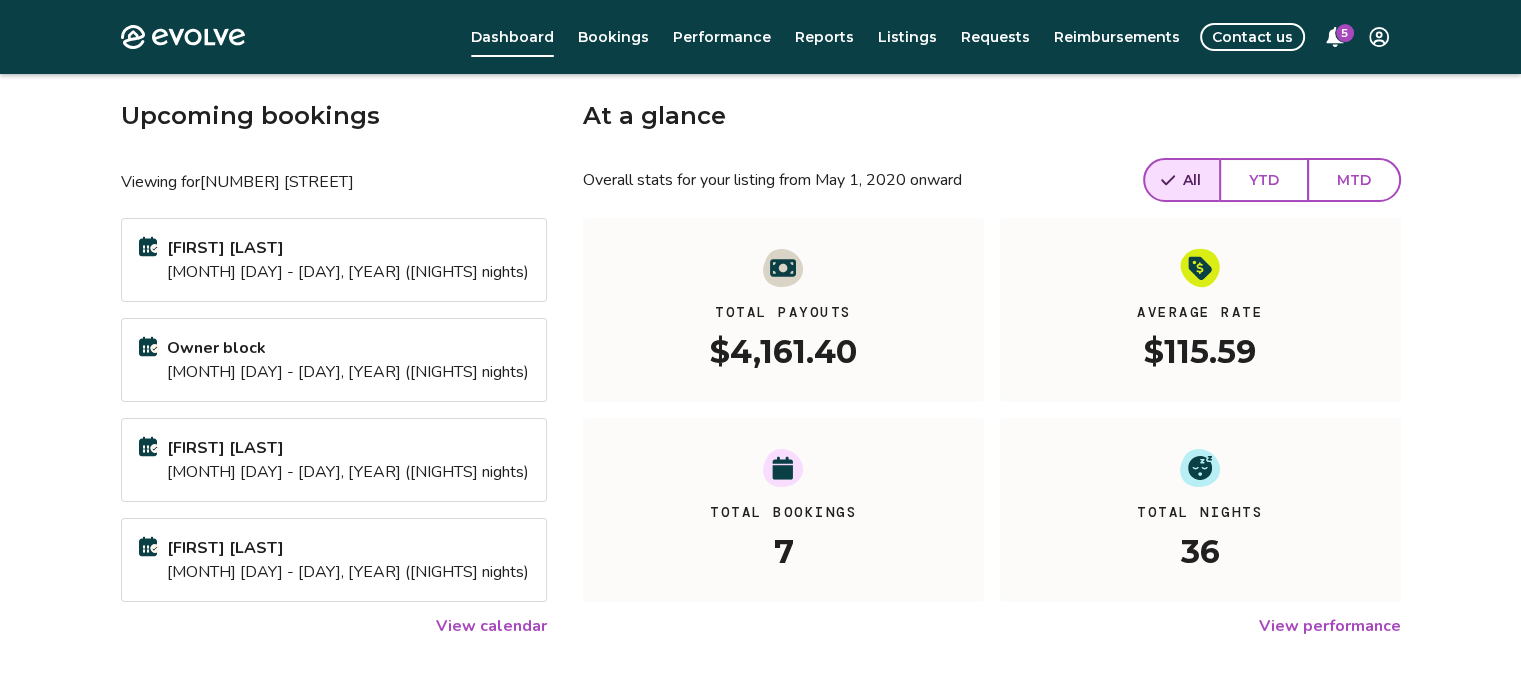 scroll, scrollTop: 100, scrollLeft: 0, axis: vertical 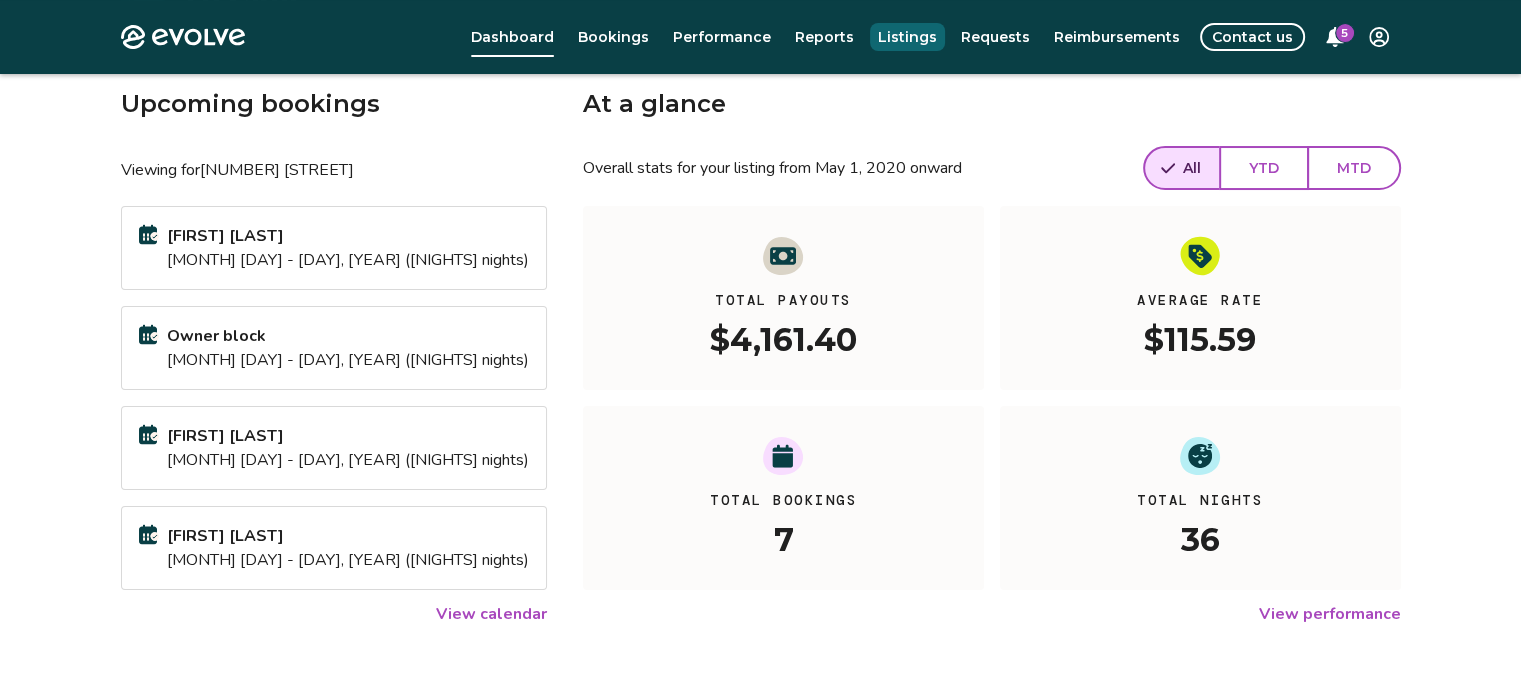 click on "Listings" at bounding box center (907, 37) 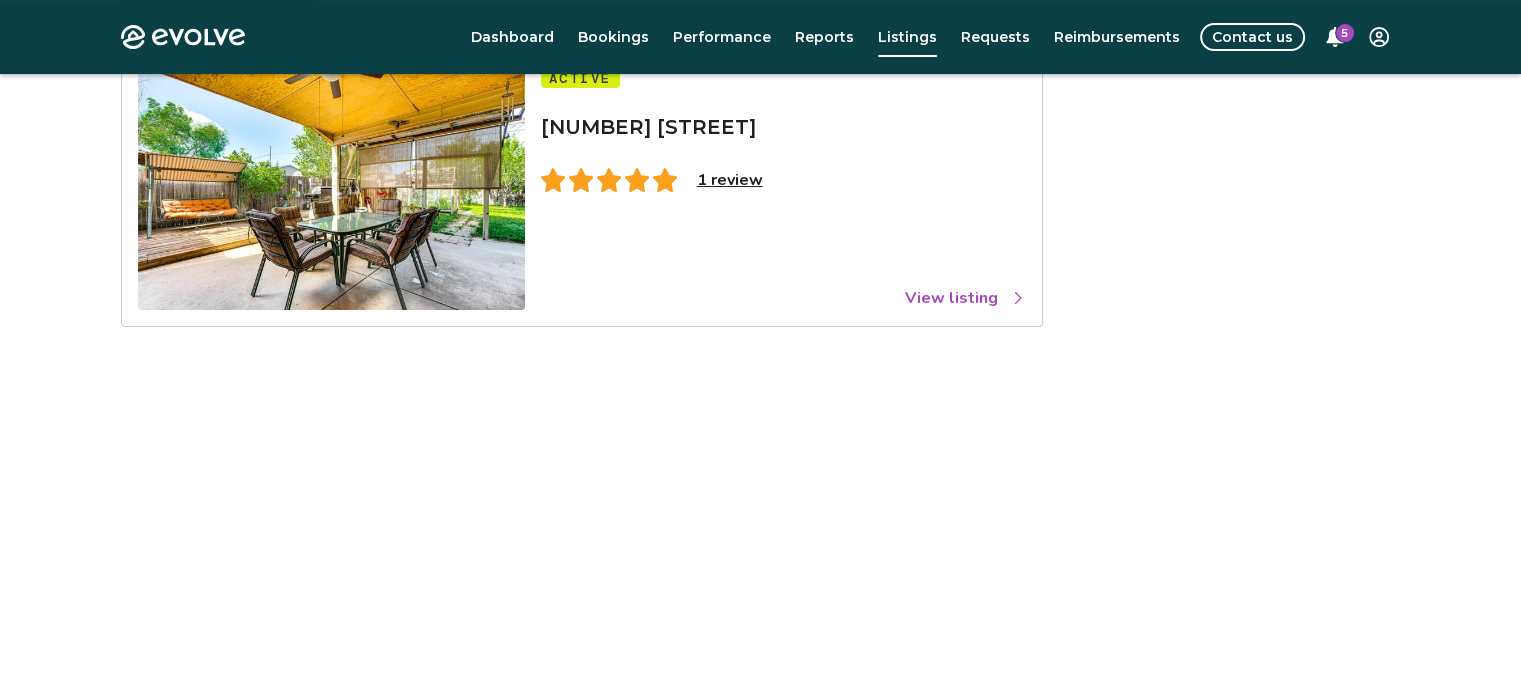 scroll, scrollTop: 200, scrollLeft: 0, axis: vertical 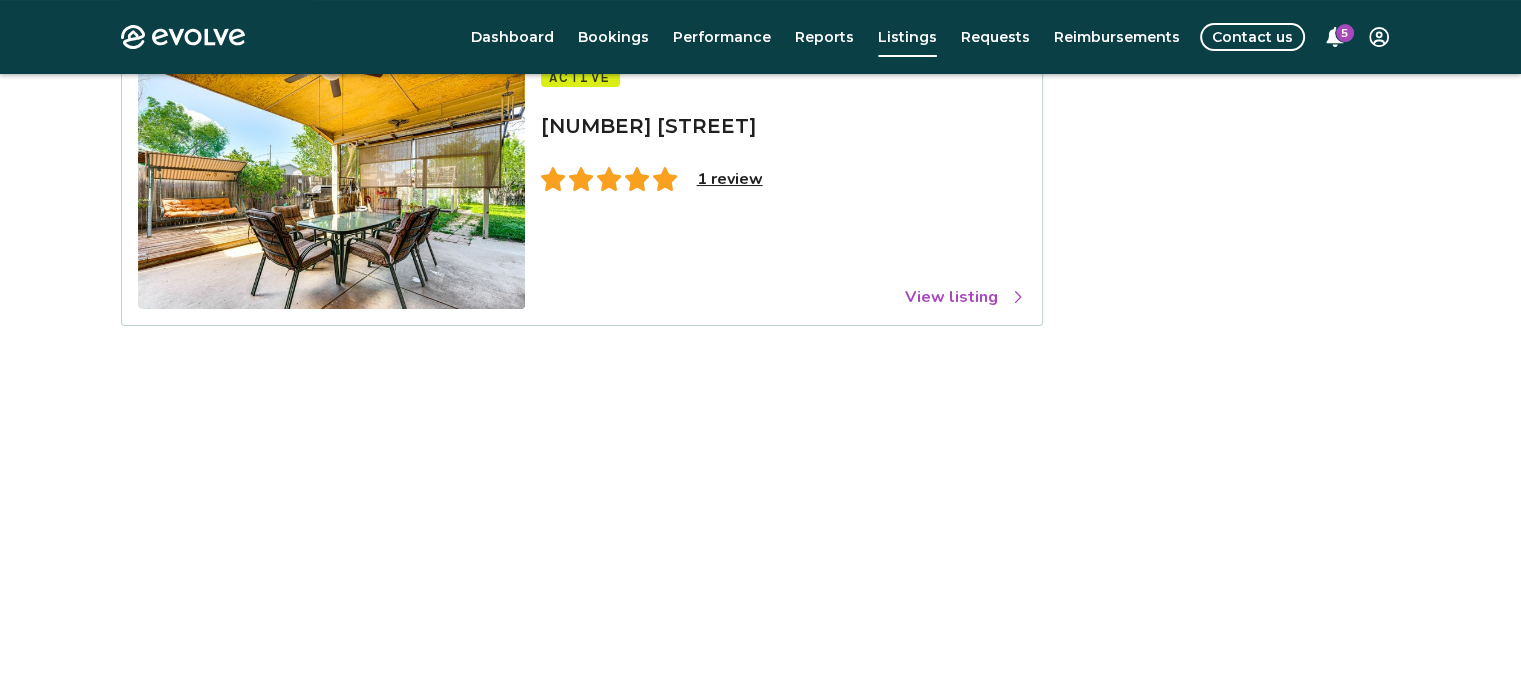 click on "View listing" at bounding box center (965, 297) 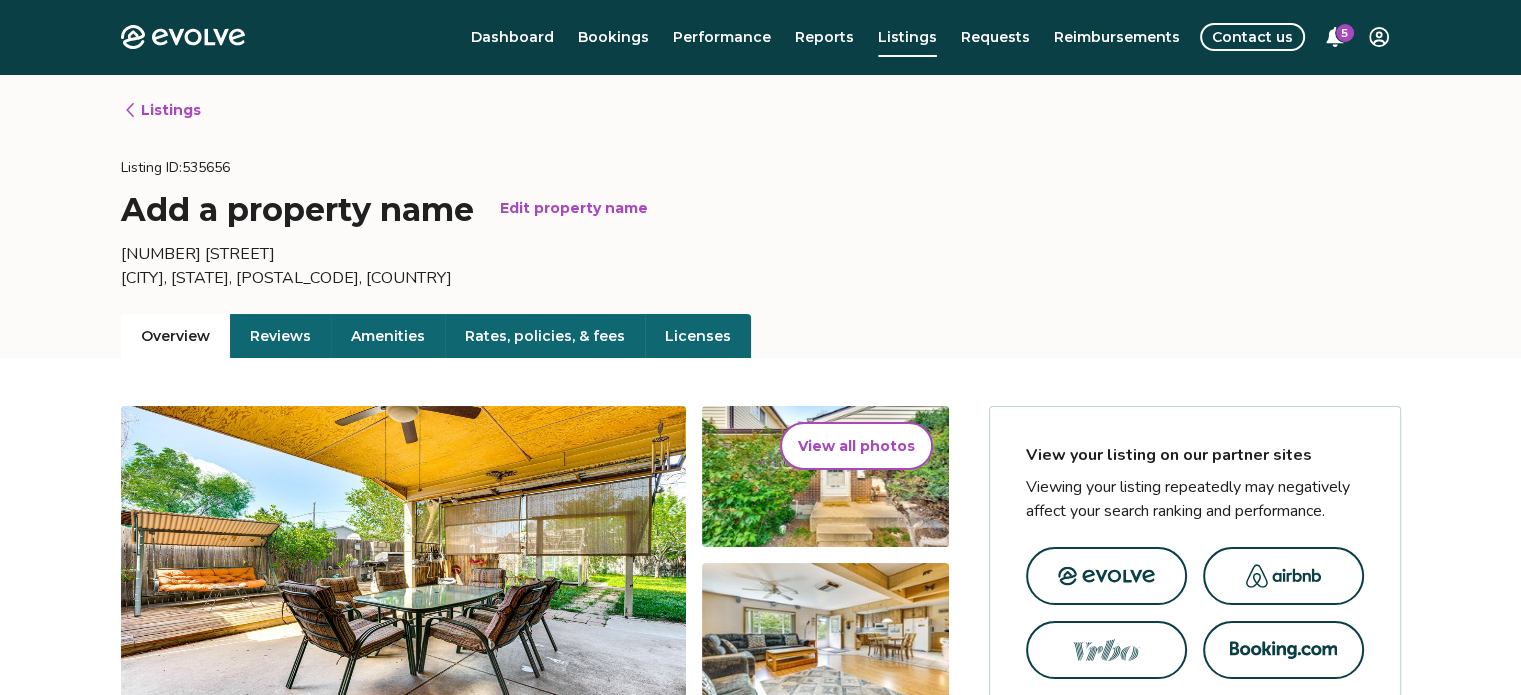 click on "Amenities" at bounding box center [388, 336] 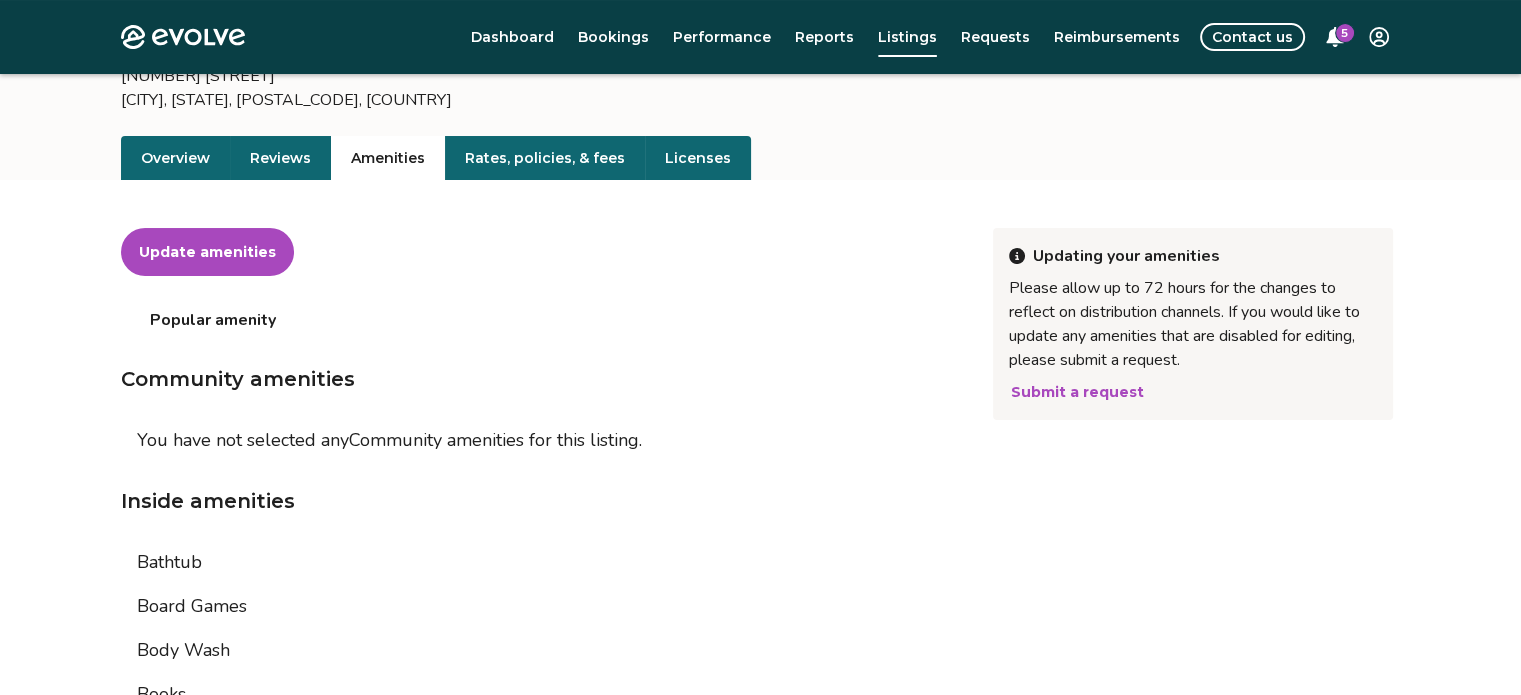 scroll, scrollTop: 200, scrollLeft: 0, axis: vertical 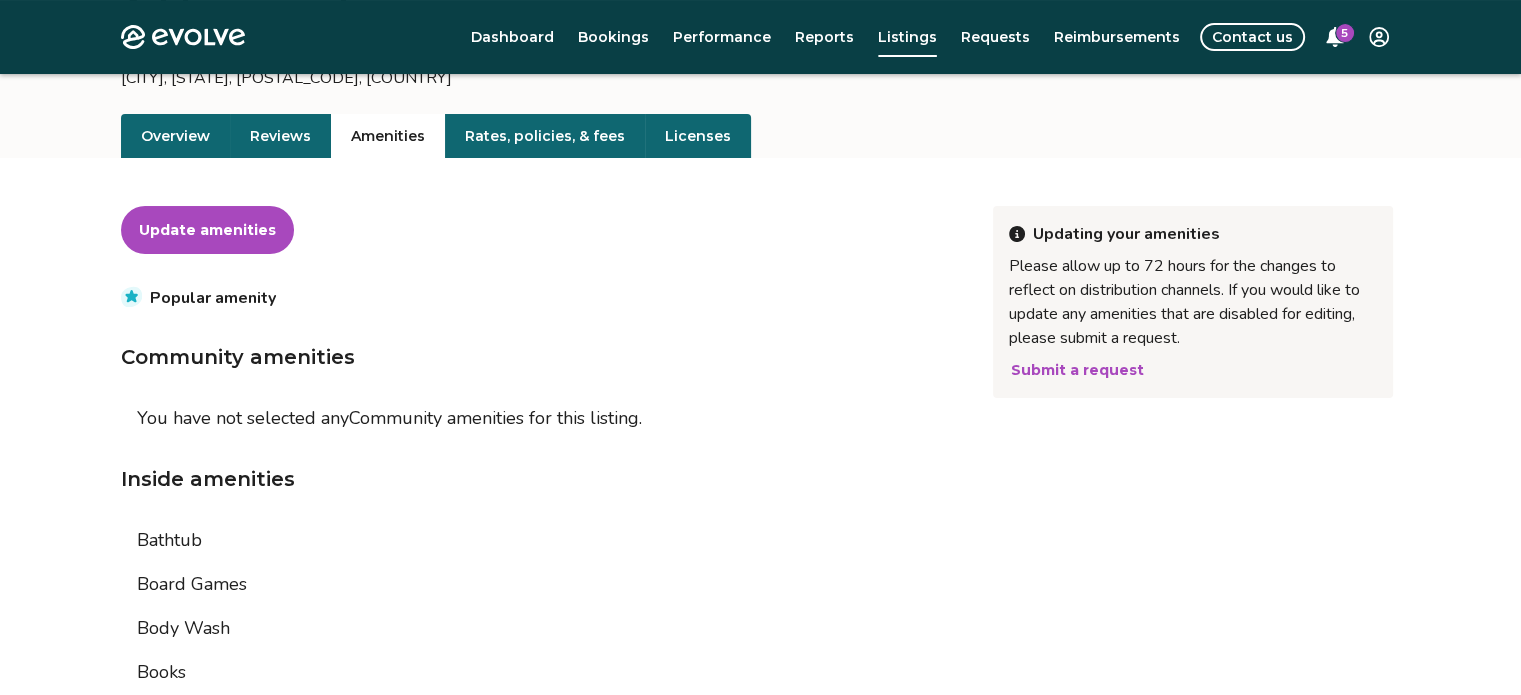 click on "Update amenities" at bounding box center (207, 230) 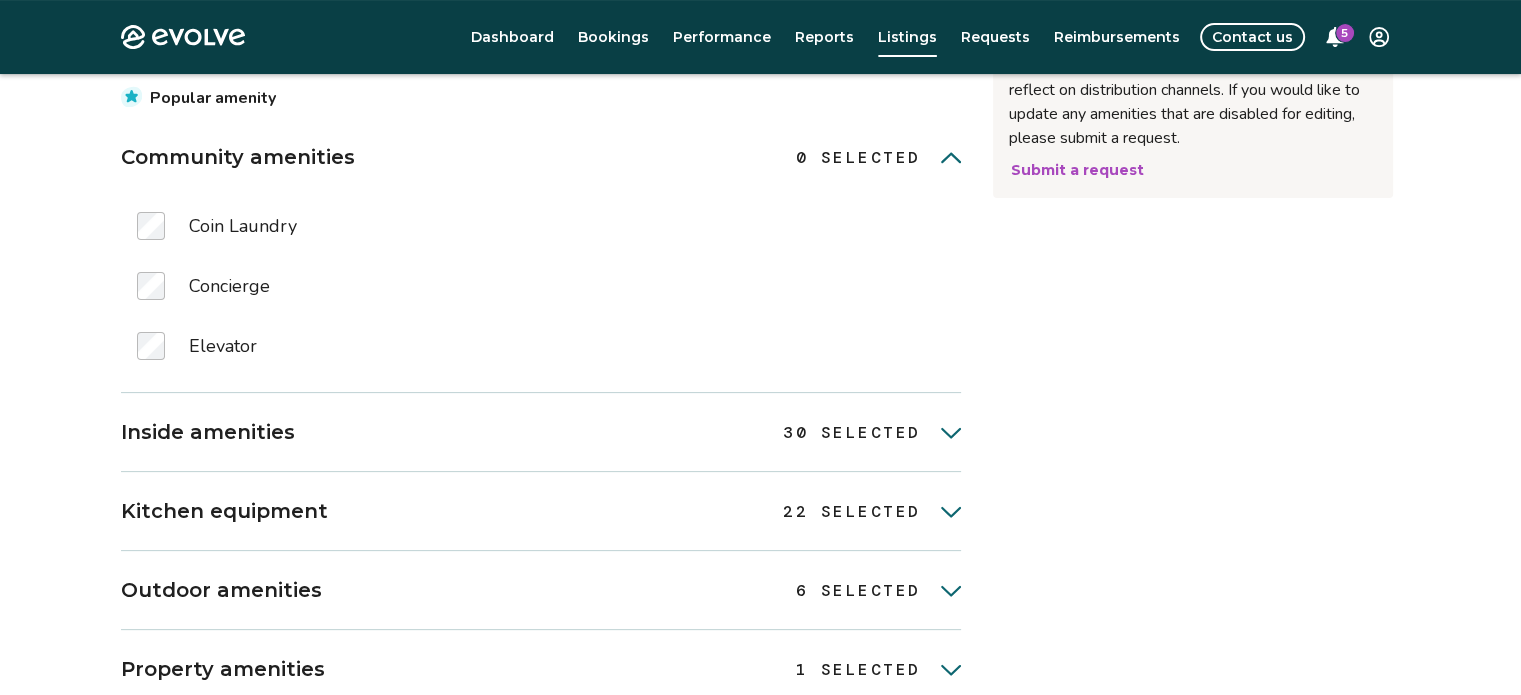 scroll, scrollTop: 500, scrollLeft: 0, axis: vertical 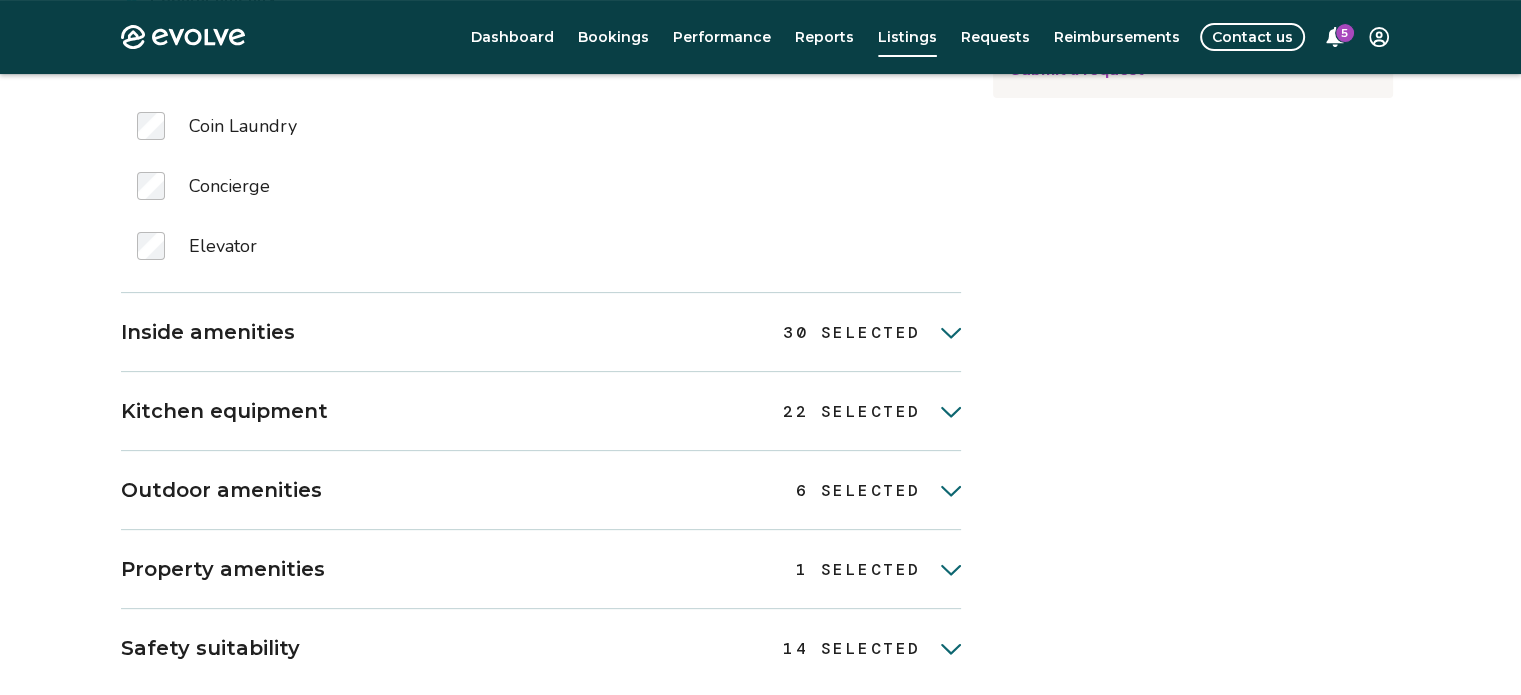 click 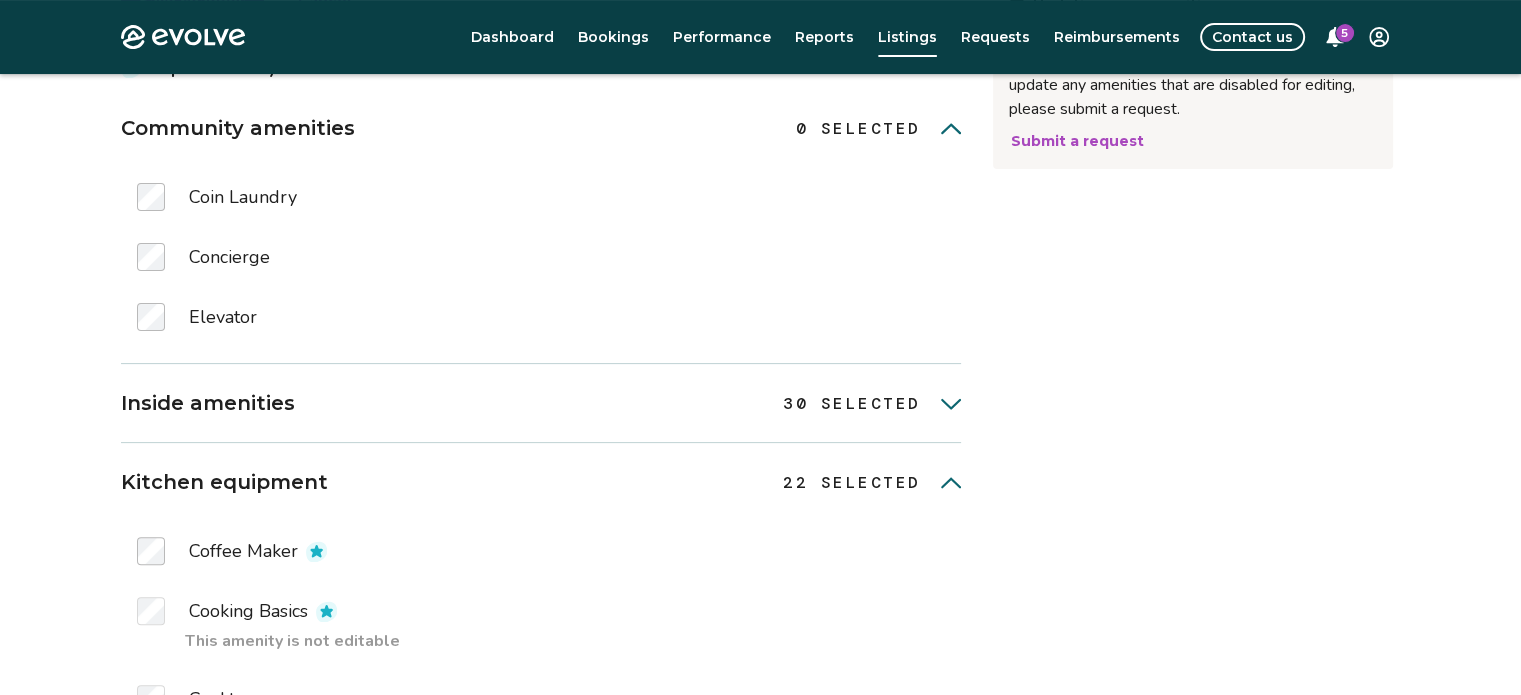 scroll, scrollTop: 400, scrollLeft: 0, axis: vertical 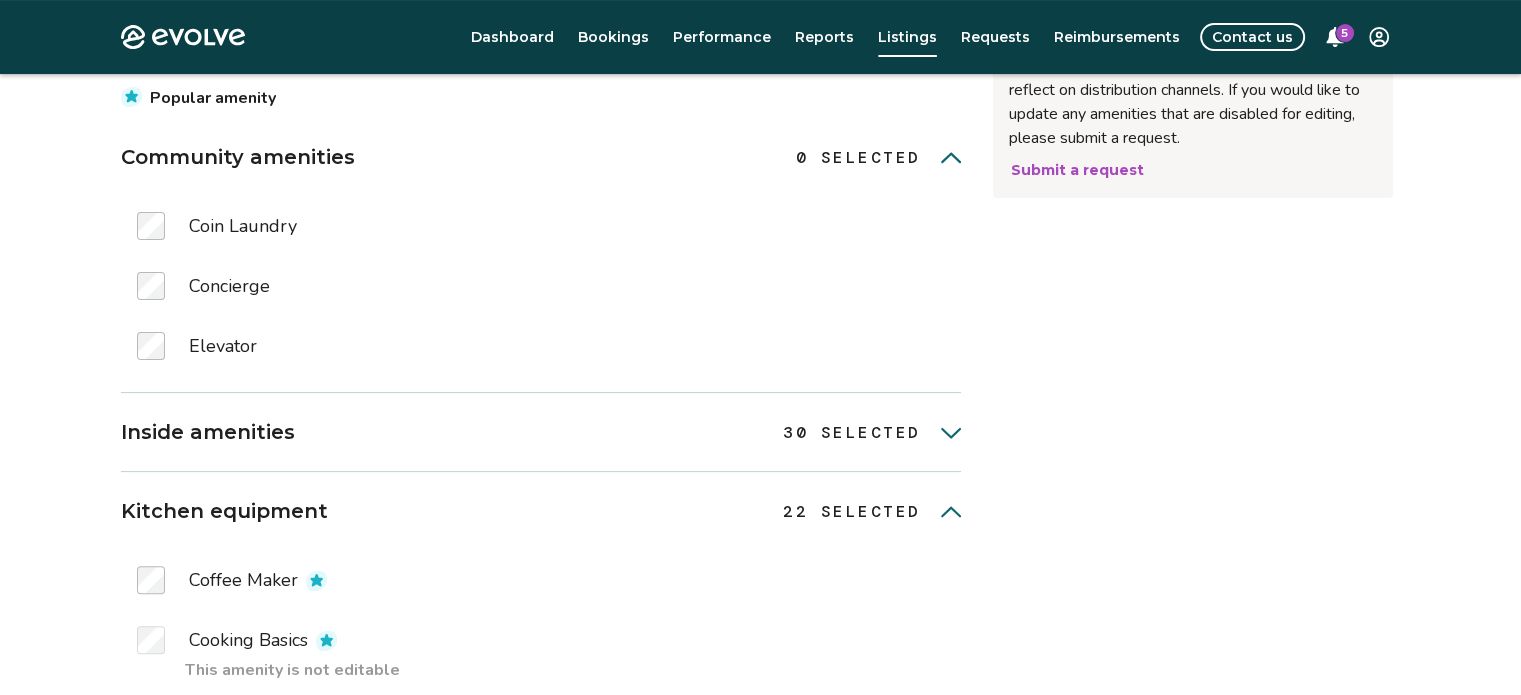 click 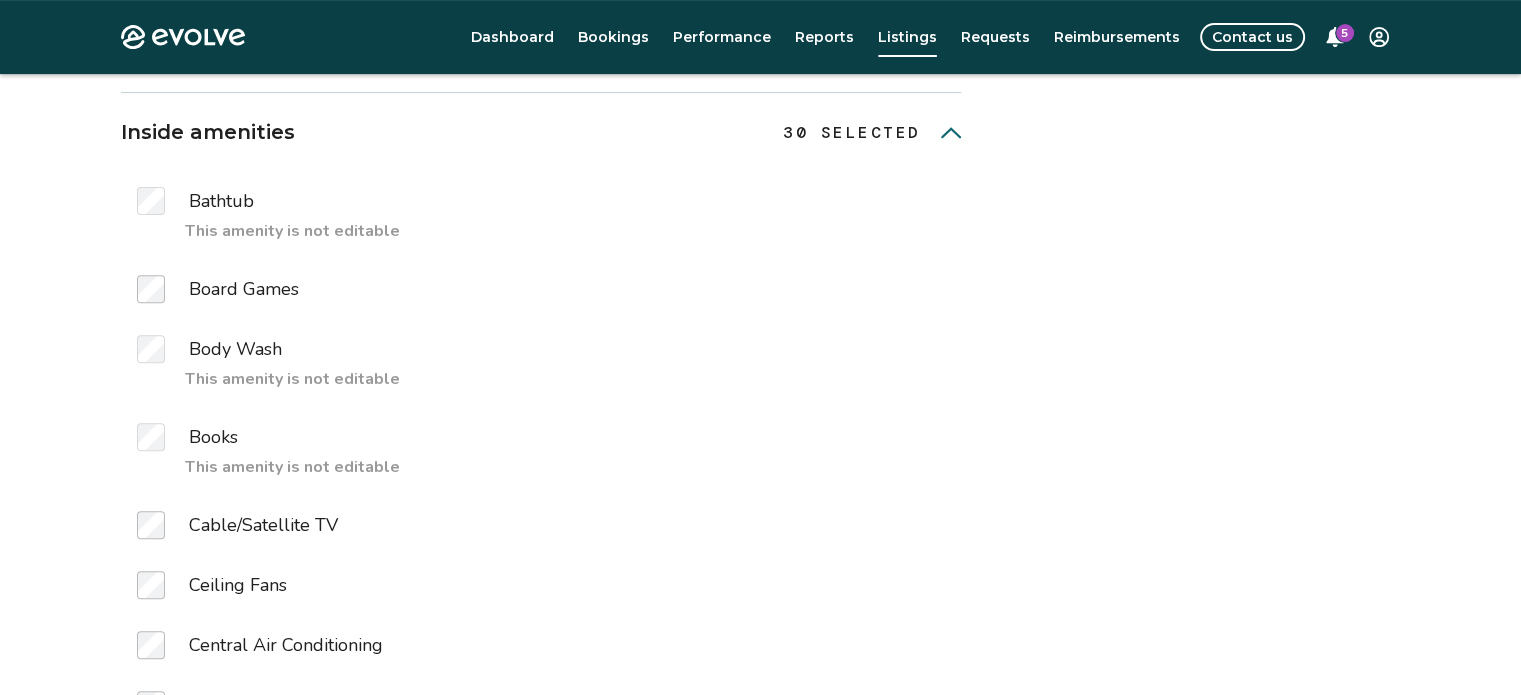 scroll, scrollTop: 200, scrollLeft: 0, axis: vertical 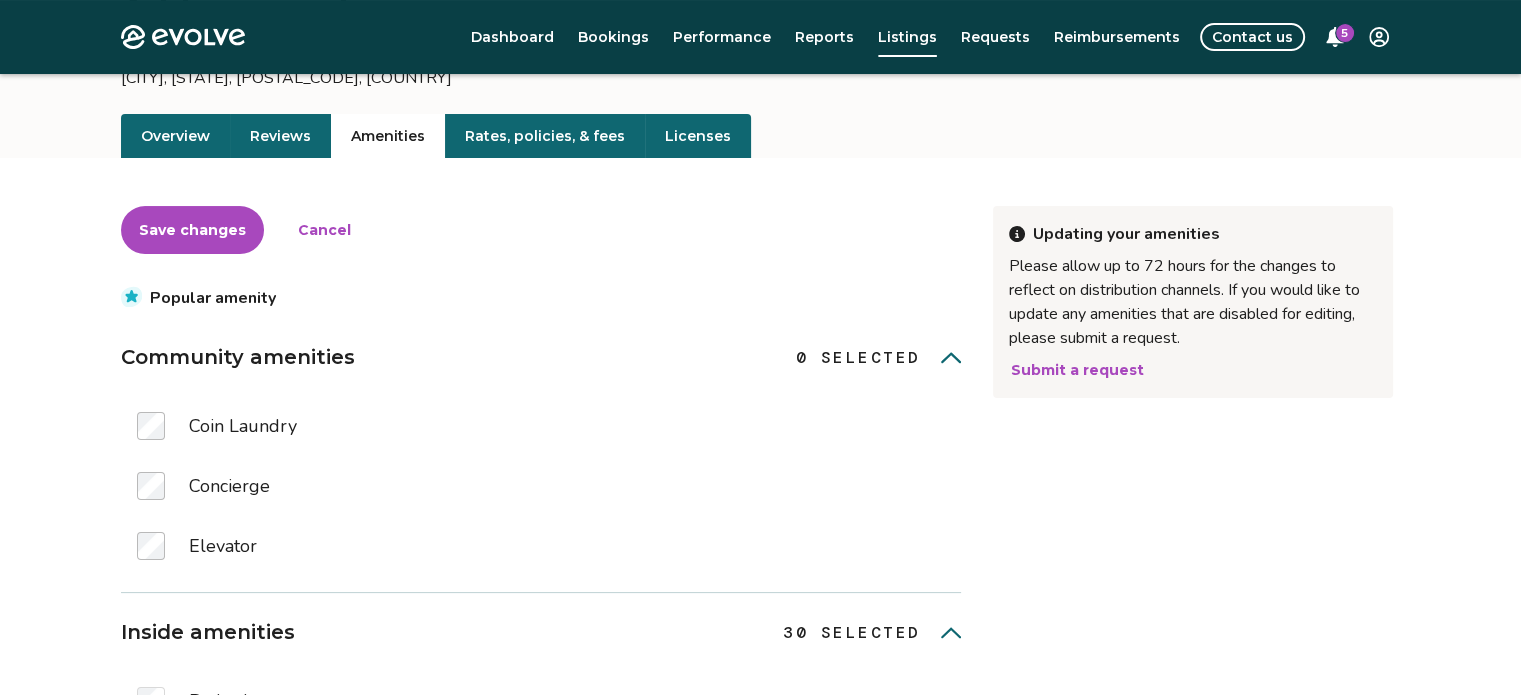 click on "Submit a request" at bounding box center (1077, 370) 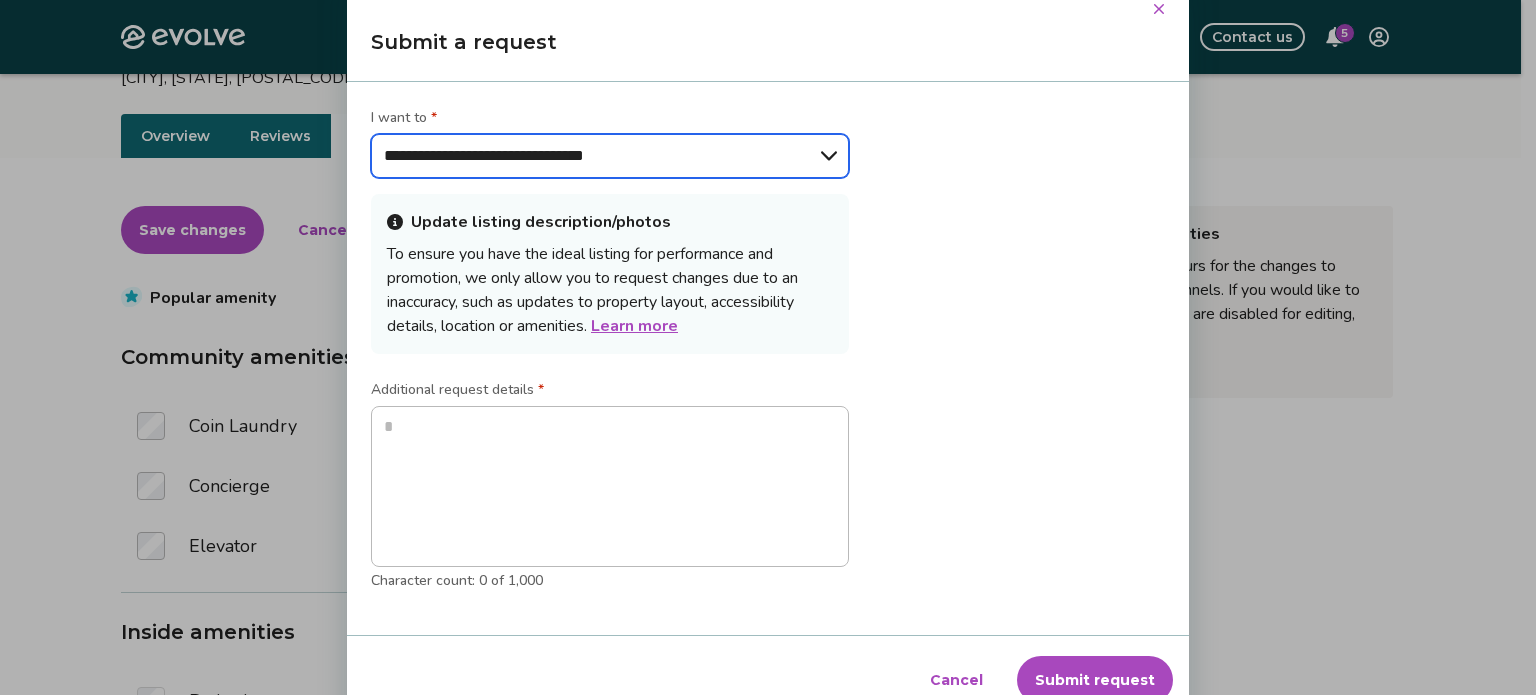 drag, startPoint x: 737, startPoint y: 215, endPoint x: 828, endPoint y: 151, distance: 111.25197 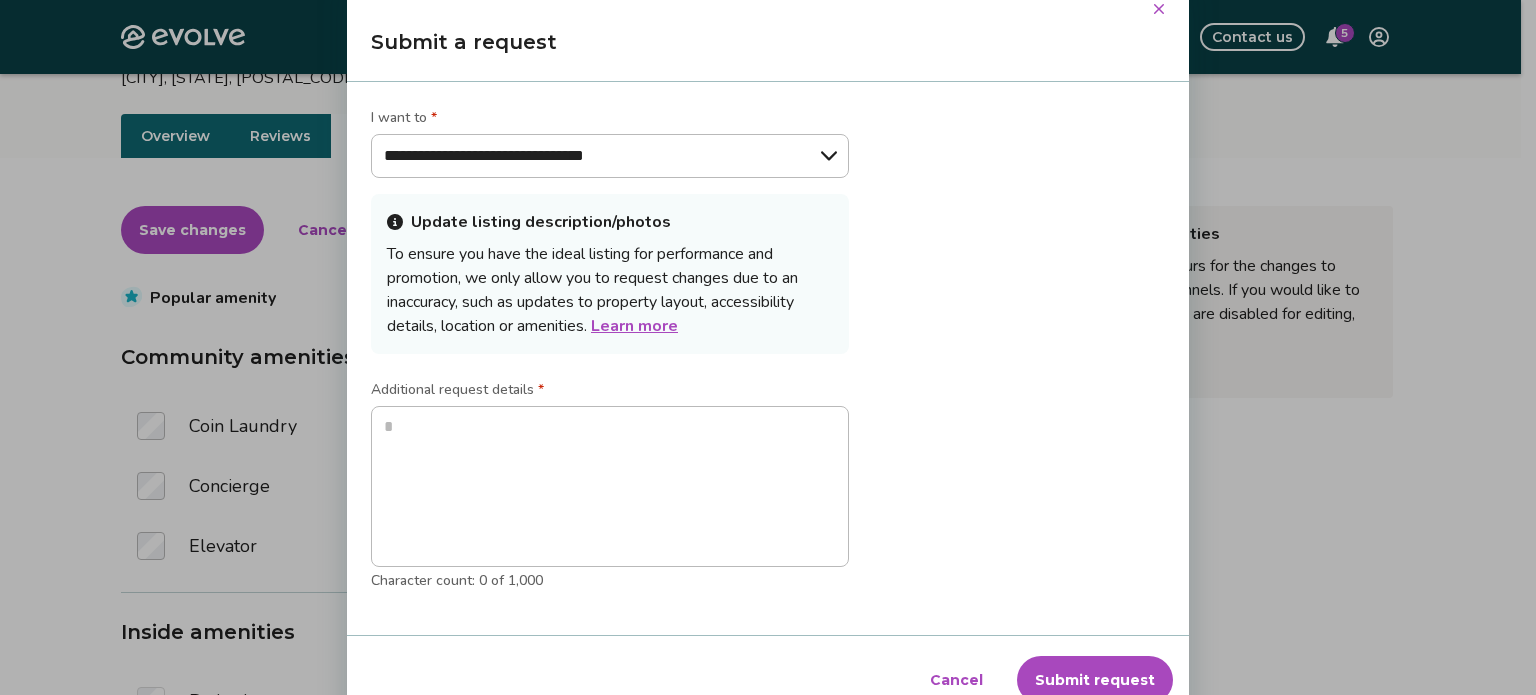 click on "**********" at bounding box center (768, 359) 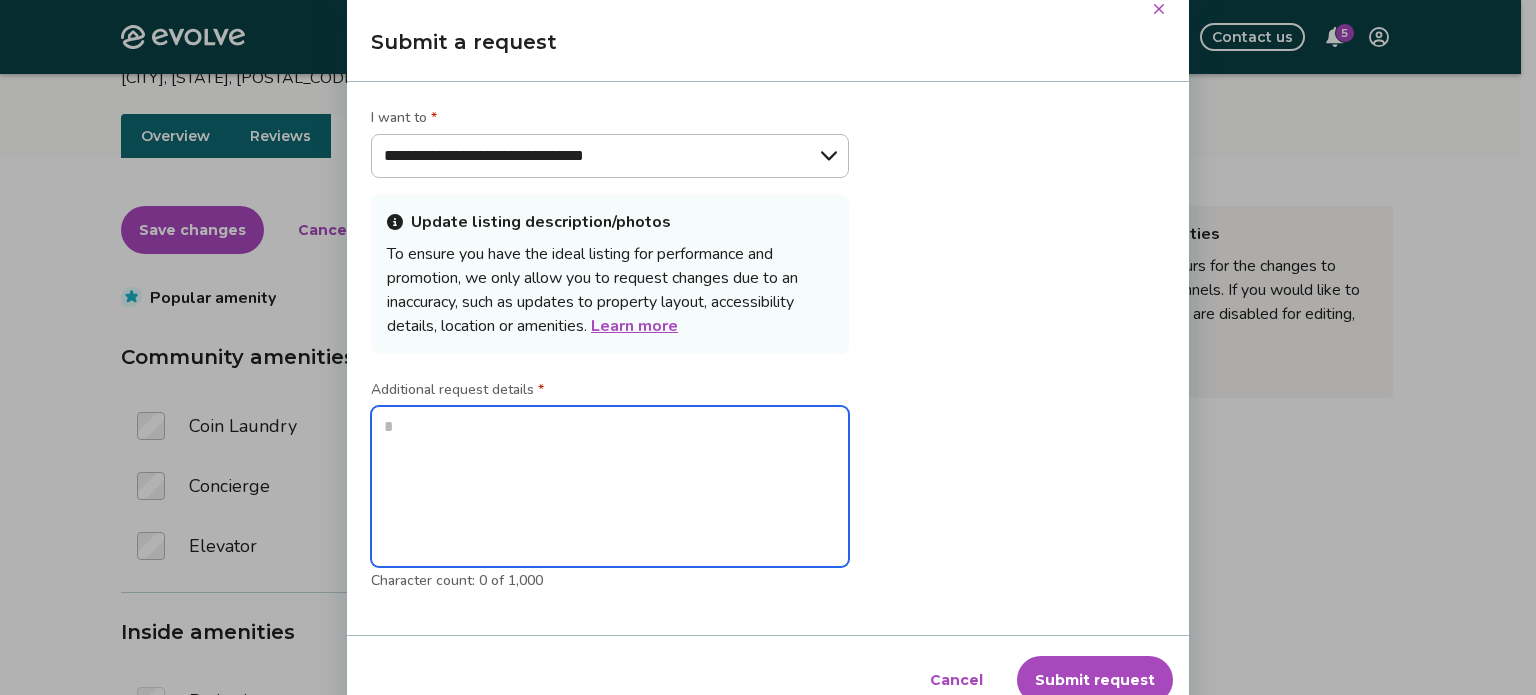 click at bounding box center [610, 487] 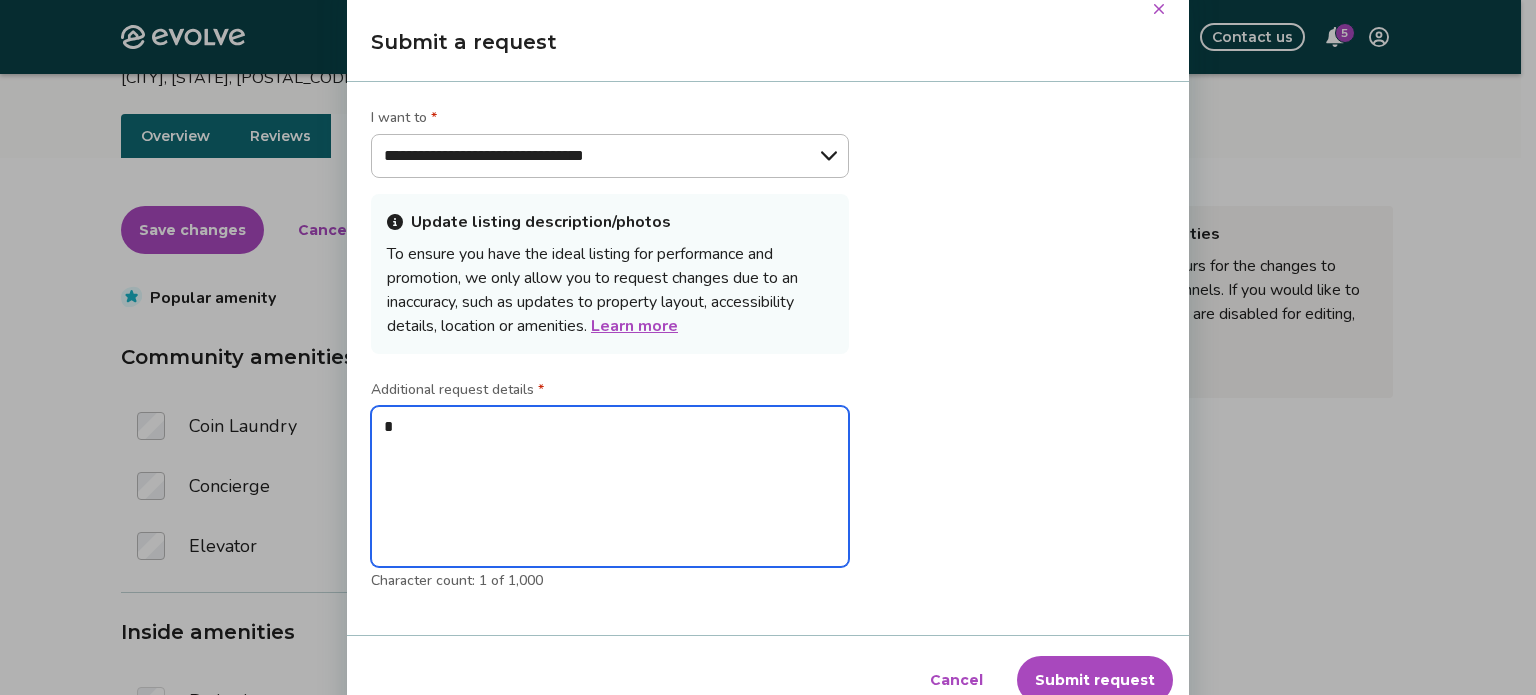 type on "**" 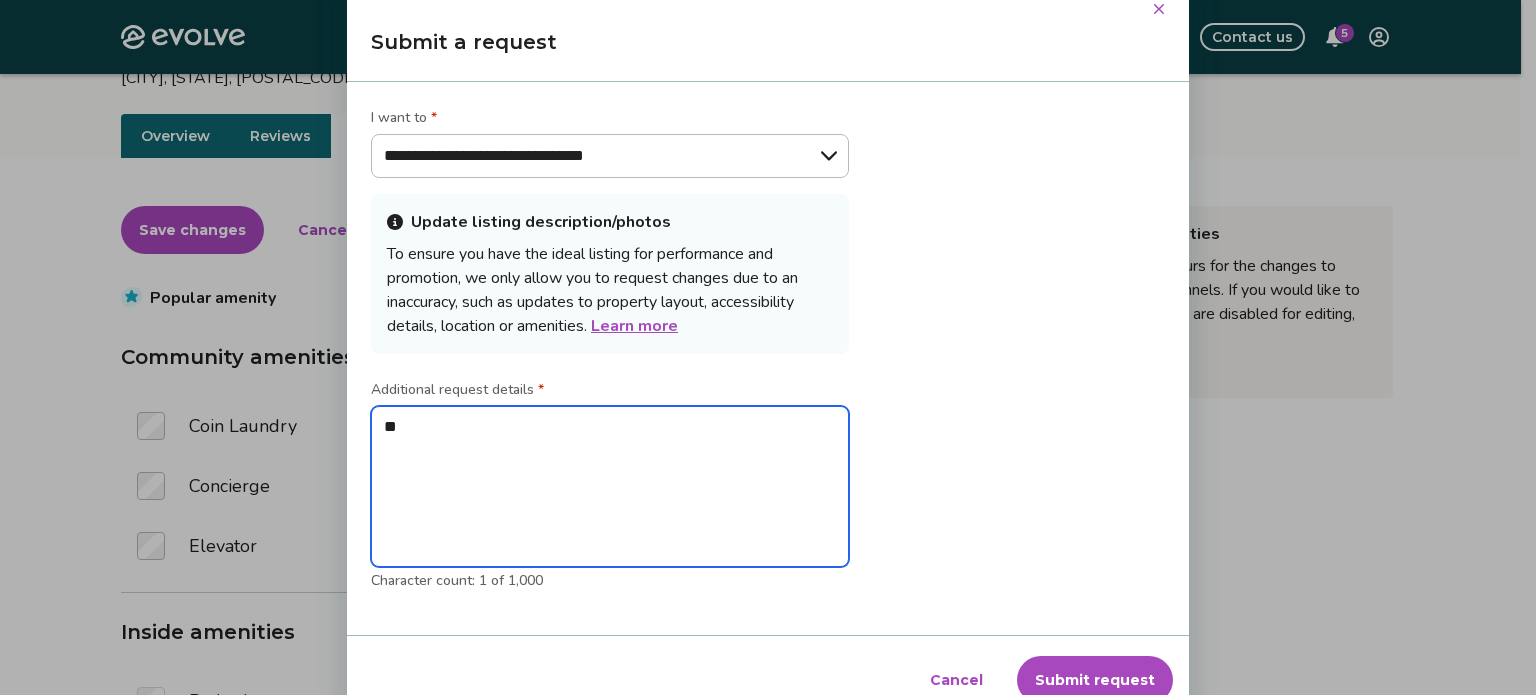 type on "***" 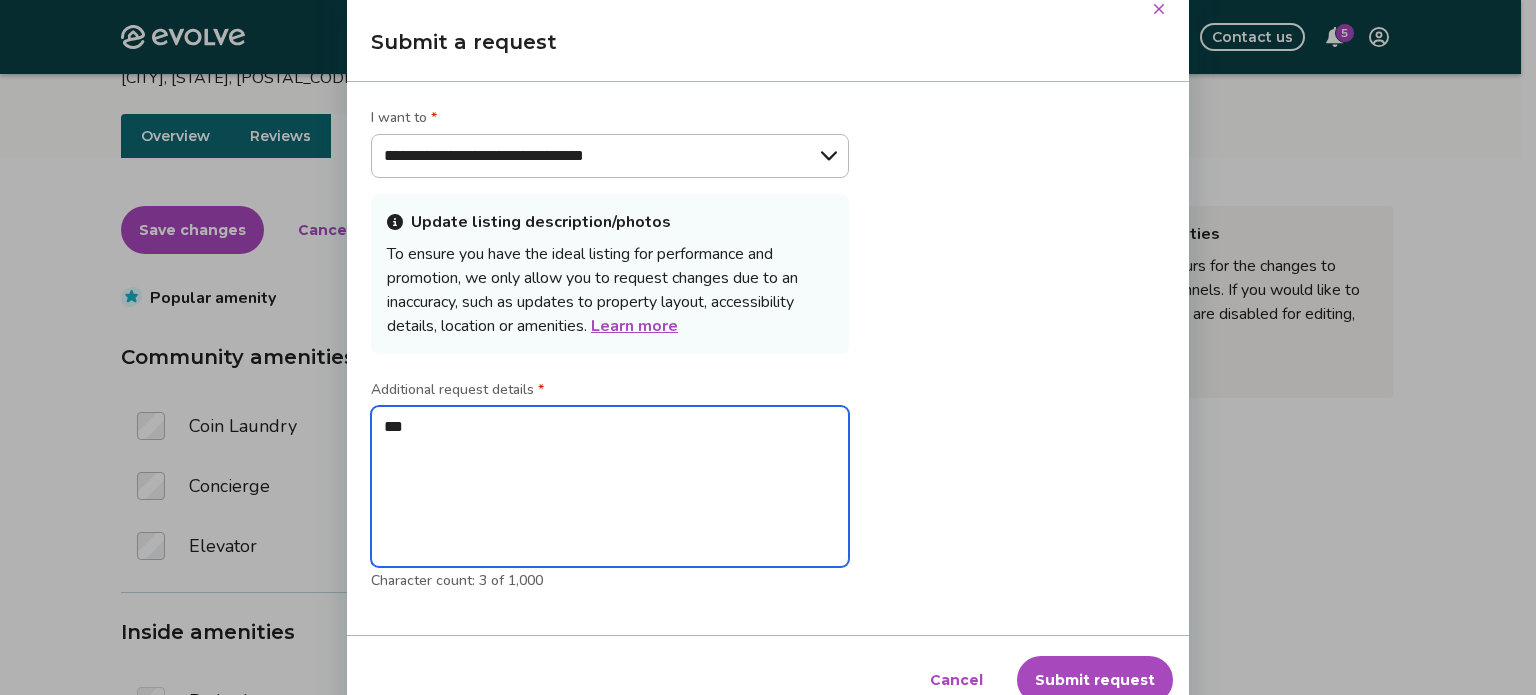 type on "****" 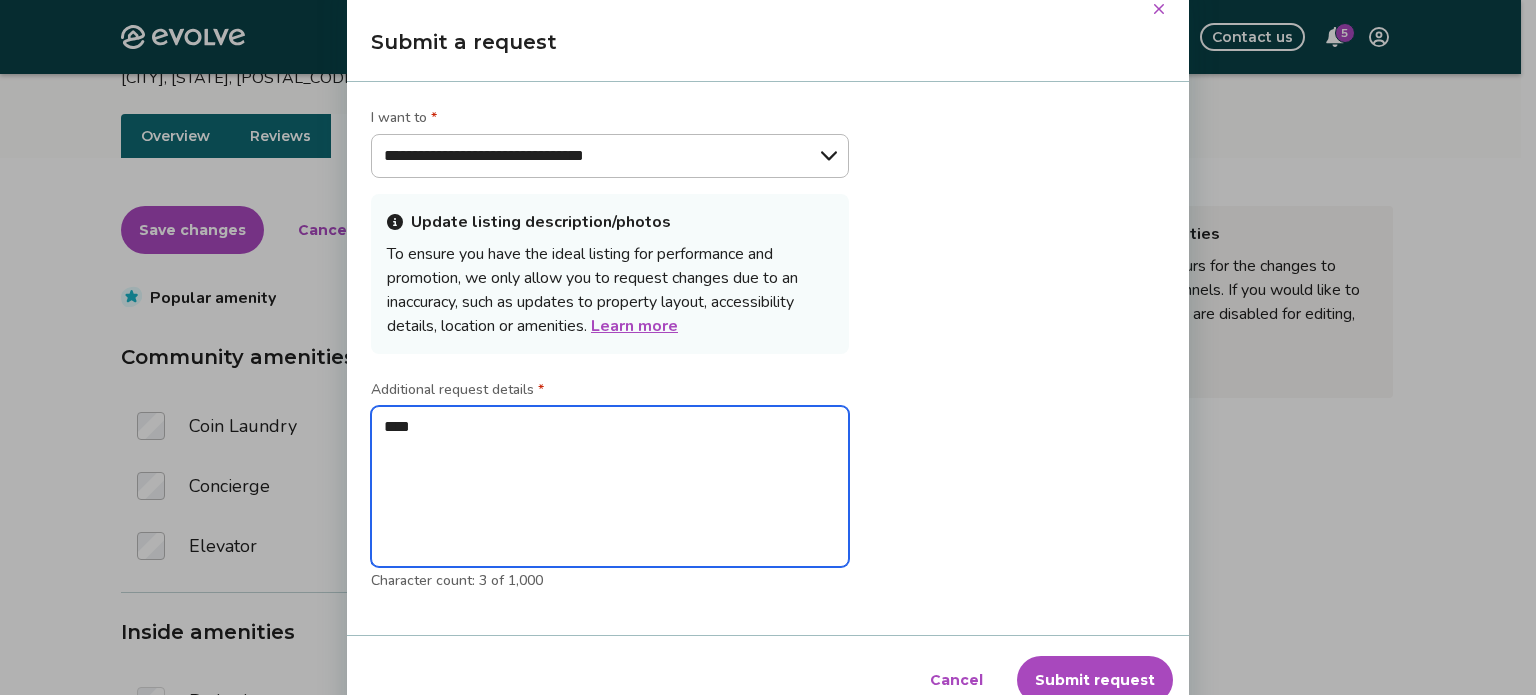 type on "*****" 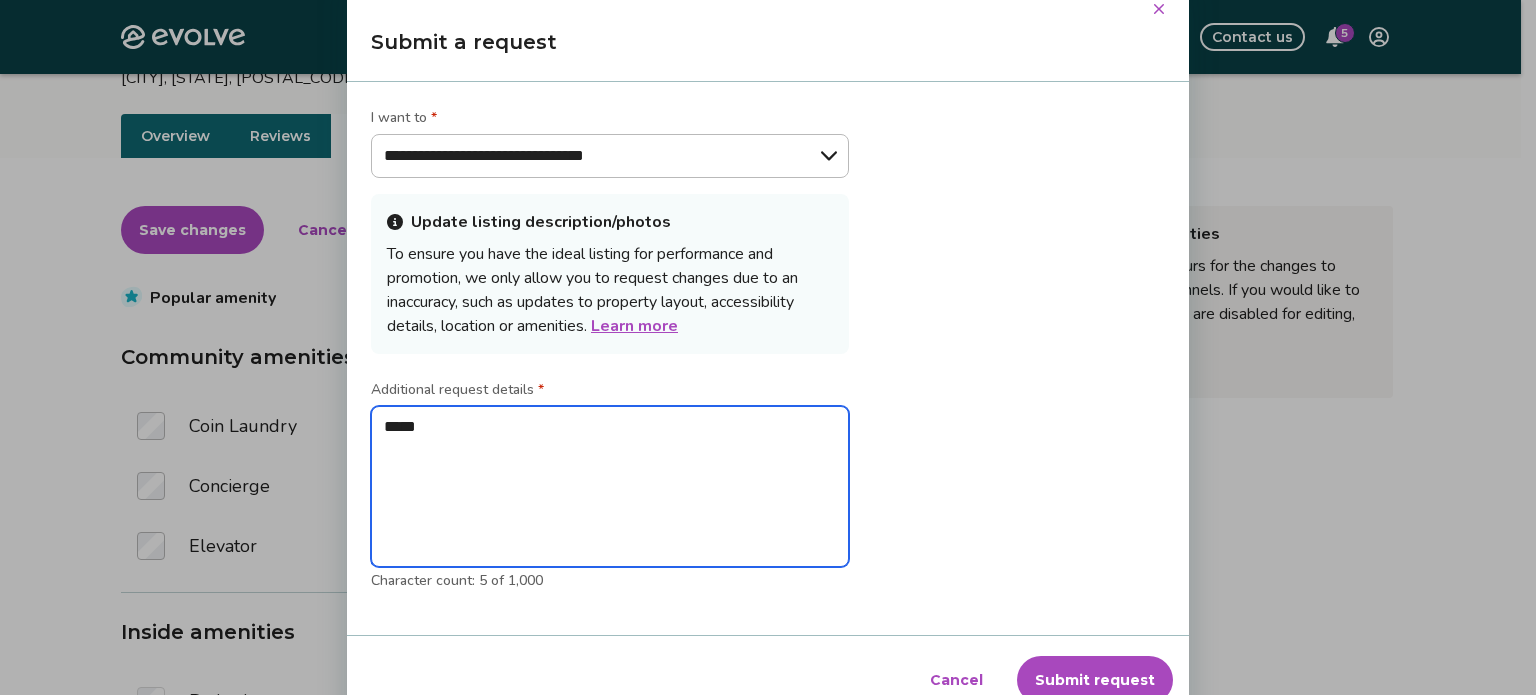 type on "******" 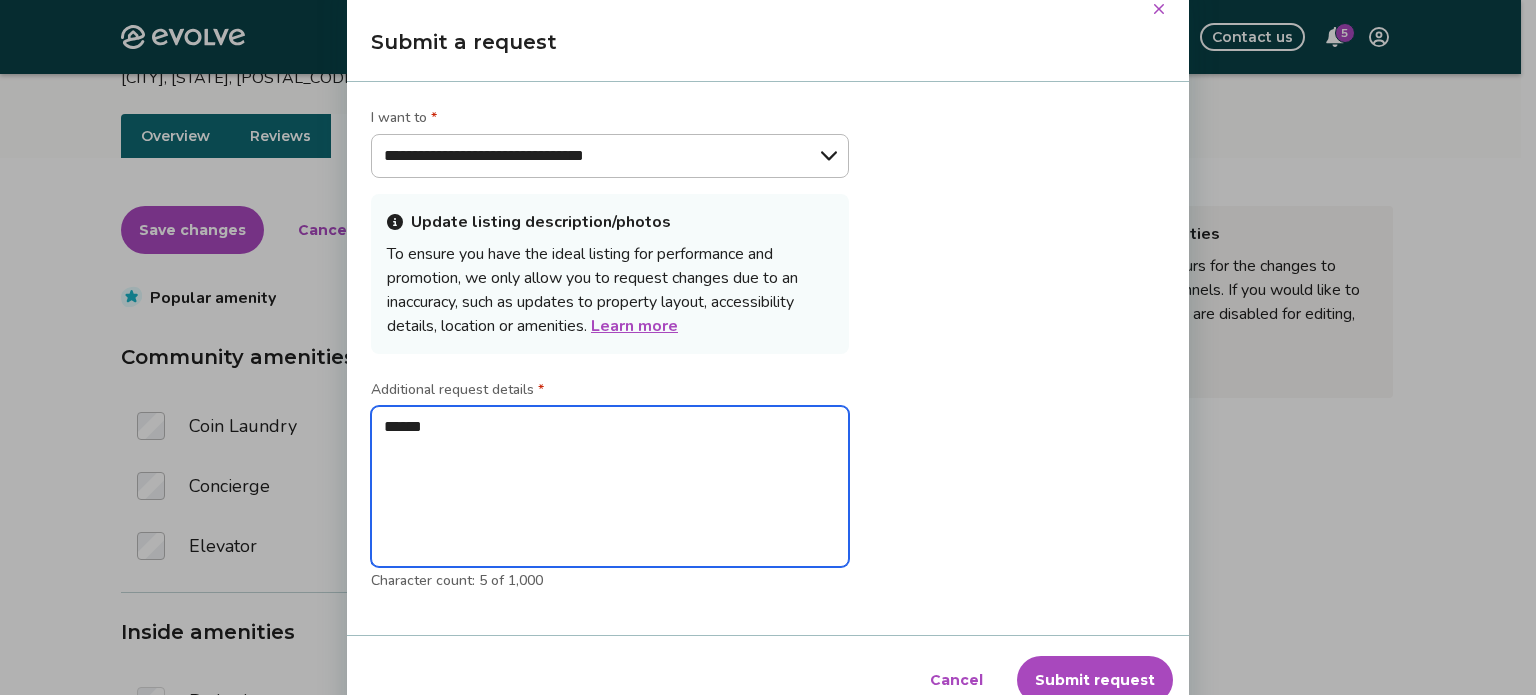 type on "******" 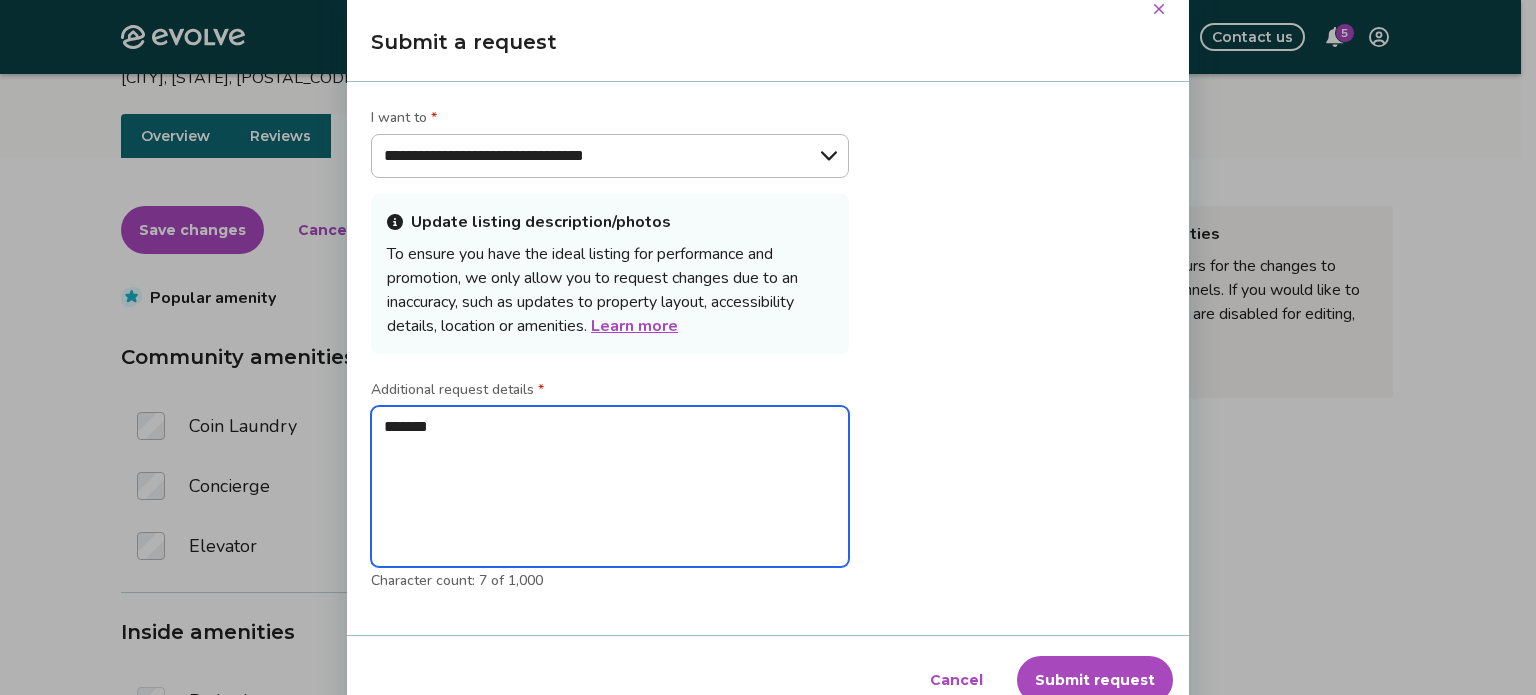type on "********" 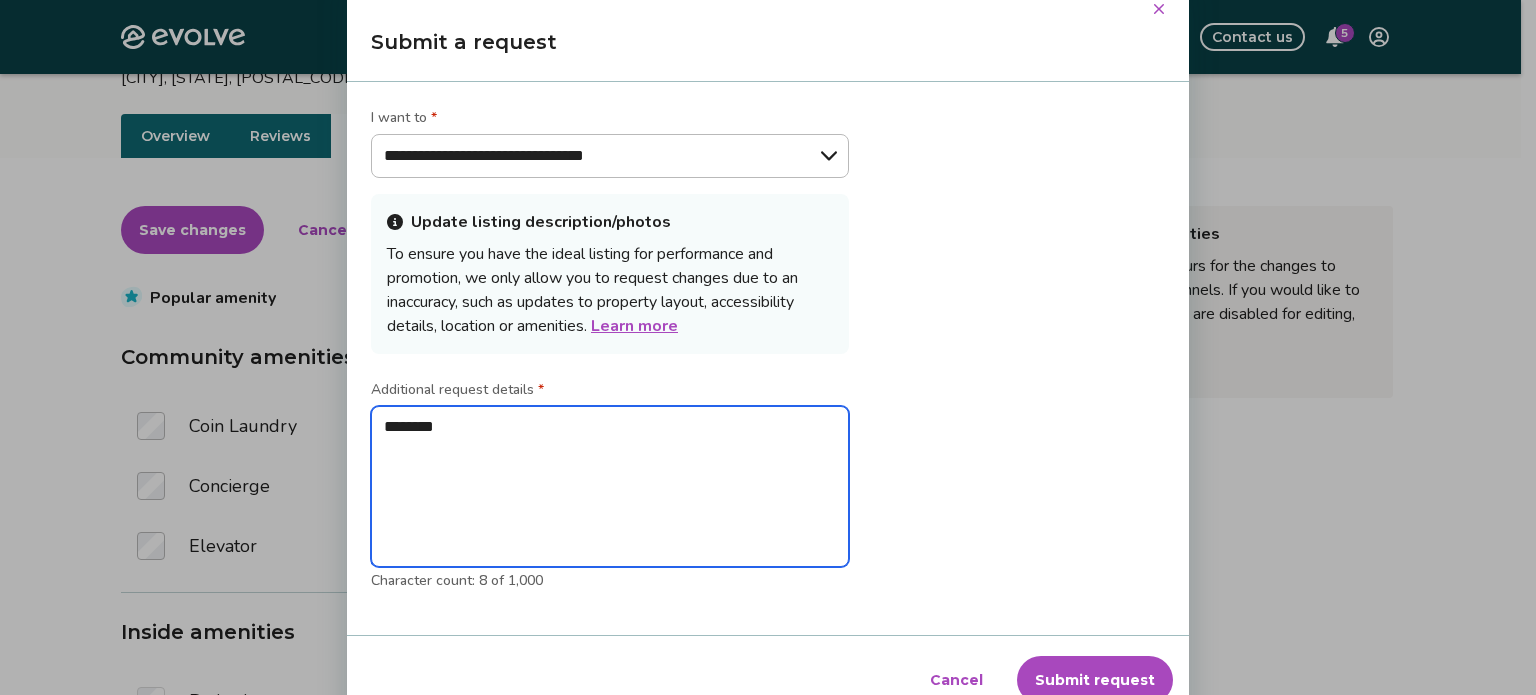 type on "*********" 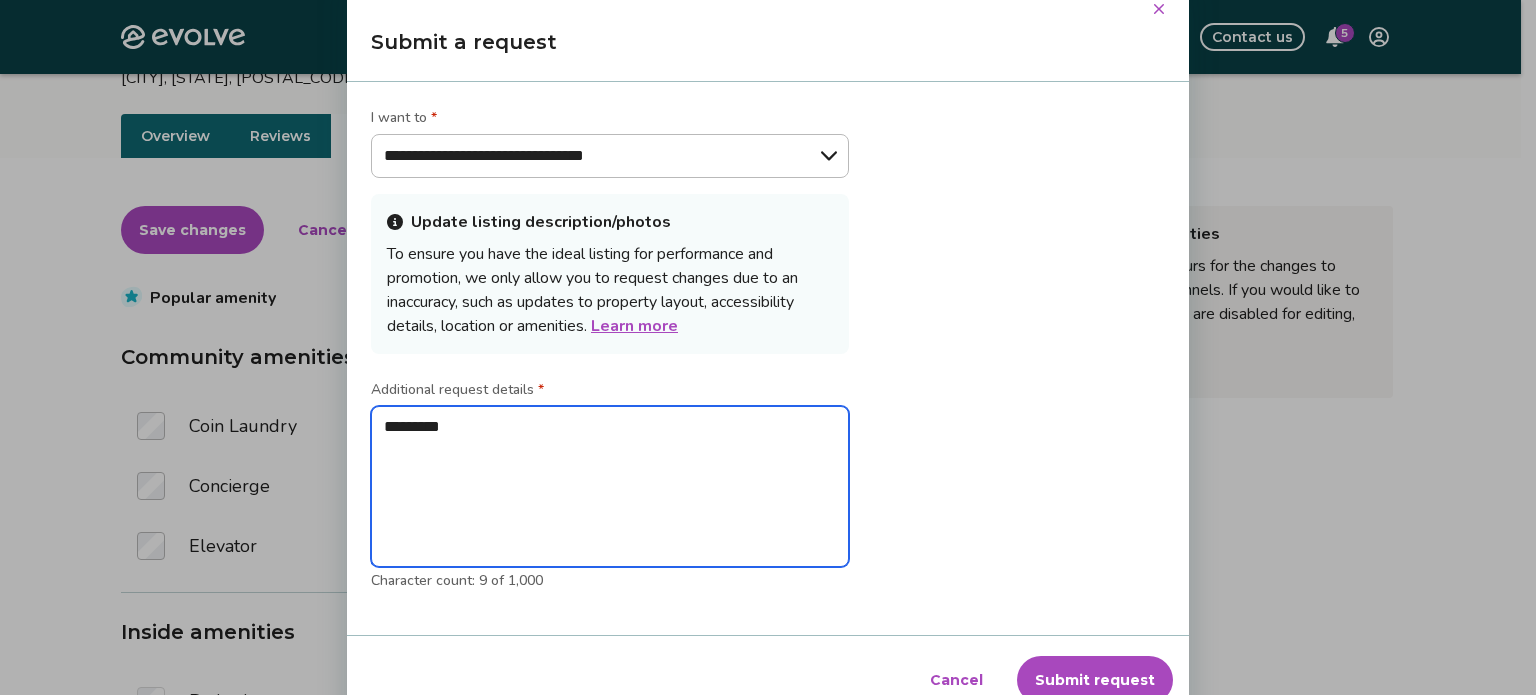 type on "**********" 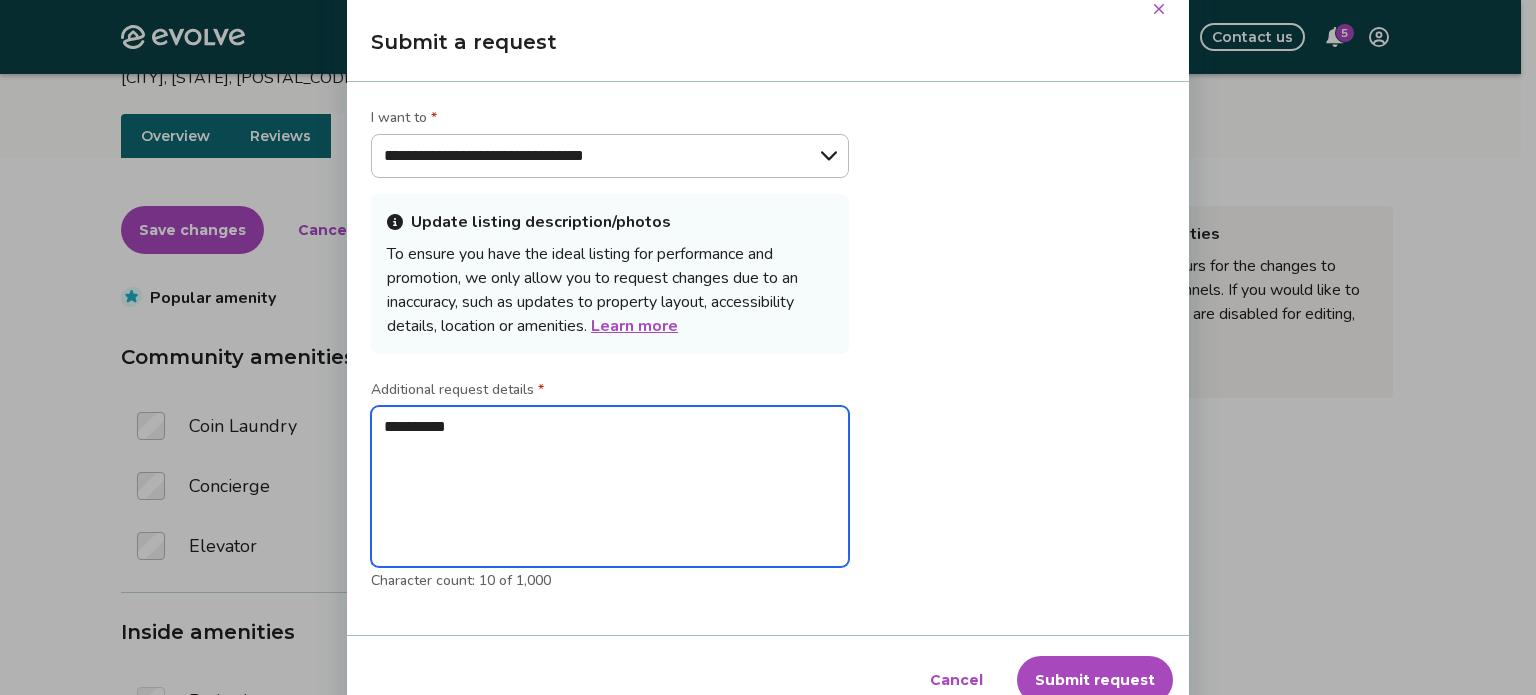 type on "**********" 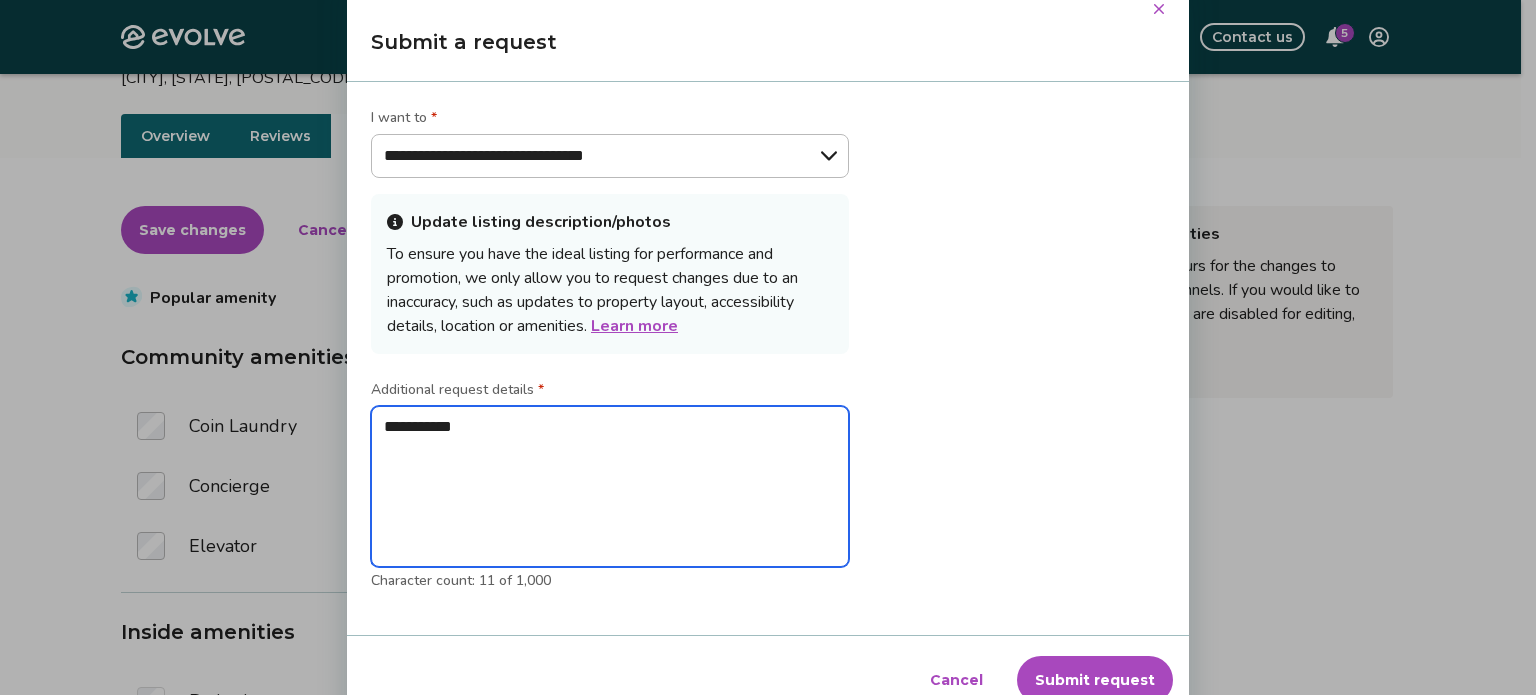 type on "**********" 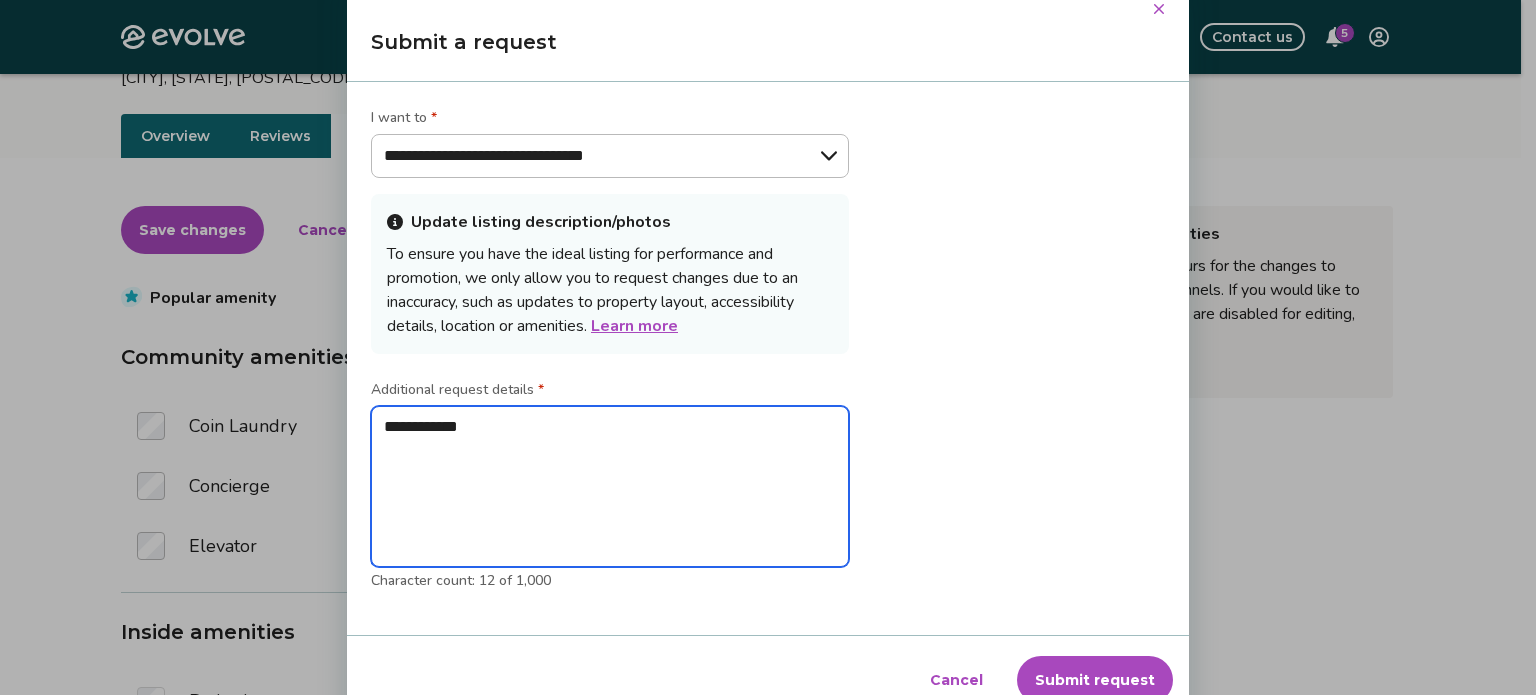 type on "**********" 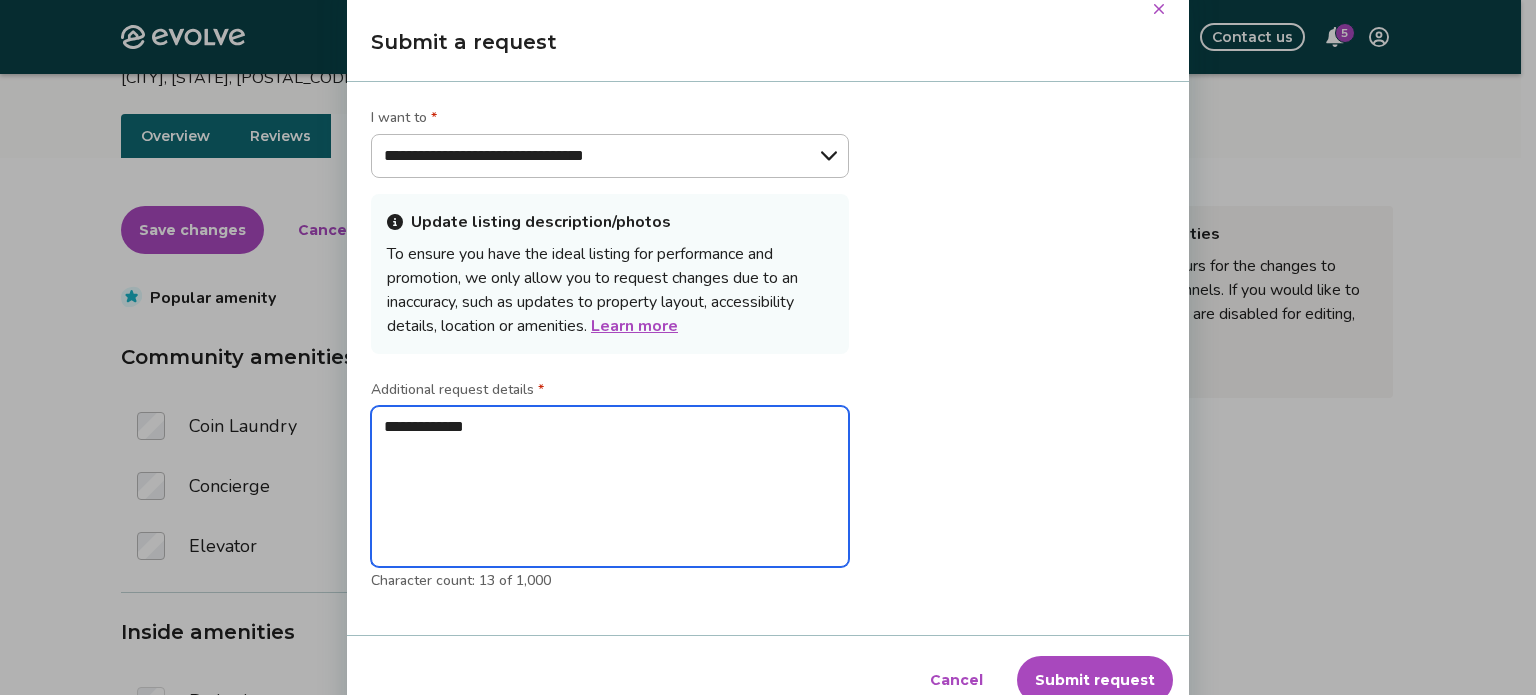 type on "**********" 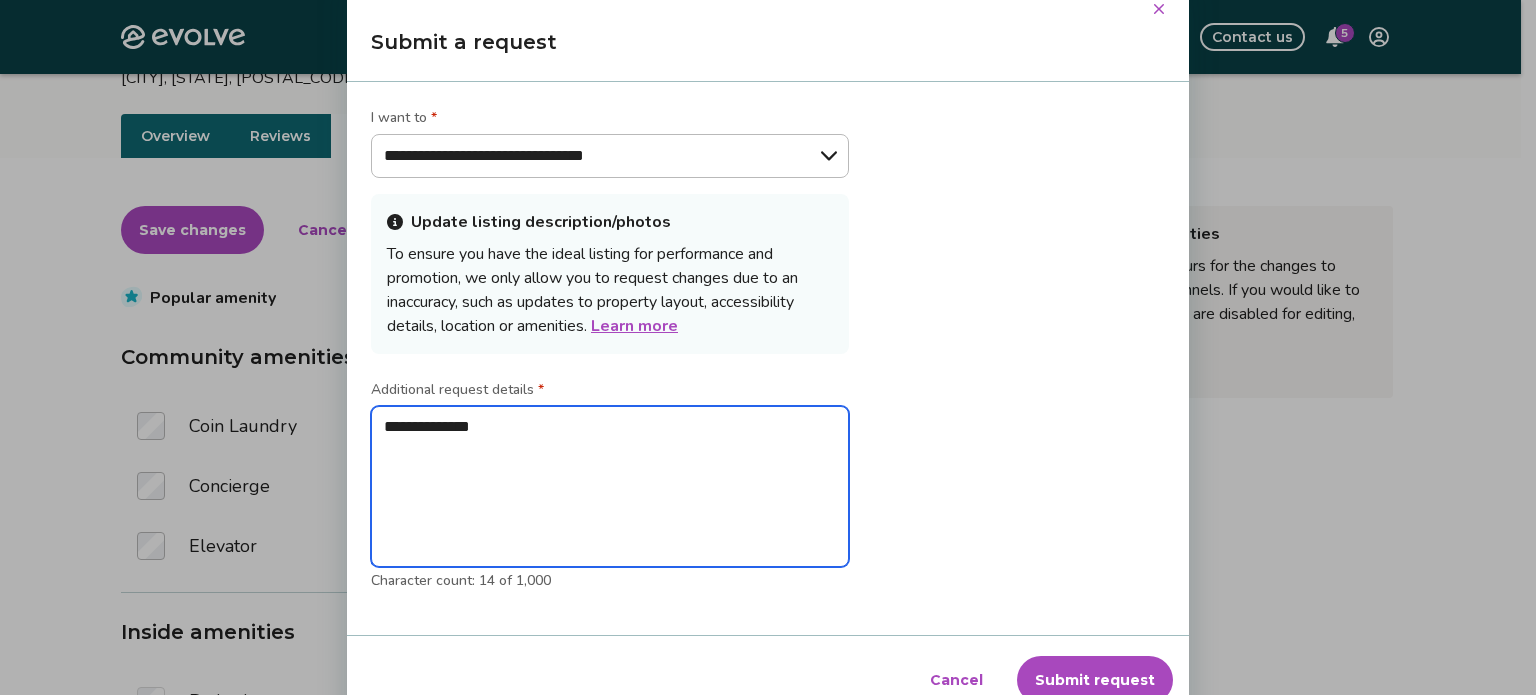 type on "**********" 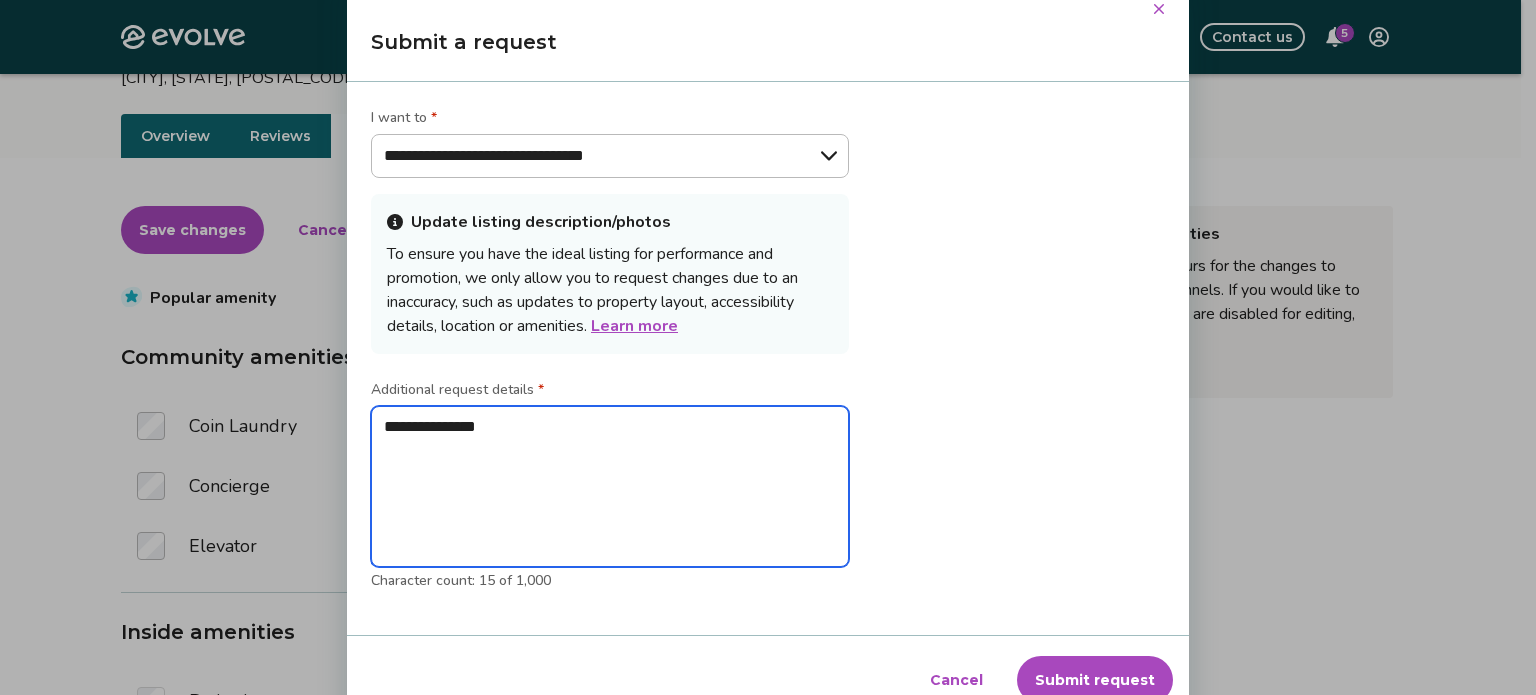type on "**********" 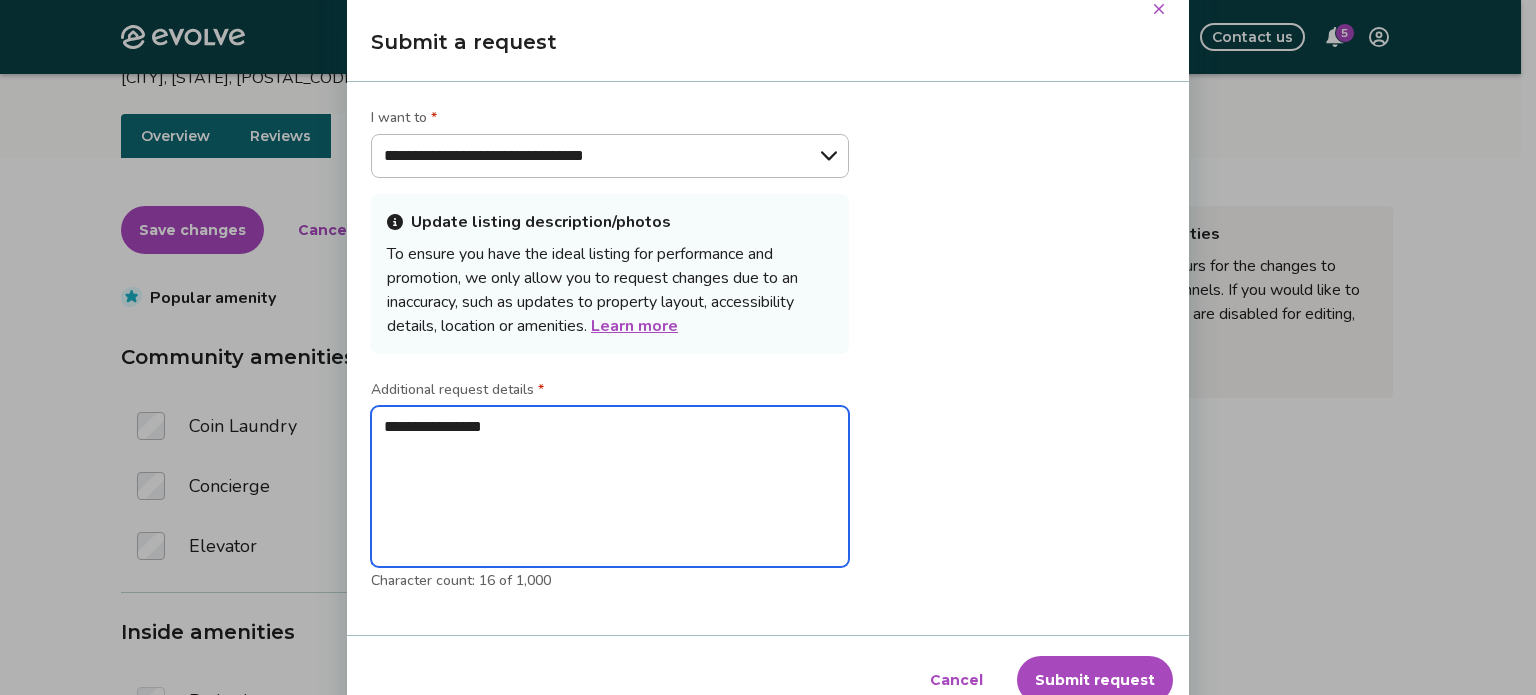 type on "**********" 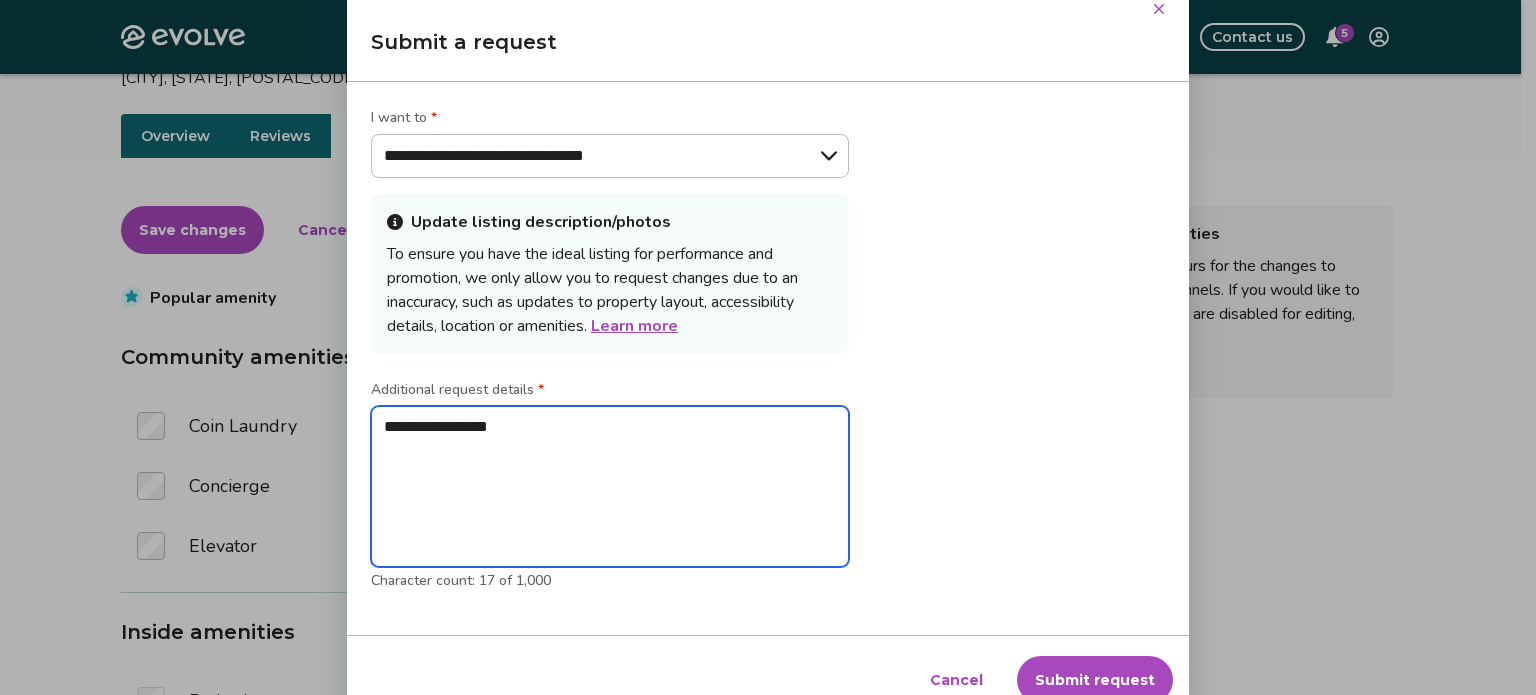 type on "**********" 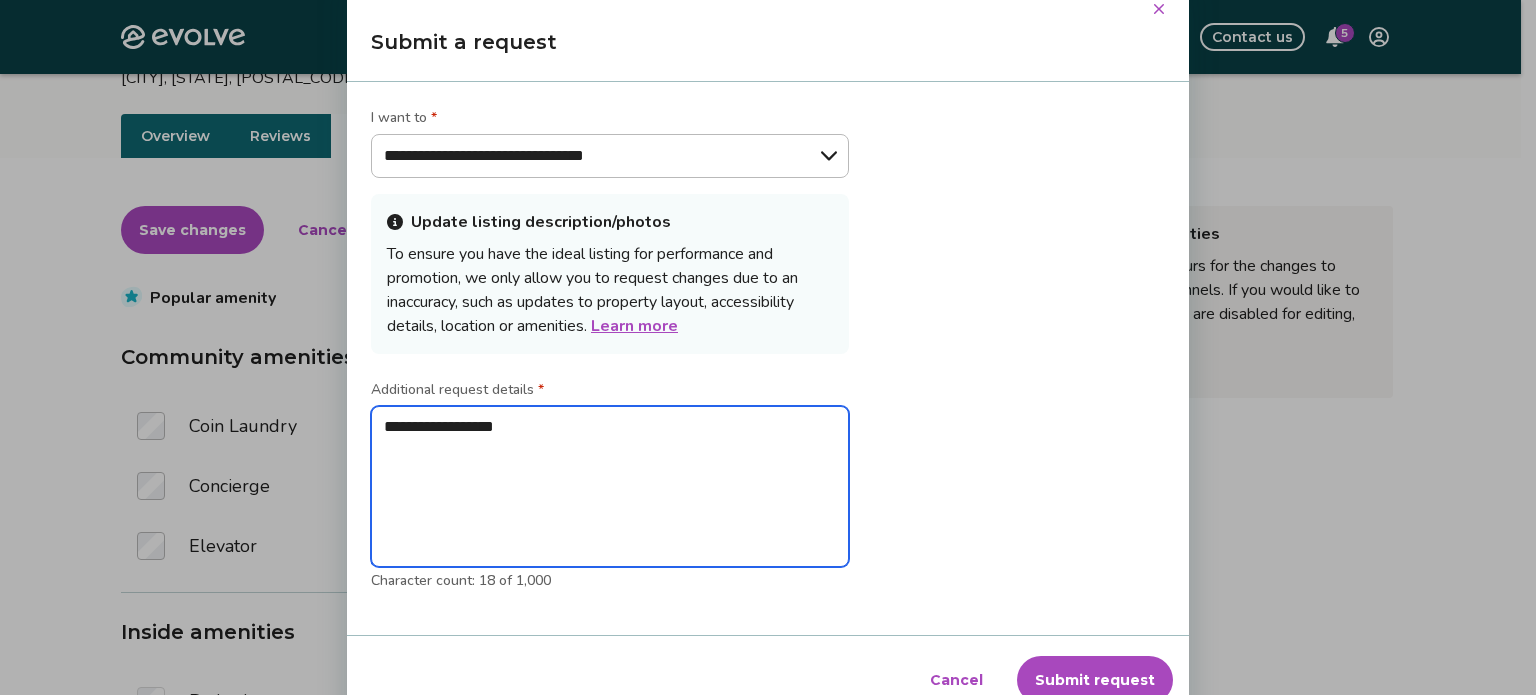 type on "**********" 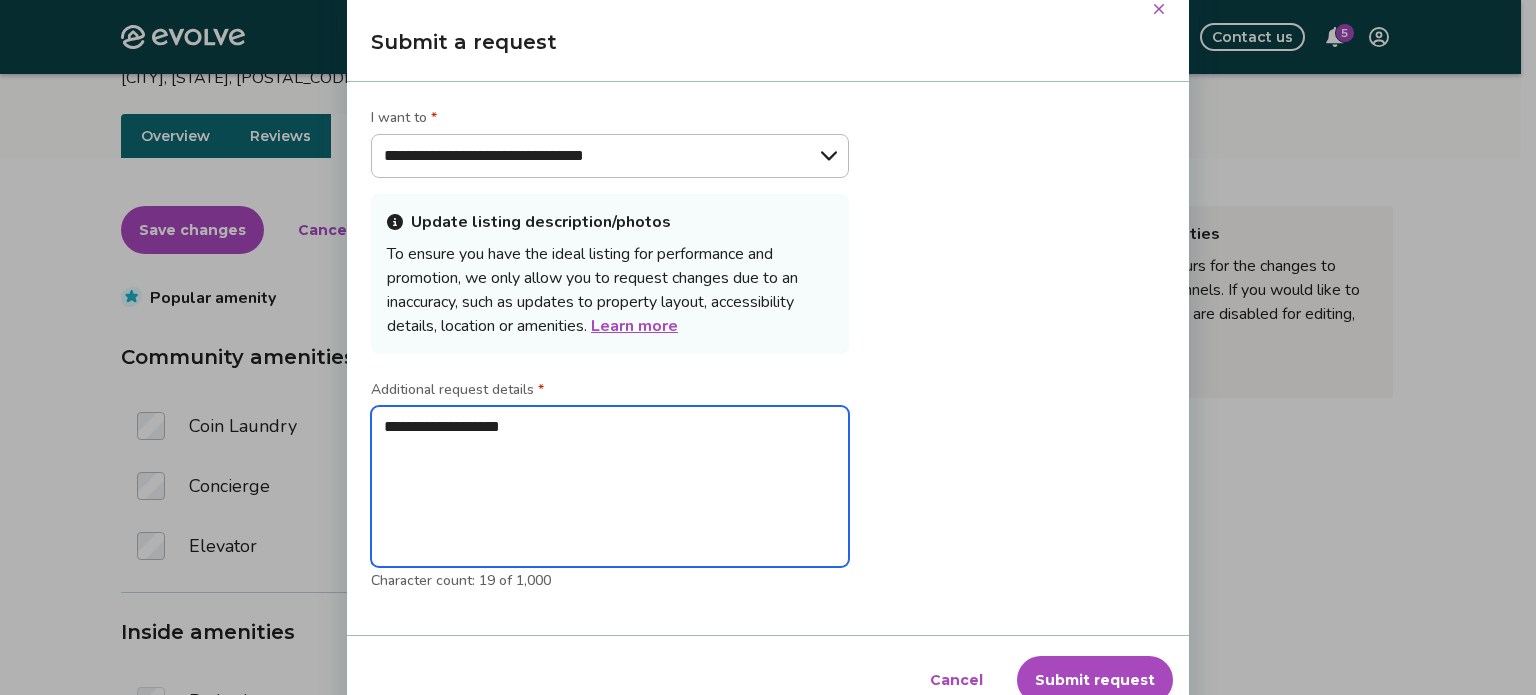 type on "**********" 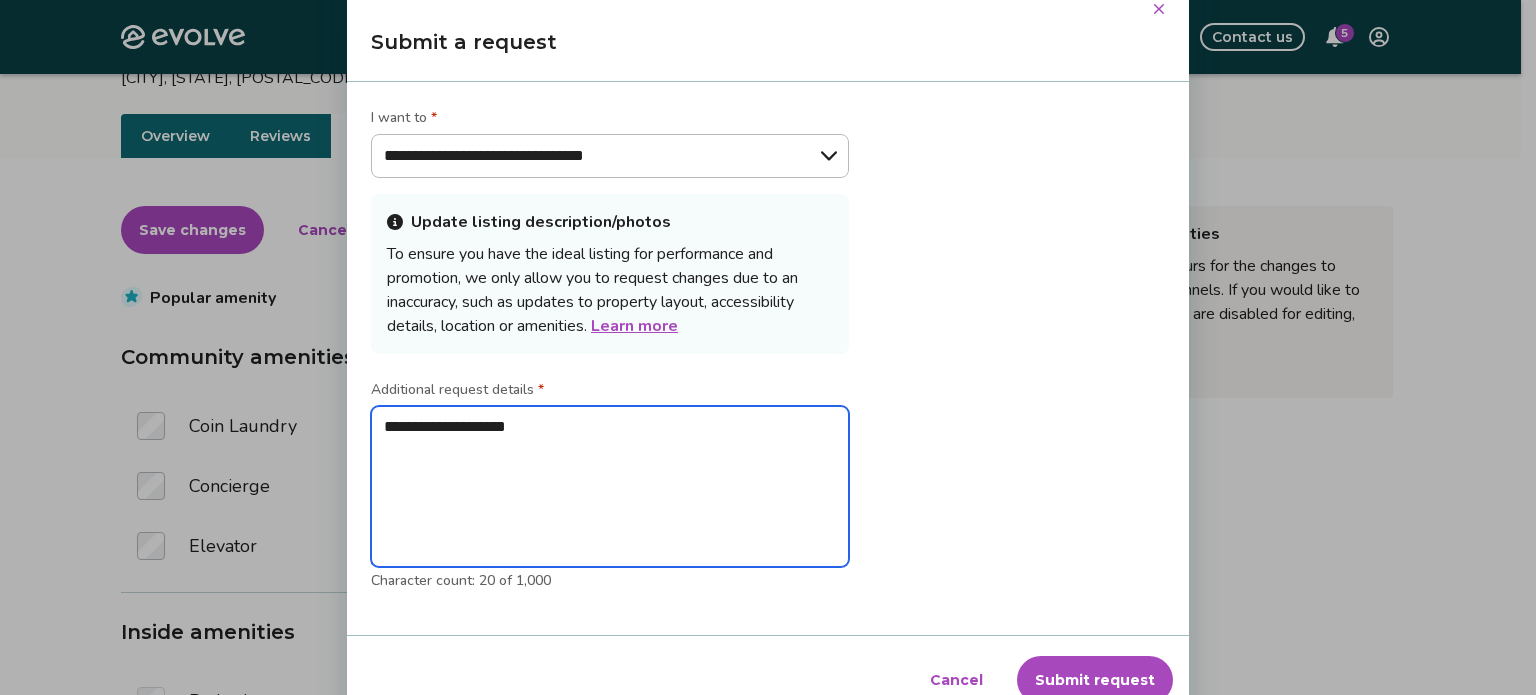 type on "**********" 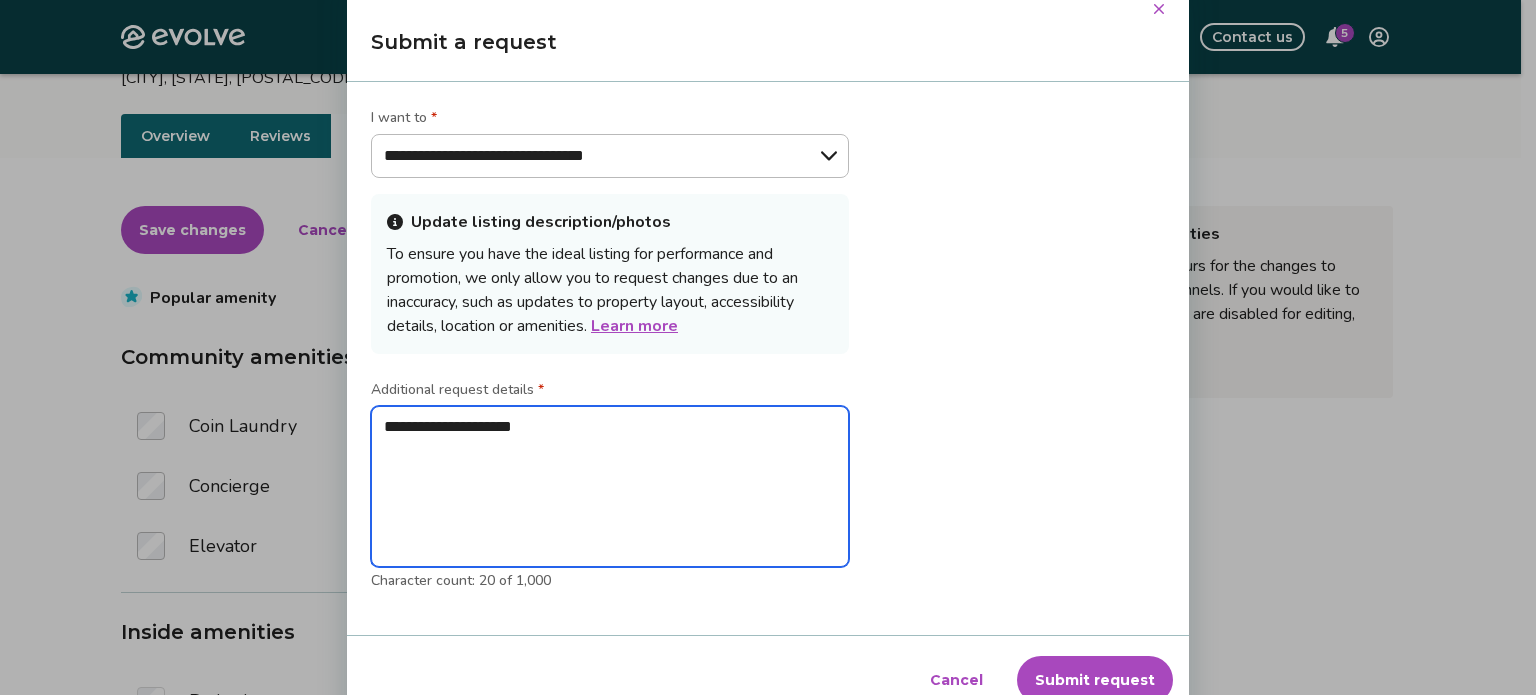 type on "**********" 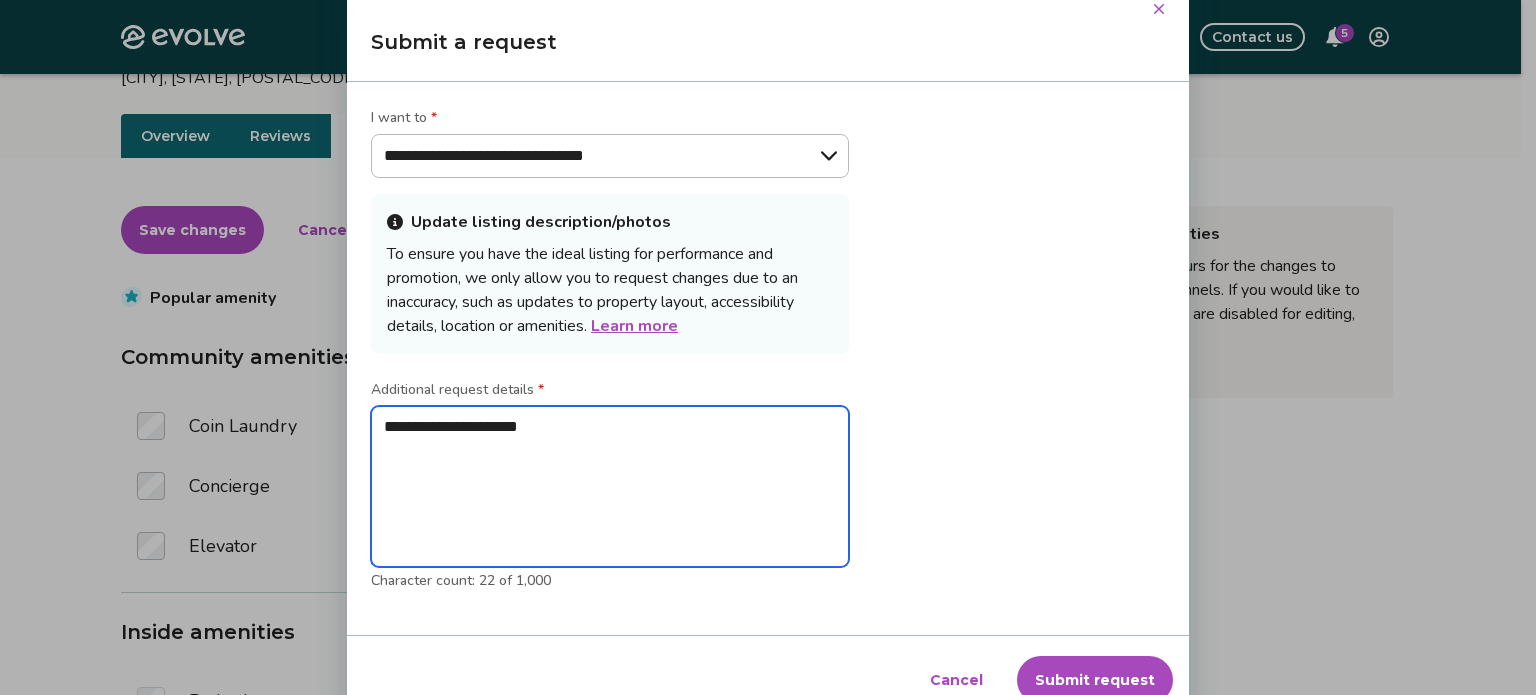type on "**********" 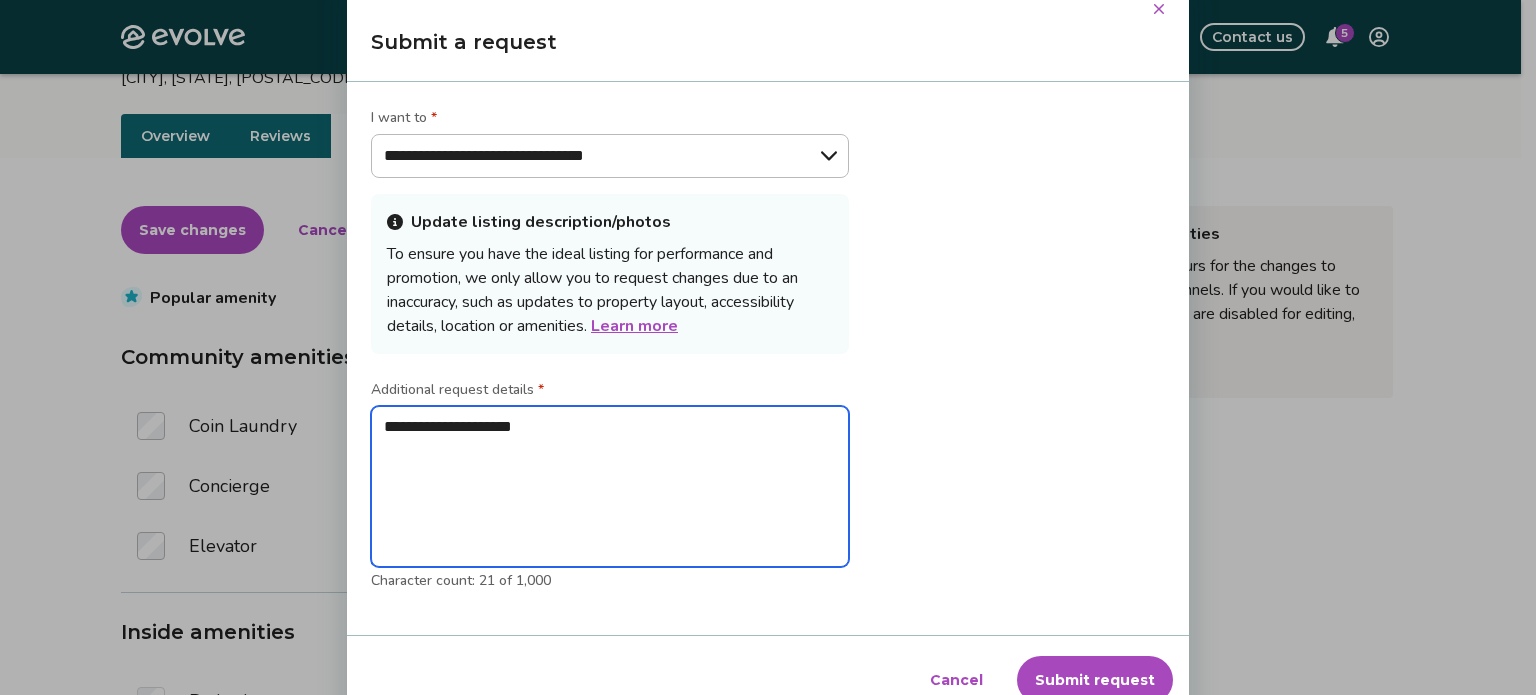 type on "**********" 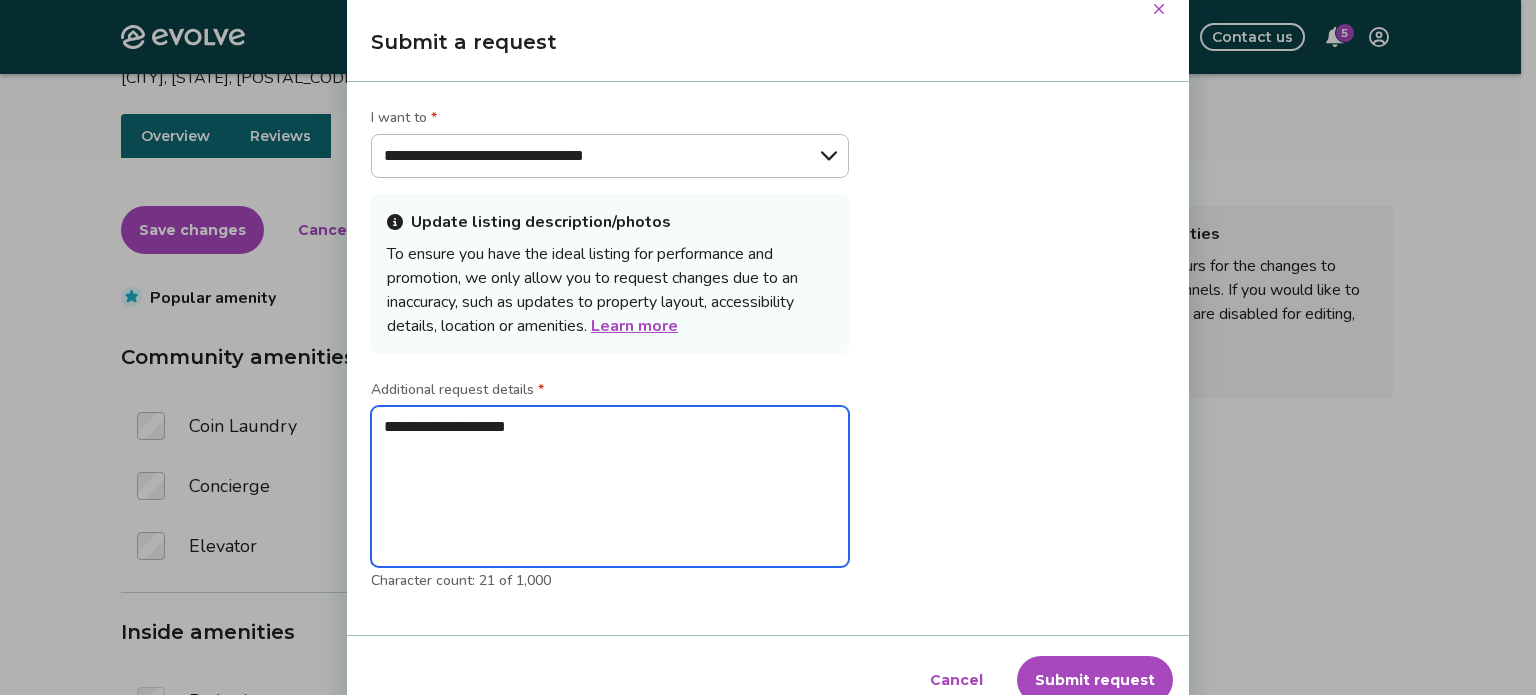 type on "**********" 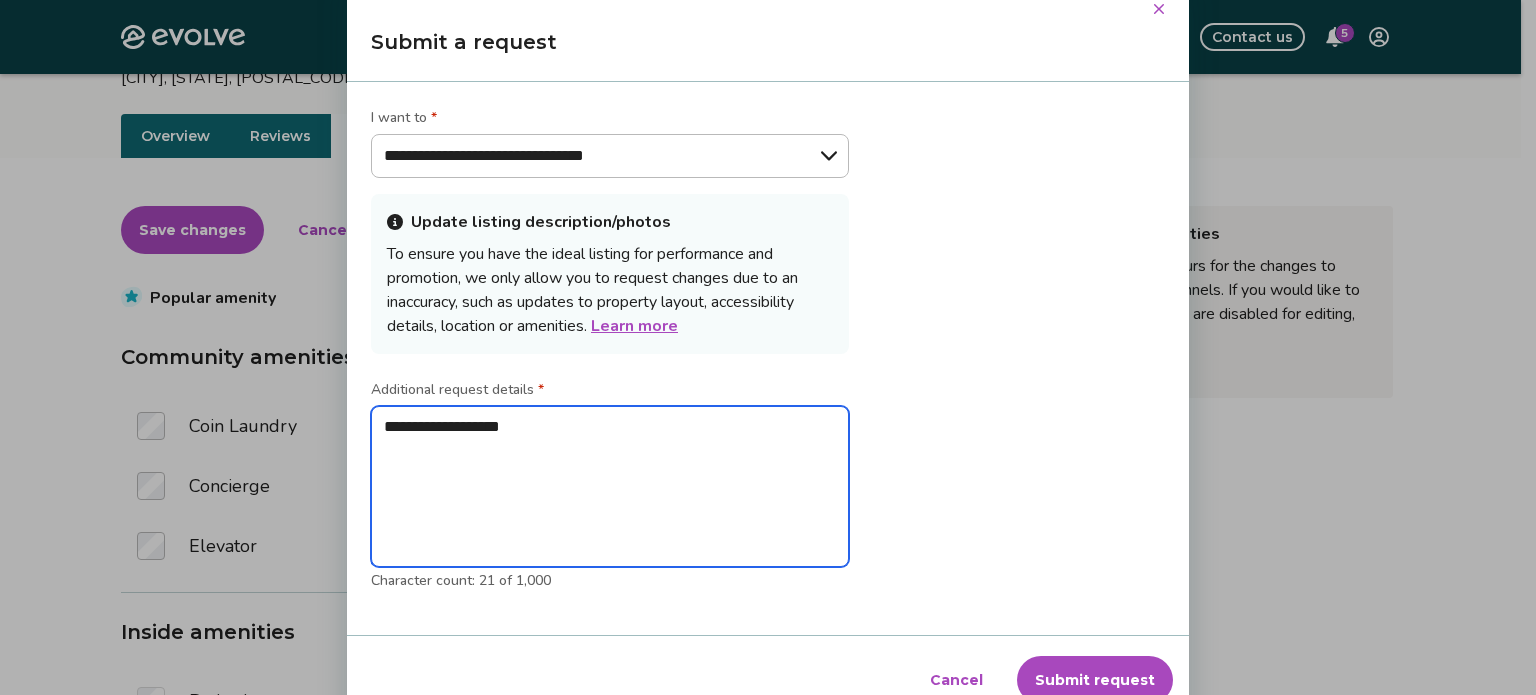 type on "**********" 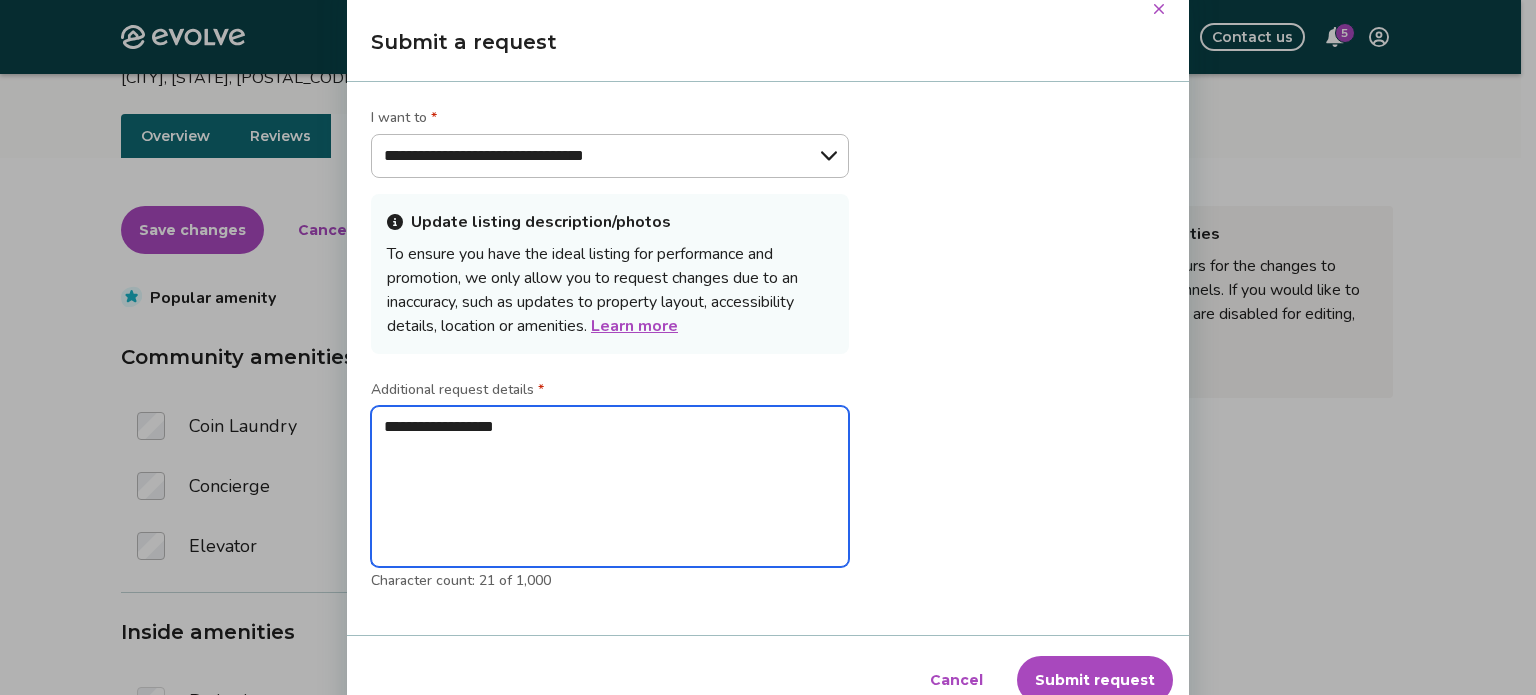 type on "**********" 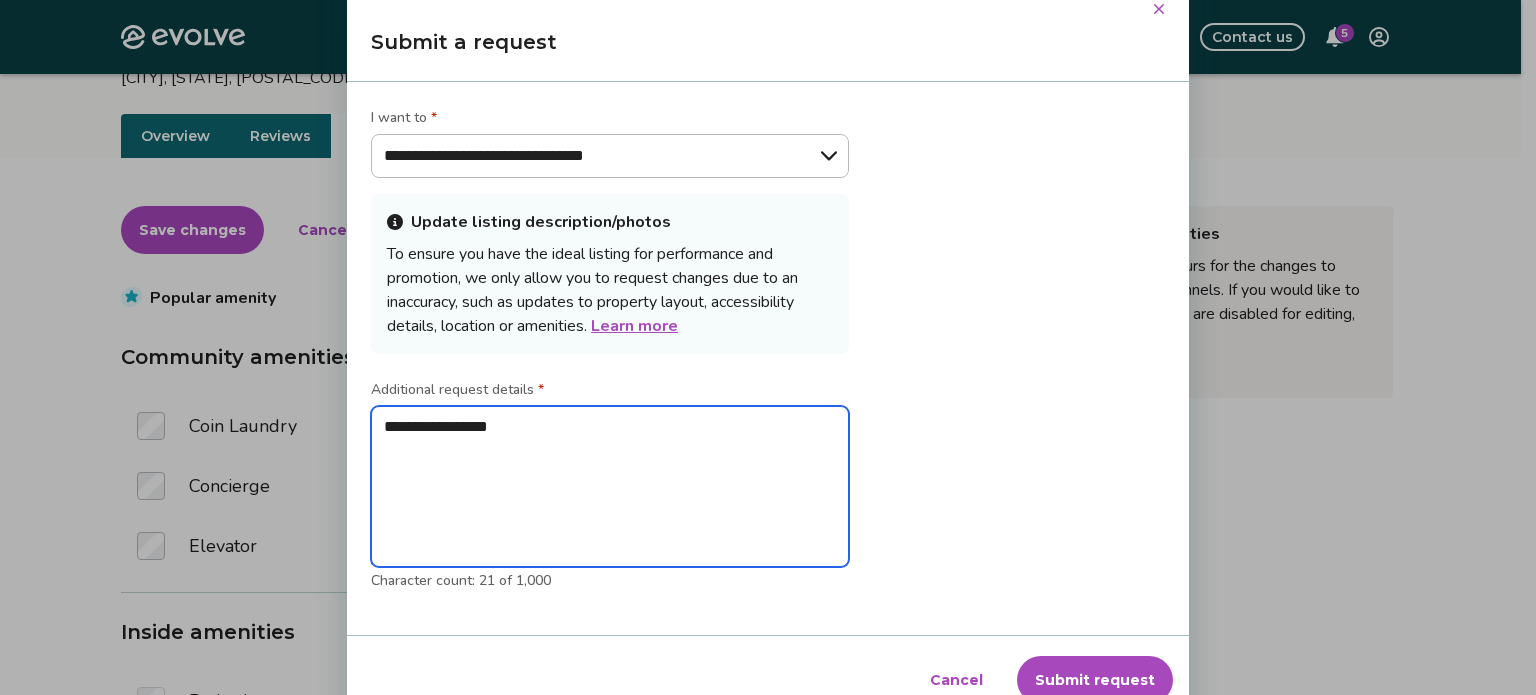 type on "**********" 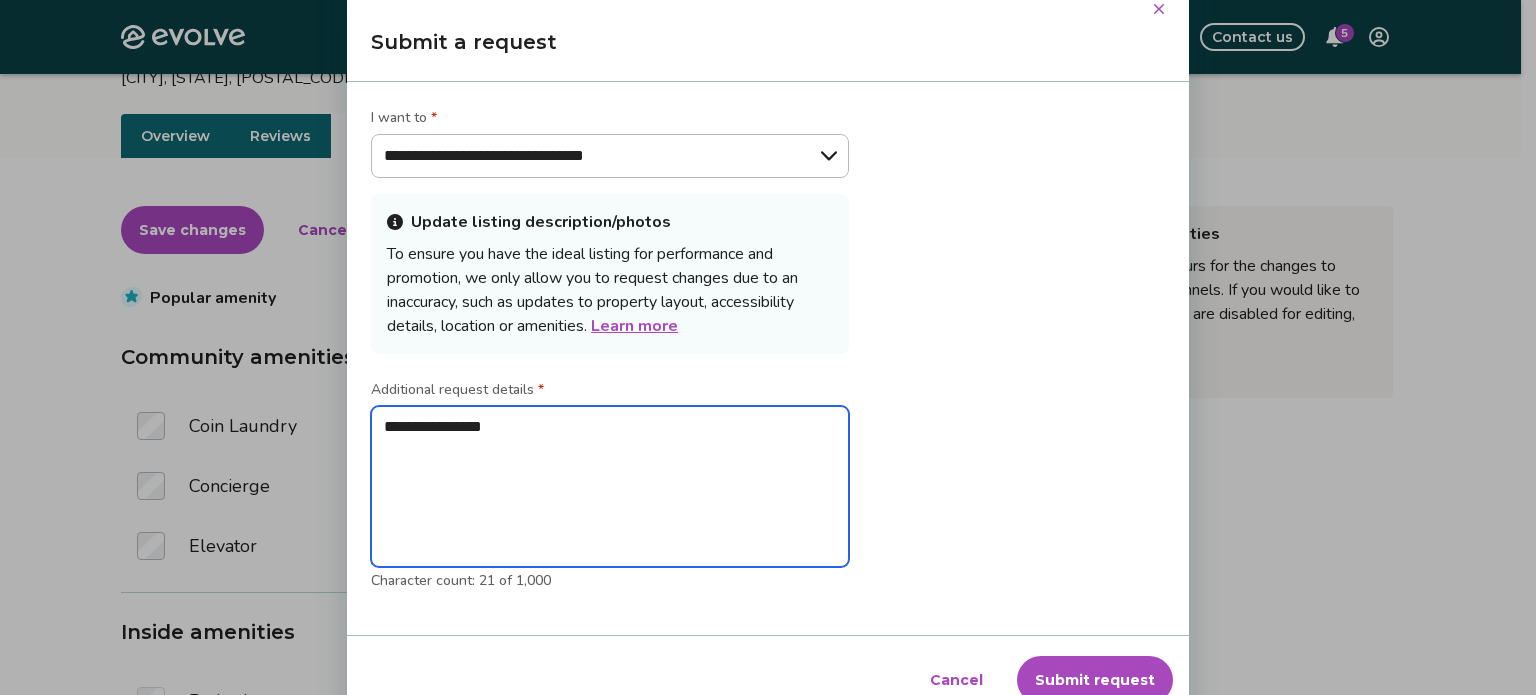 type on "**********" 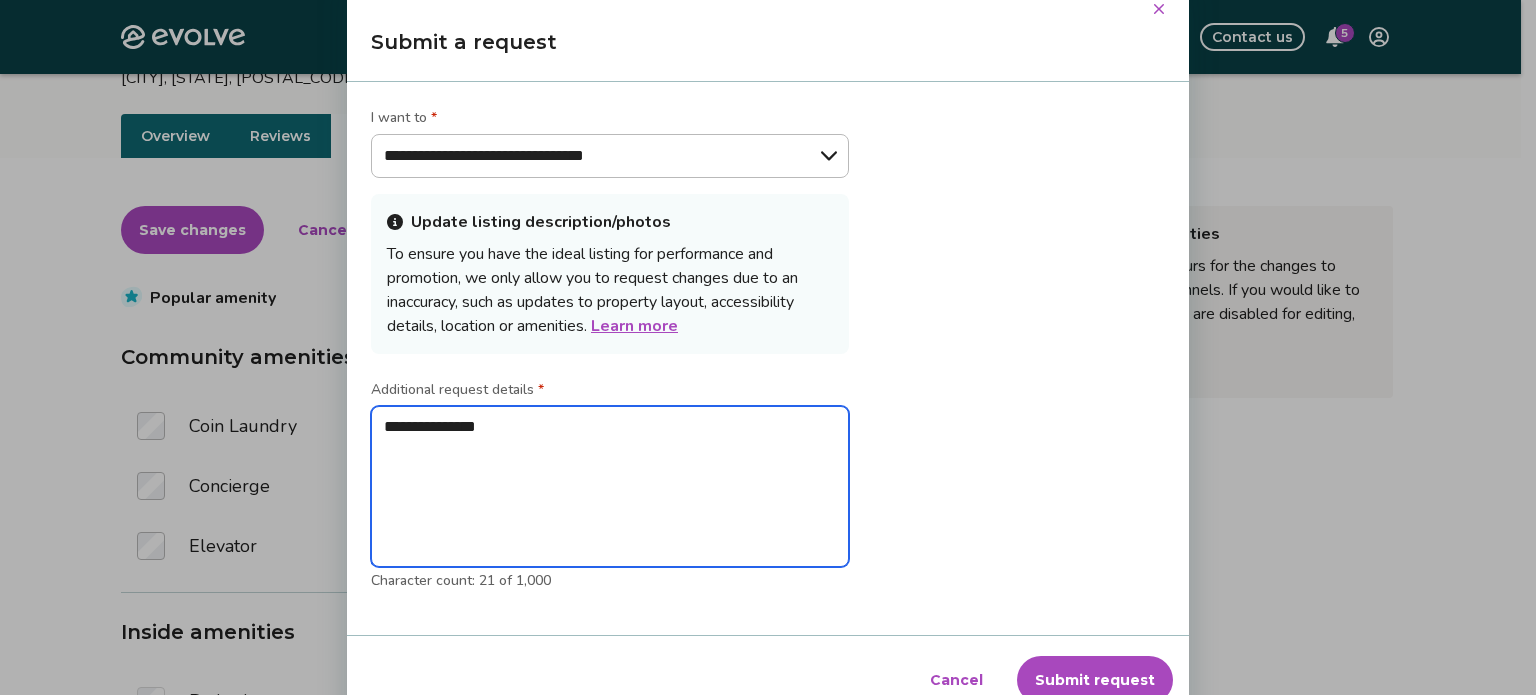 type on "**********" 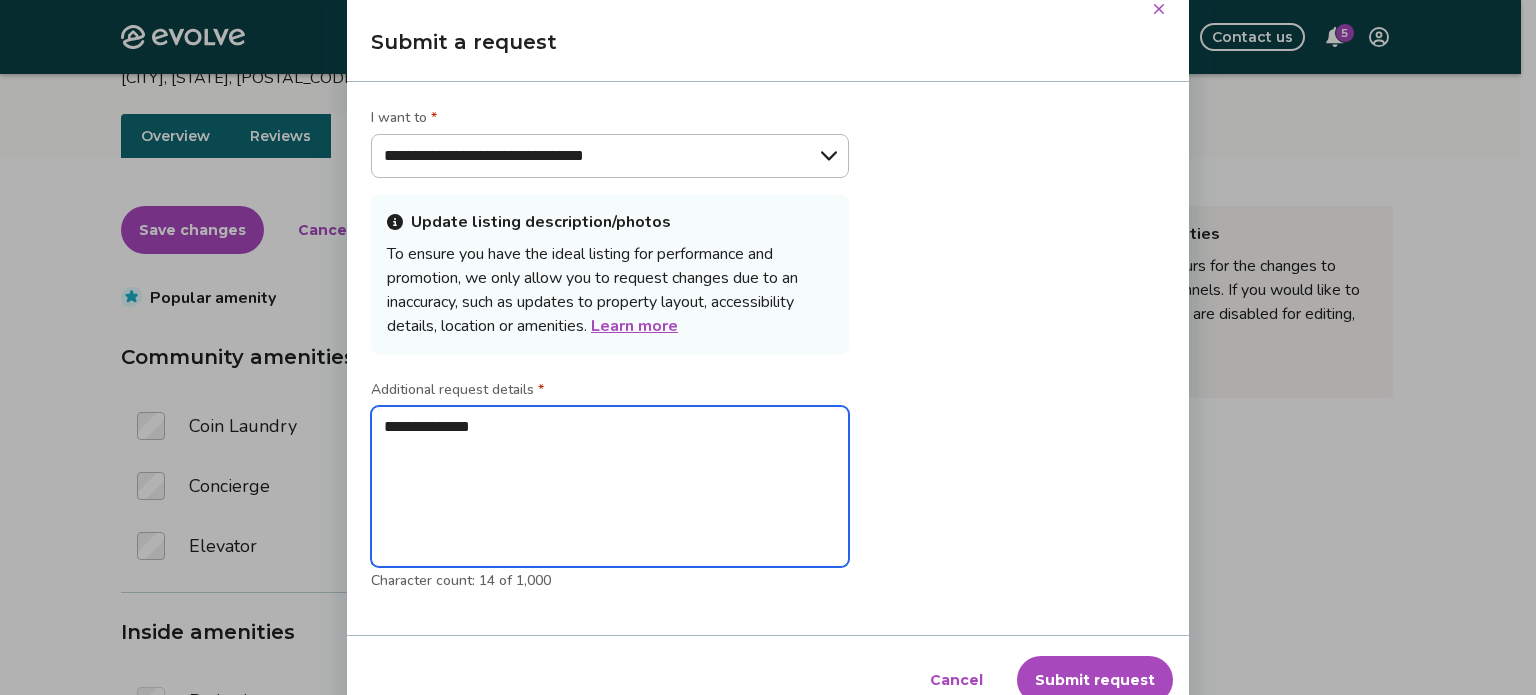 type on "**********" 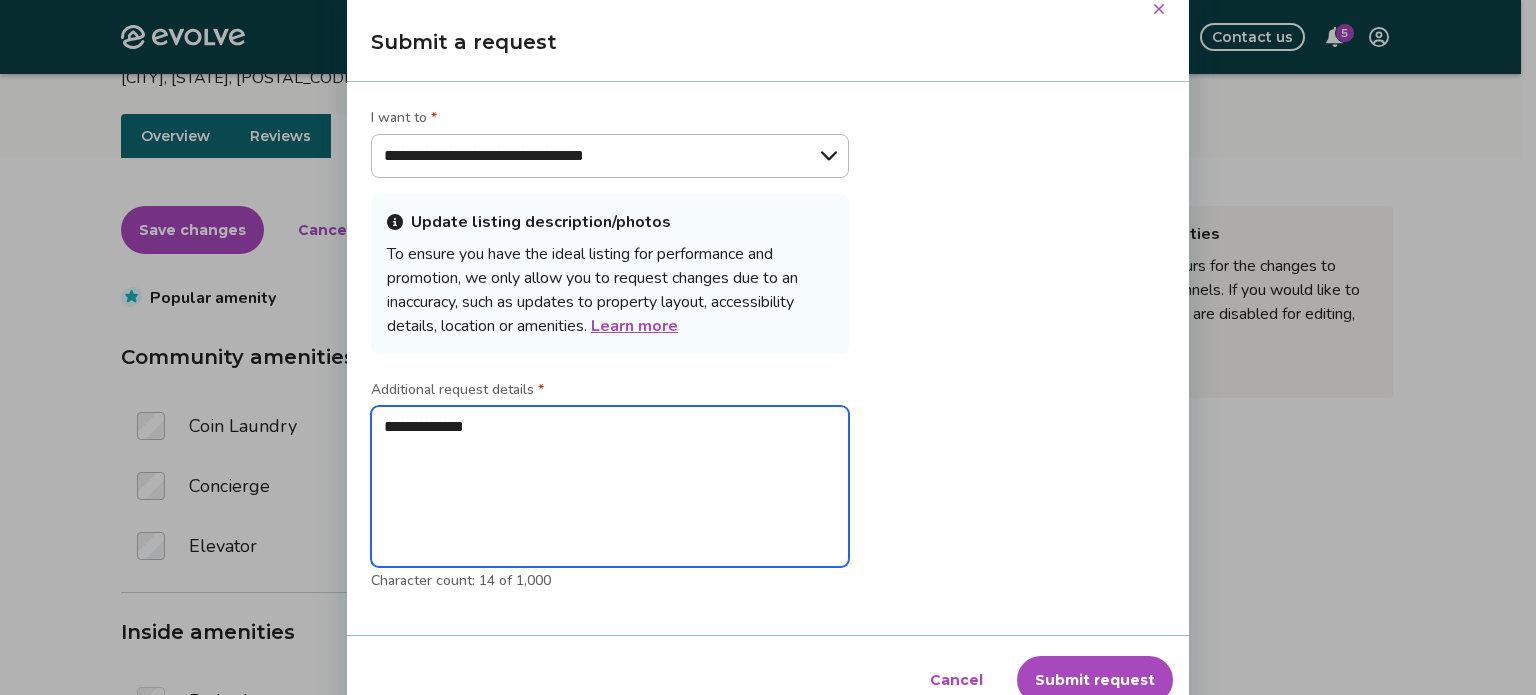 type on "**********" 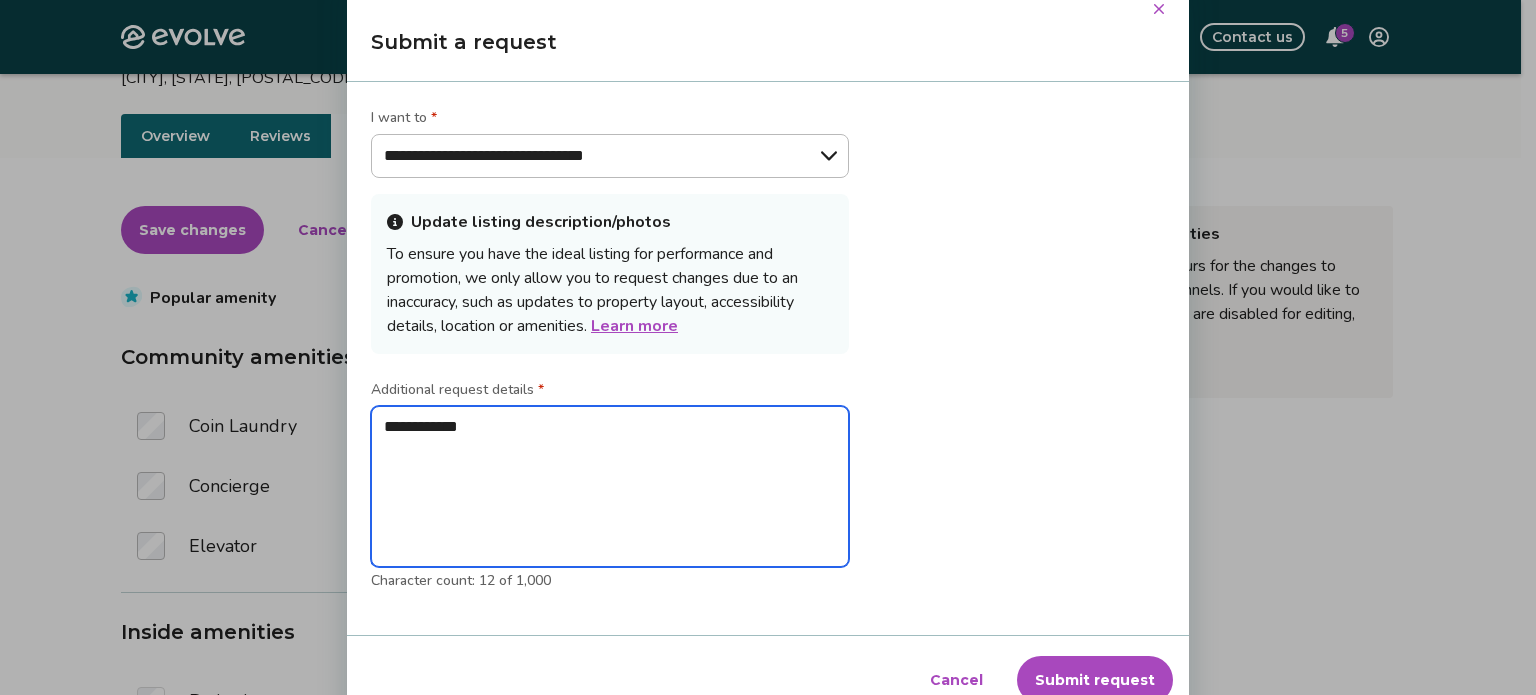 type on "**********" 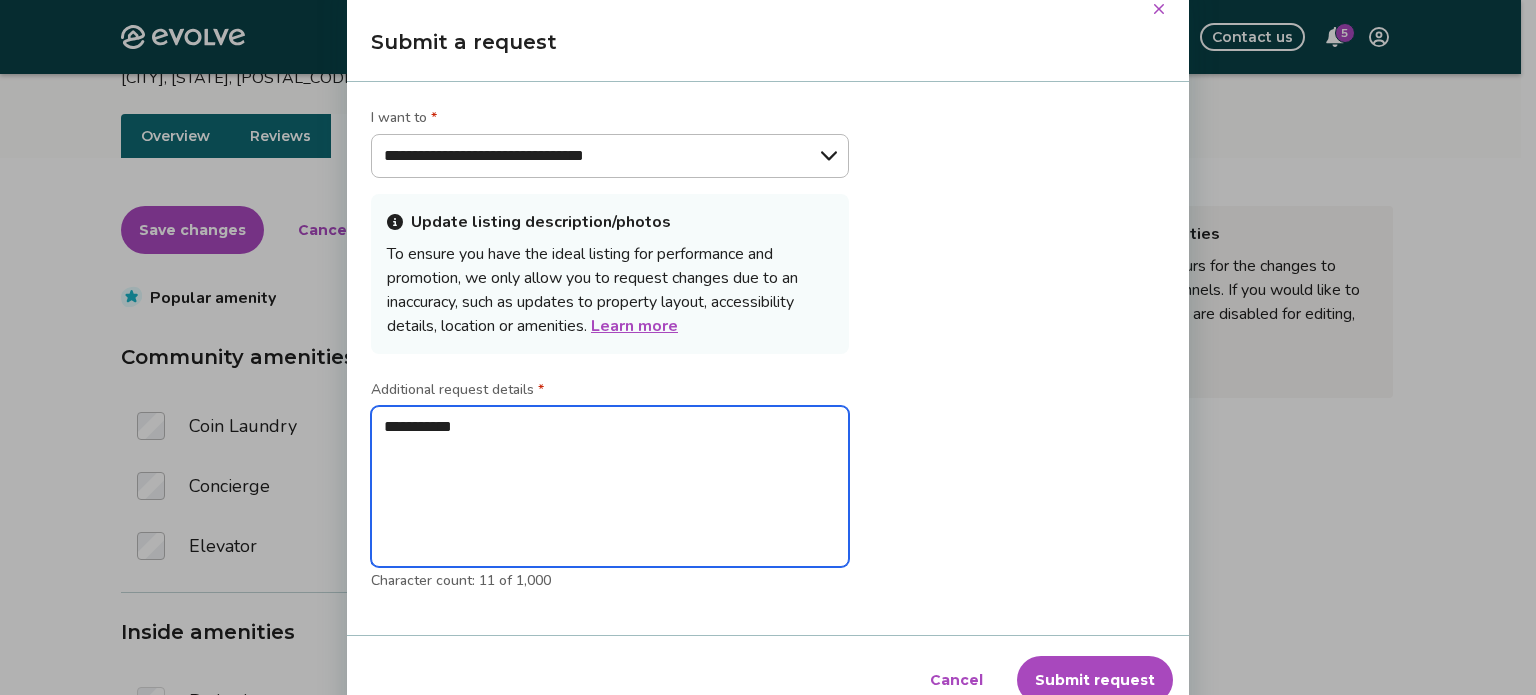 type on "**********" 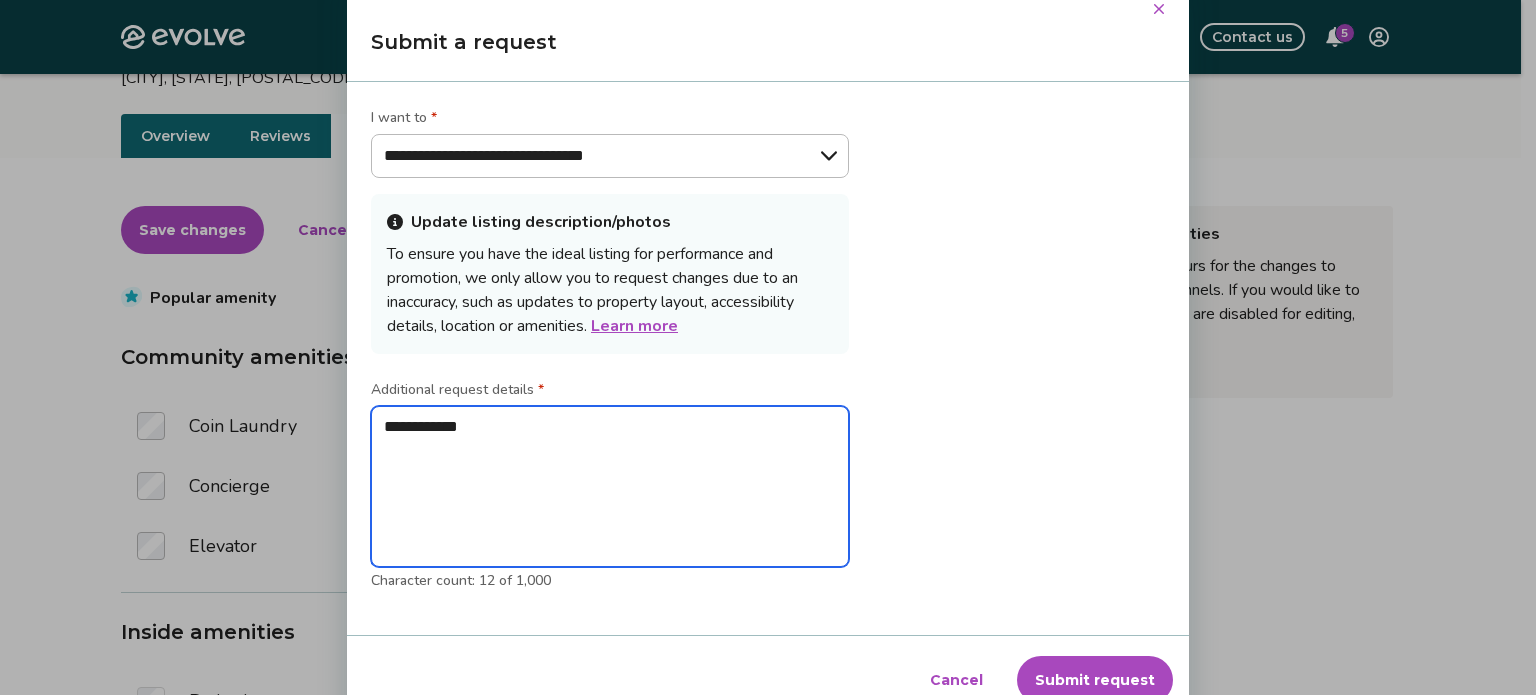 type on "**********" 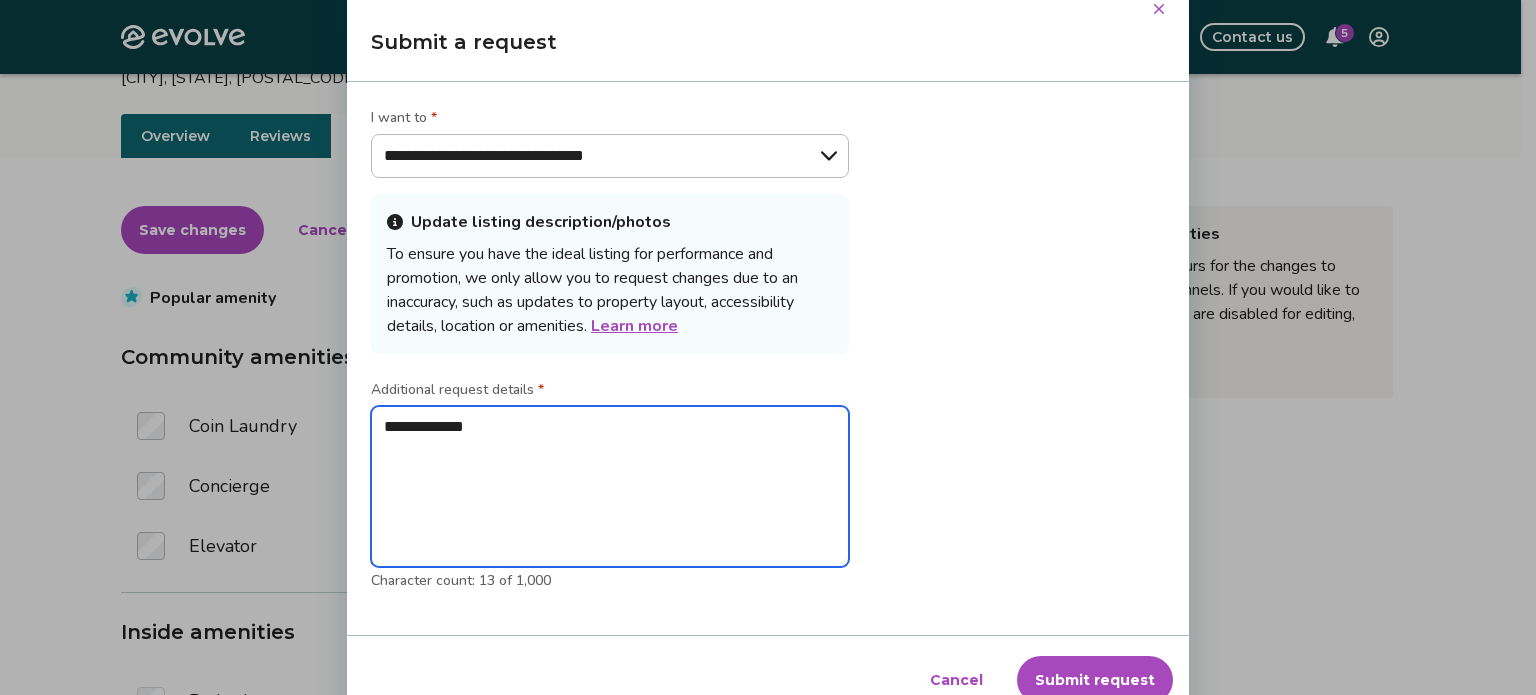 type on "**********" 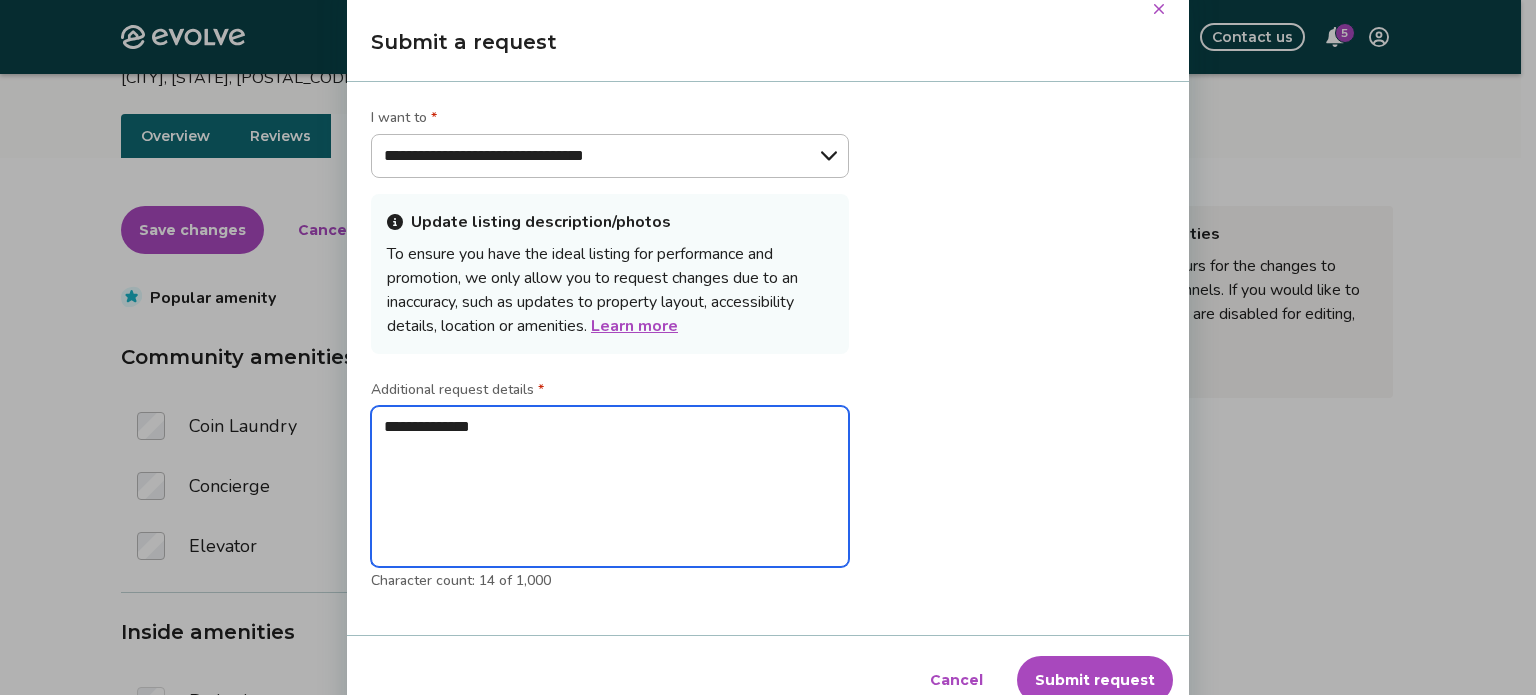 type on "**********" 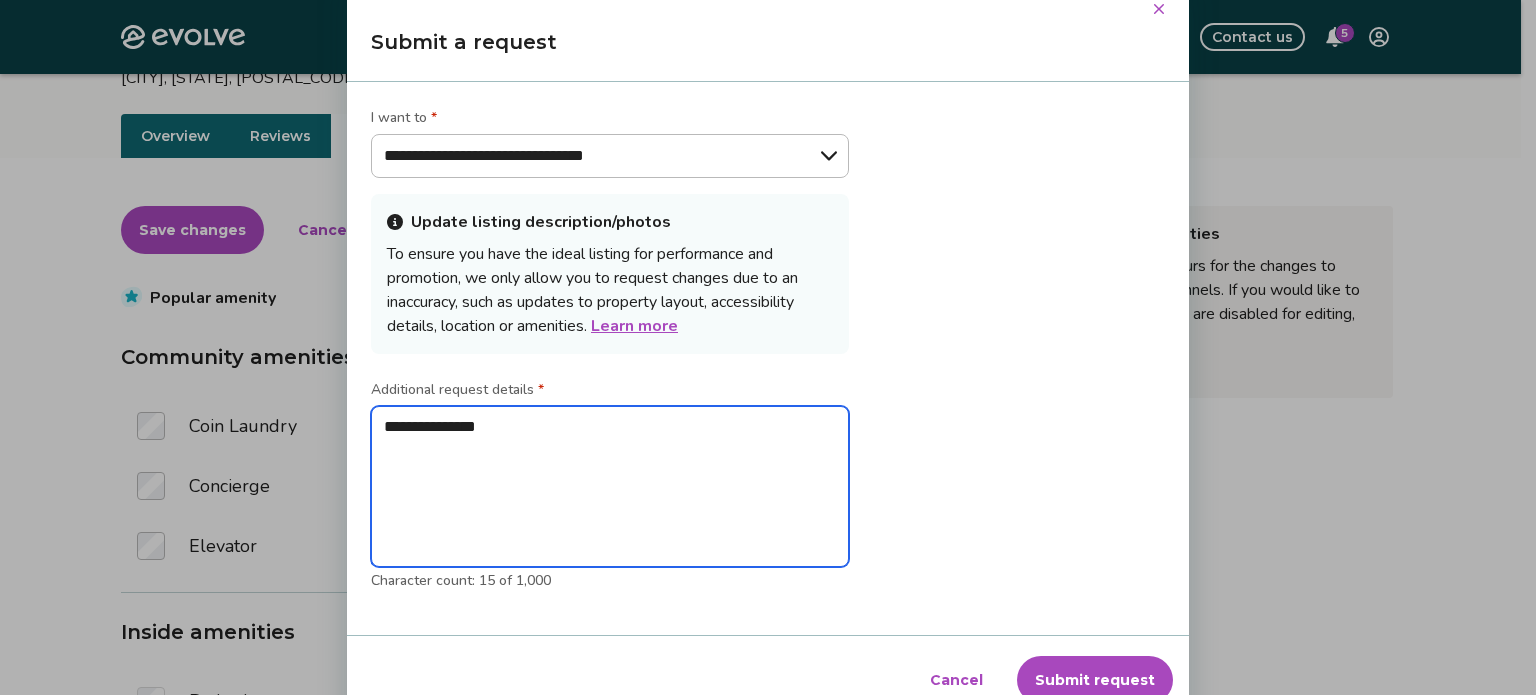 type on "**********" 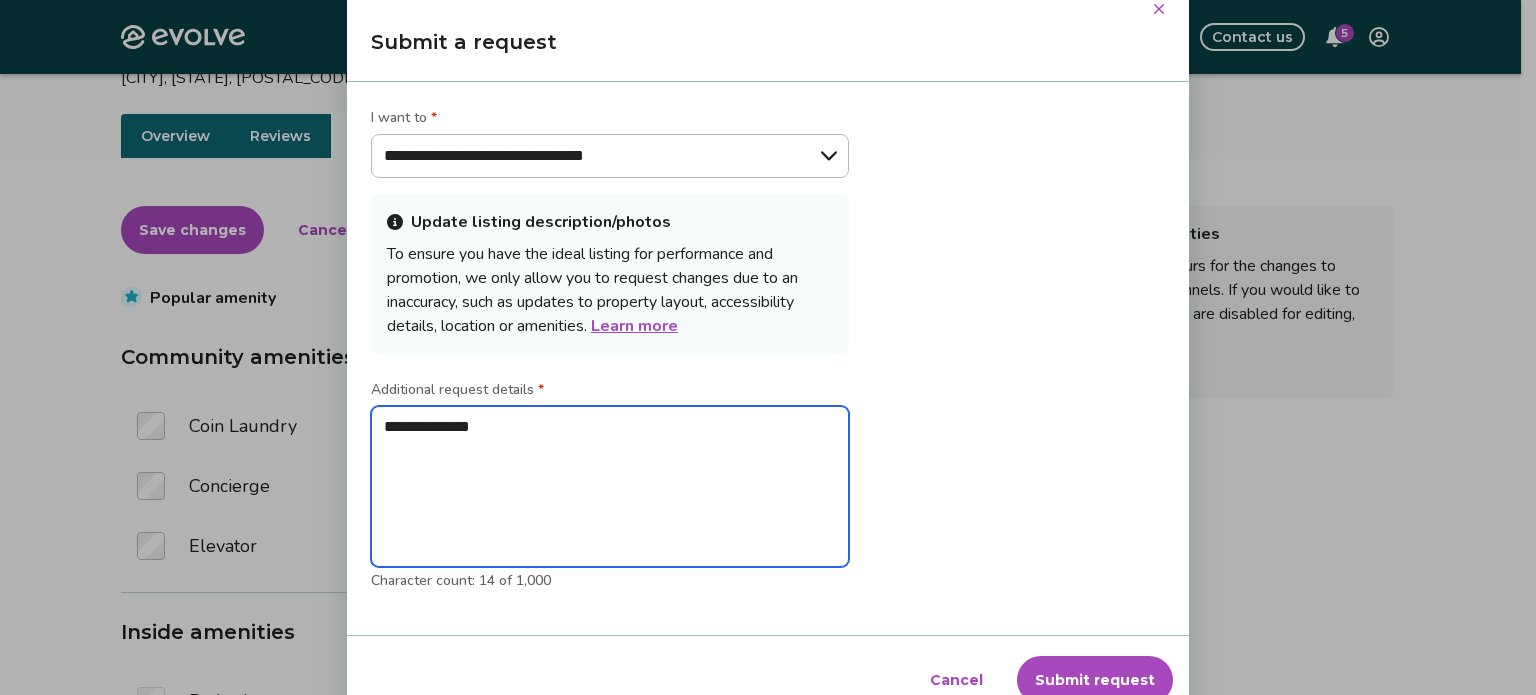type on "**********" 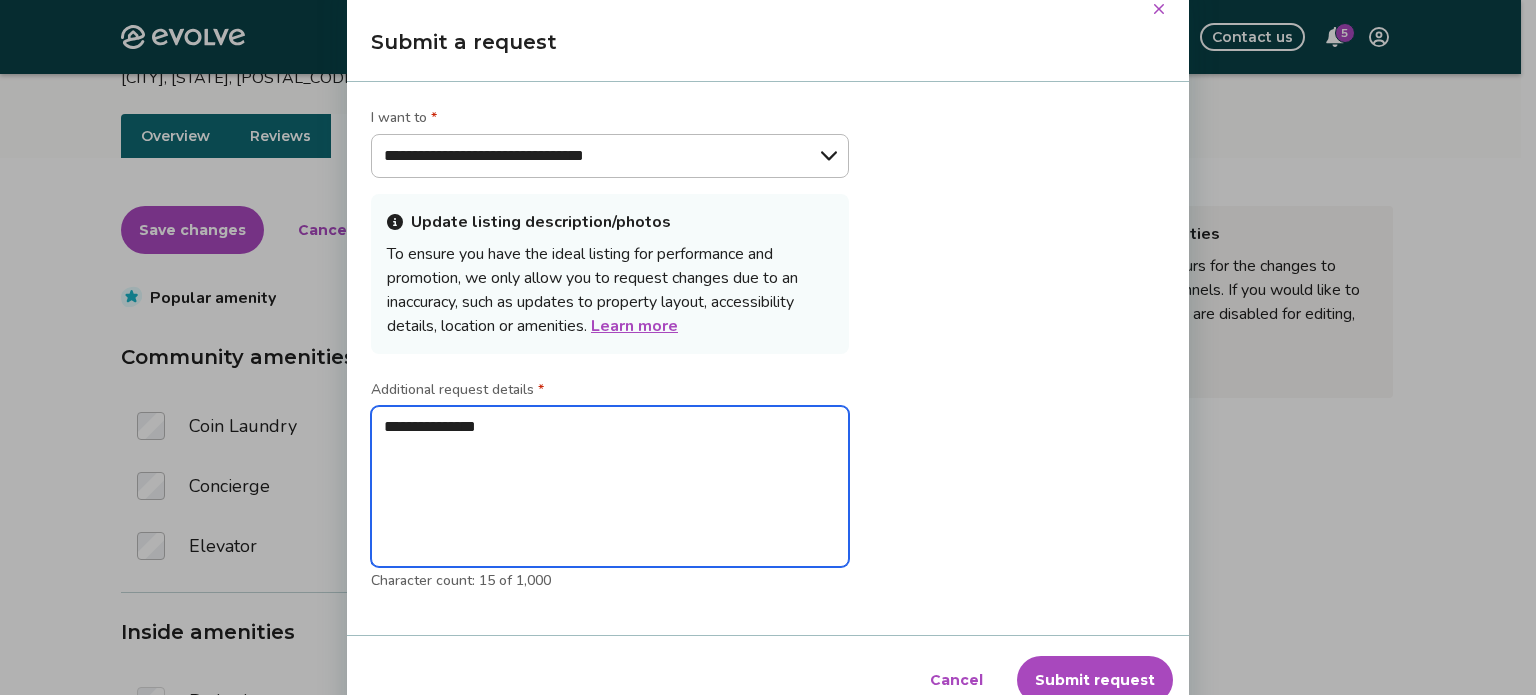 type on "**********" 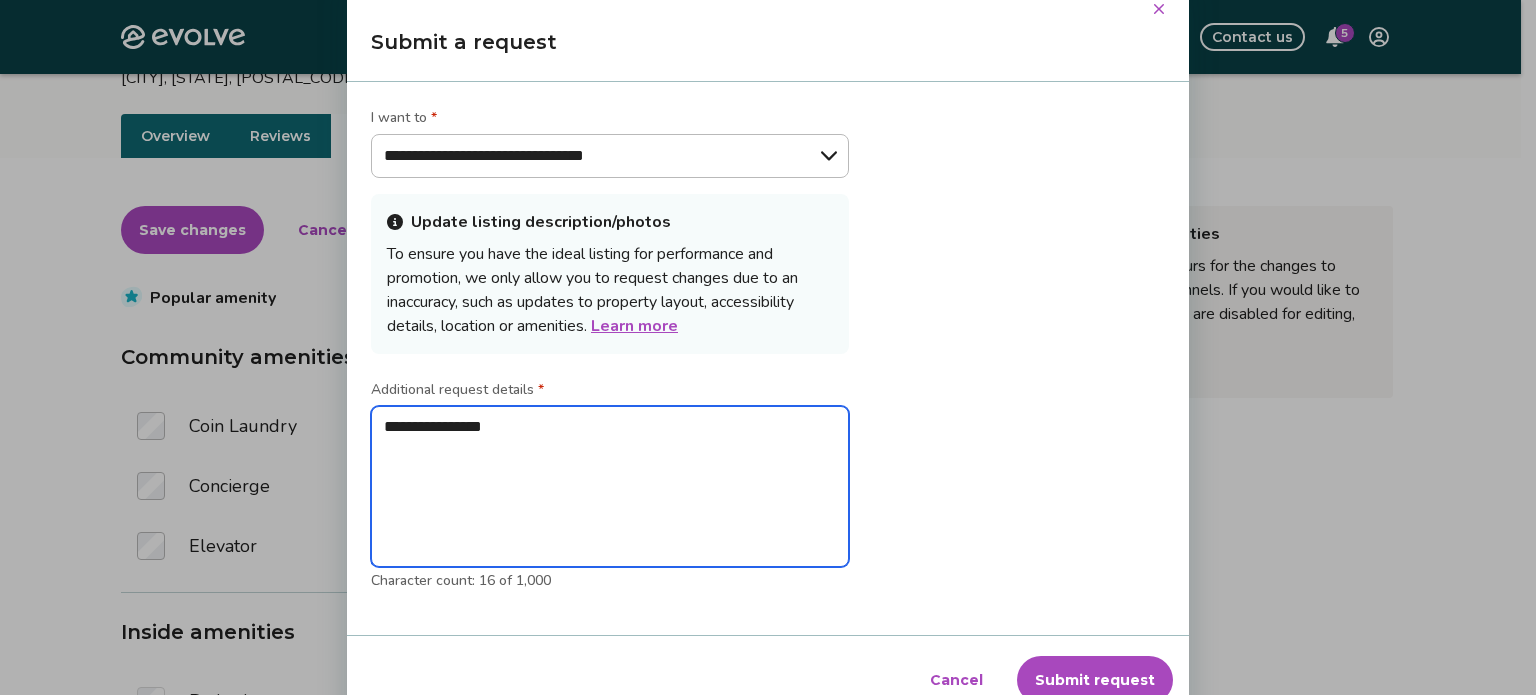 type on "**********" 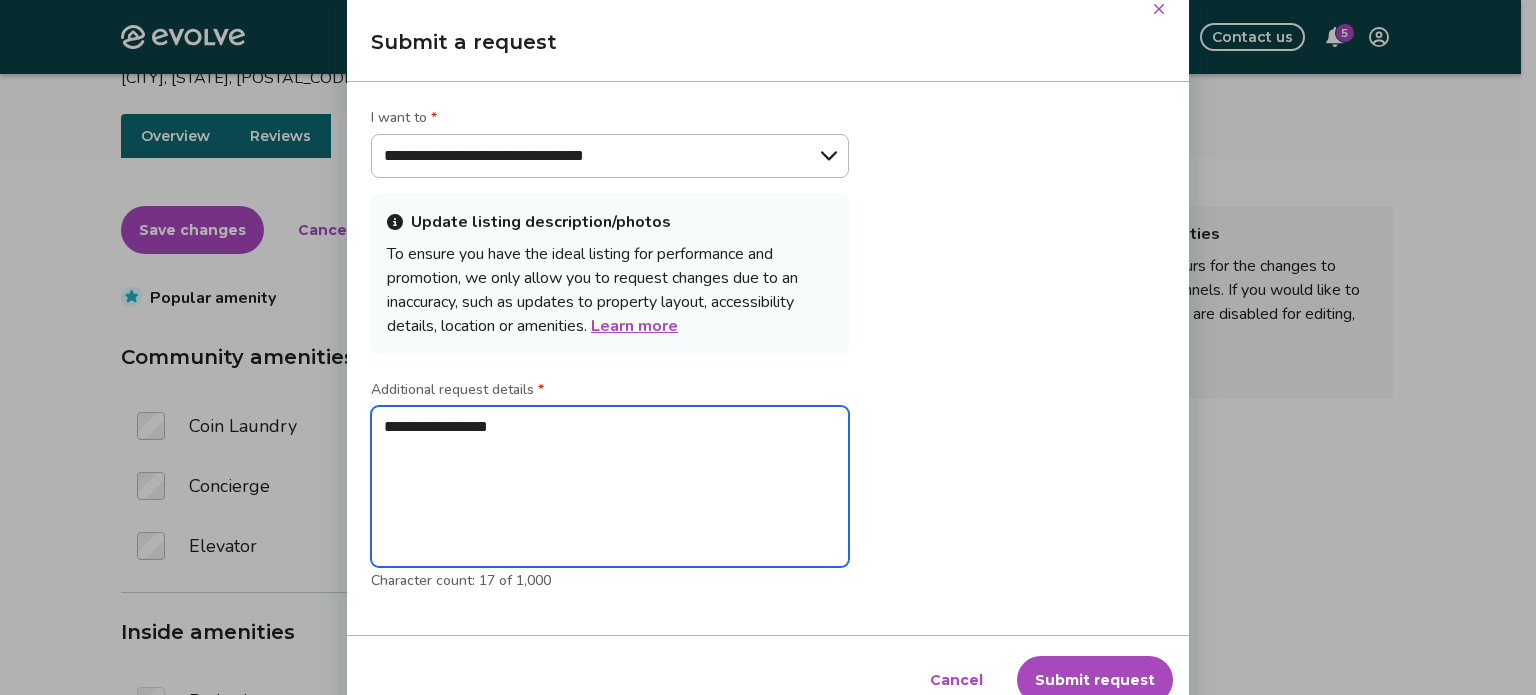 type on "**********" 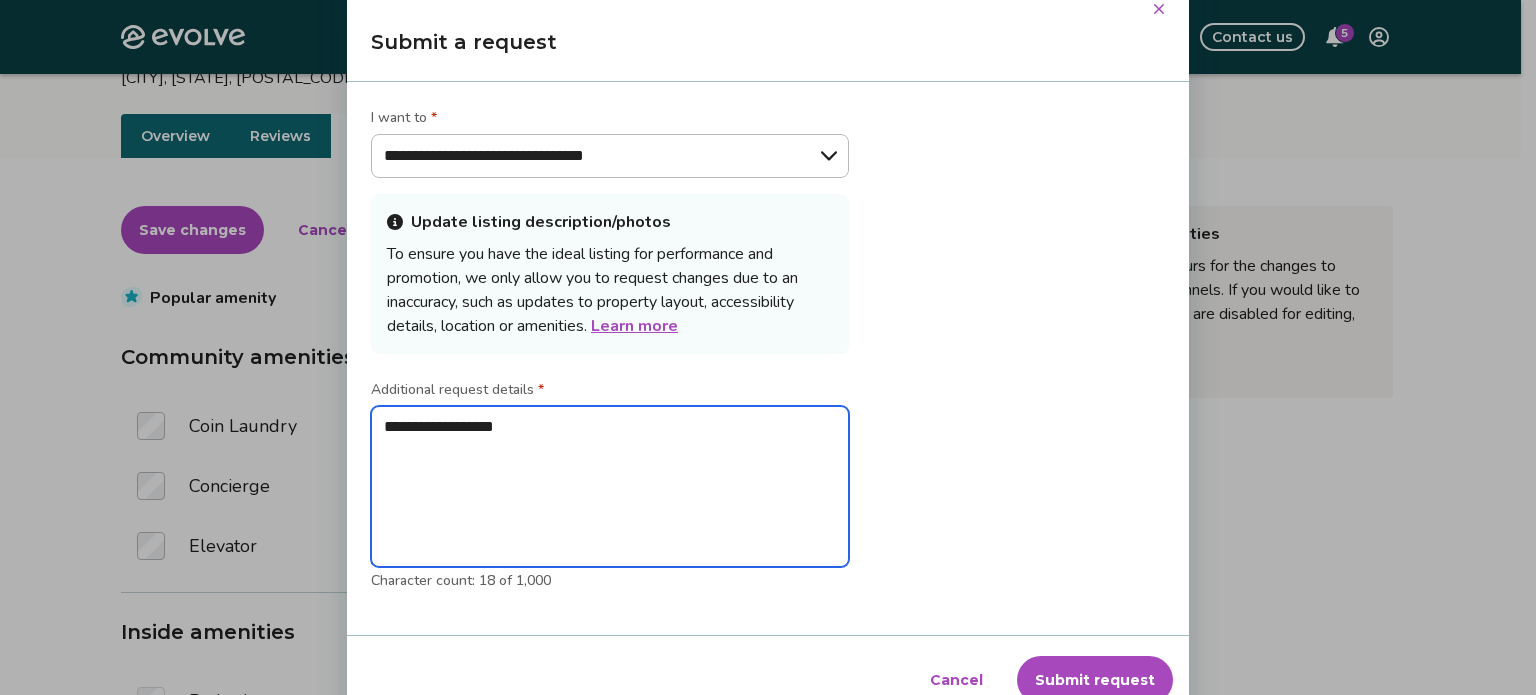 type on "**********" 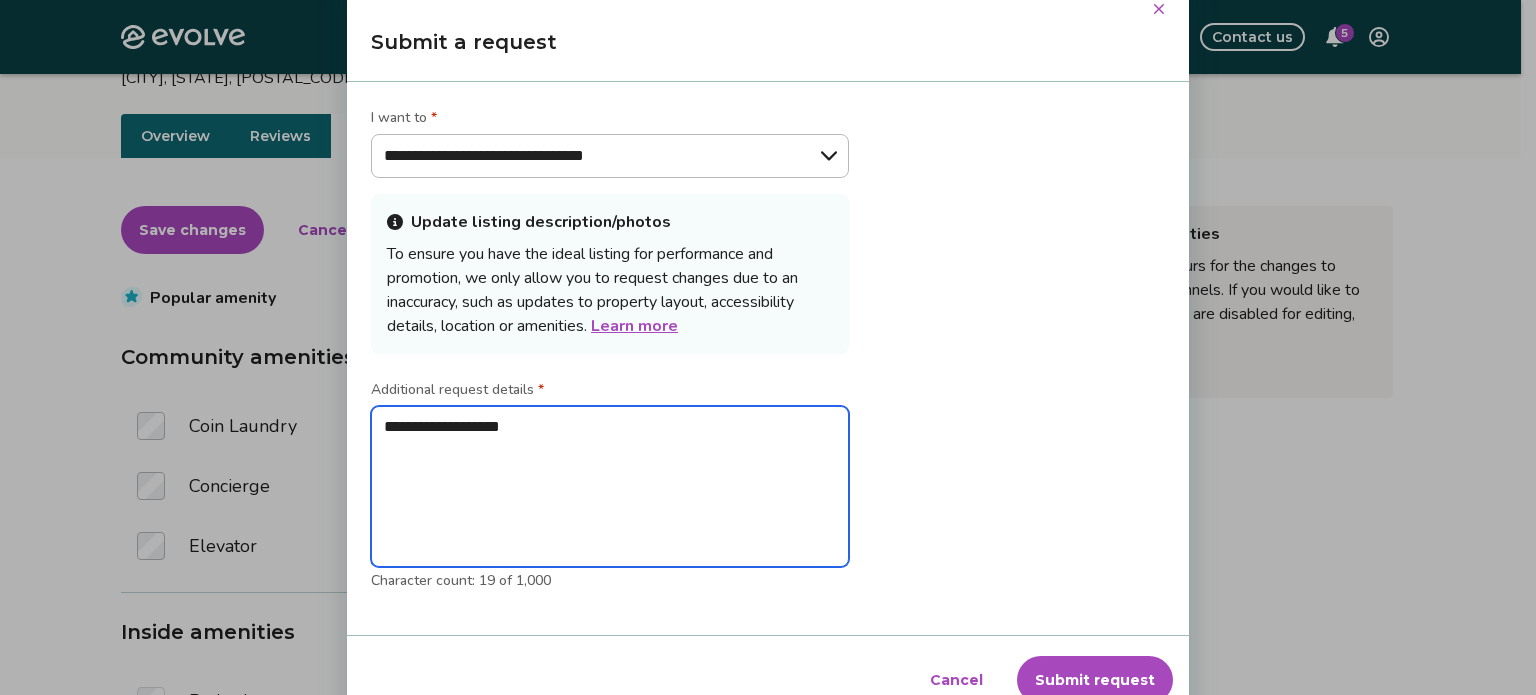 type on "**********" 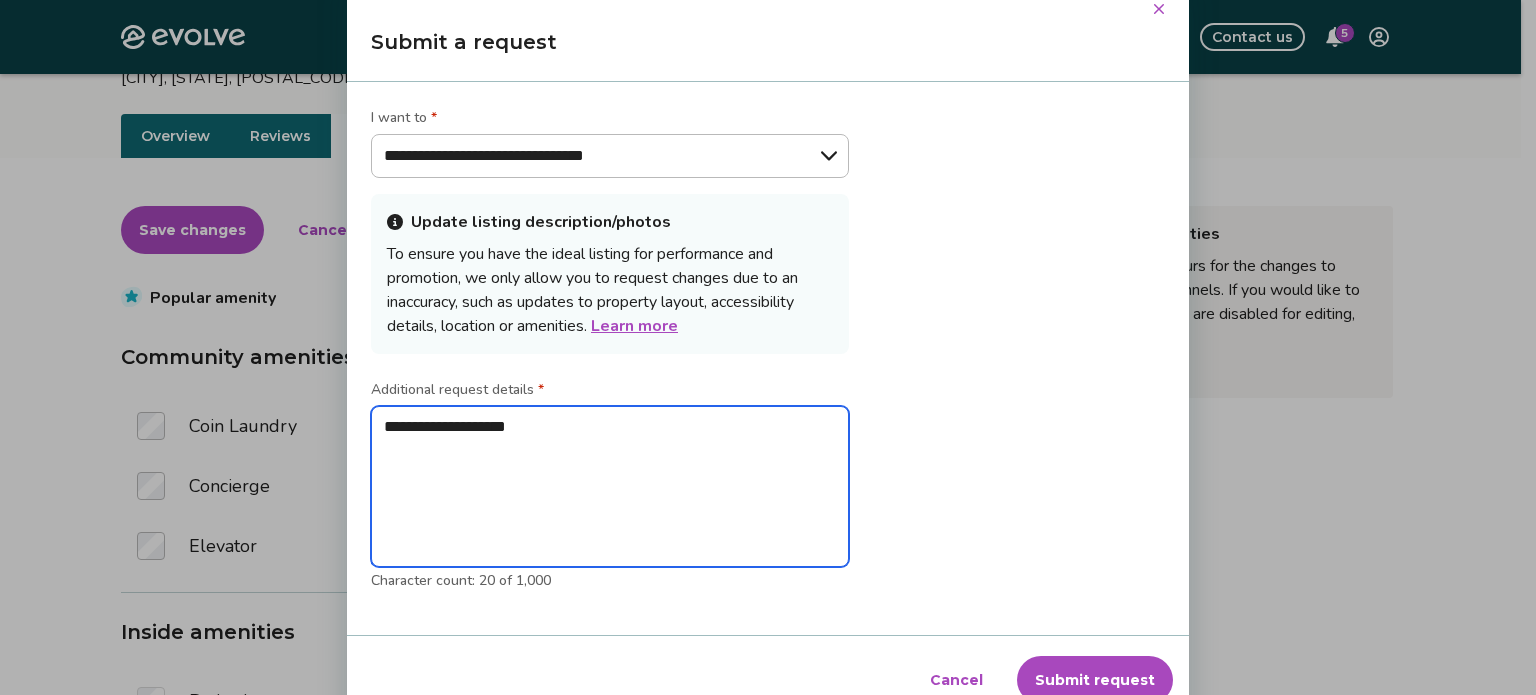 type on "**********" 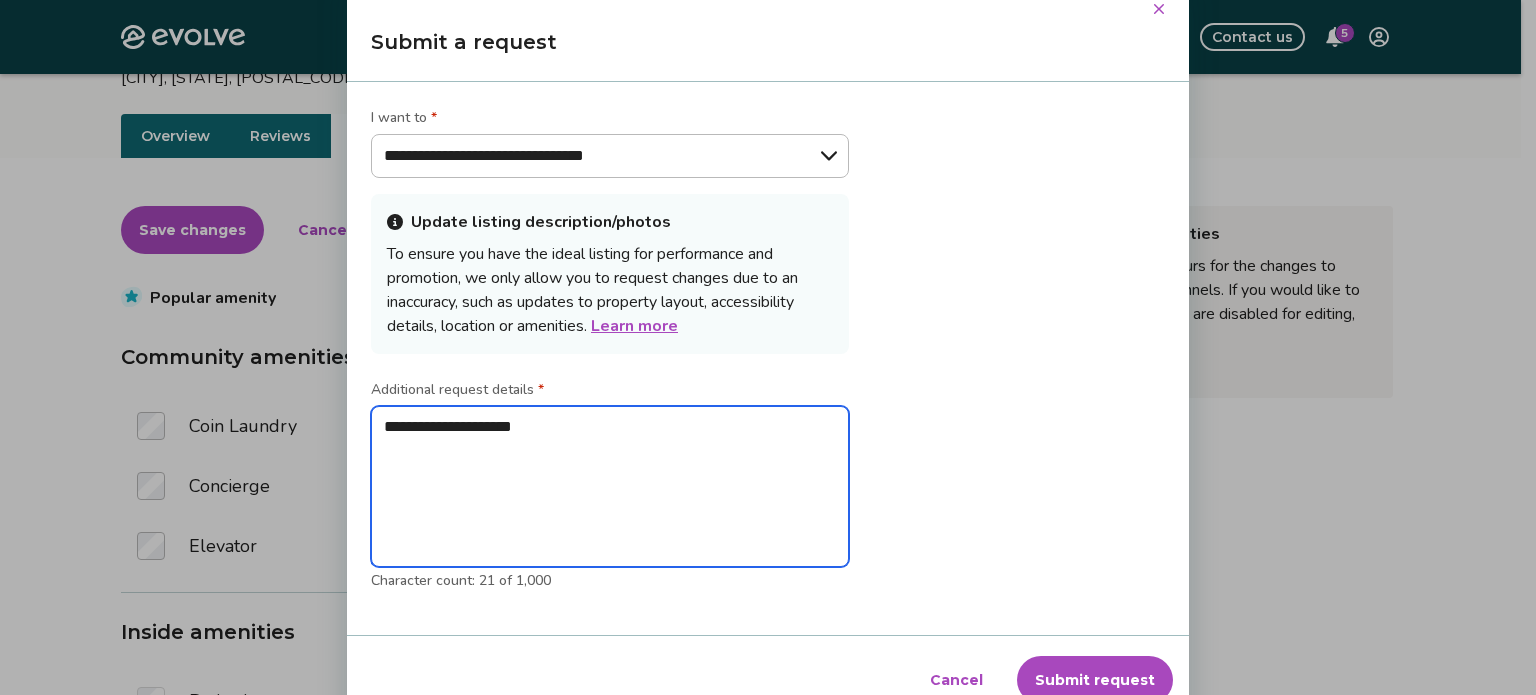 type on "**********" 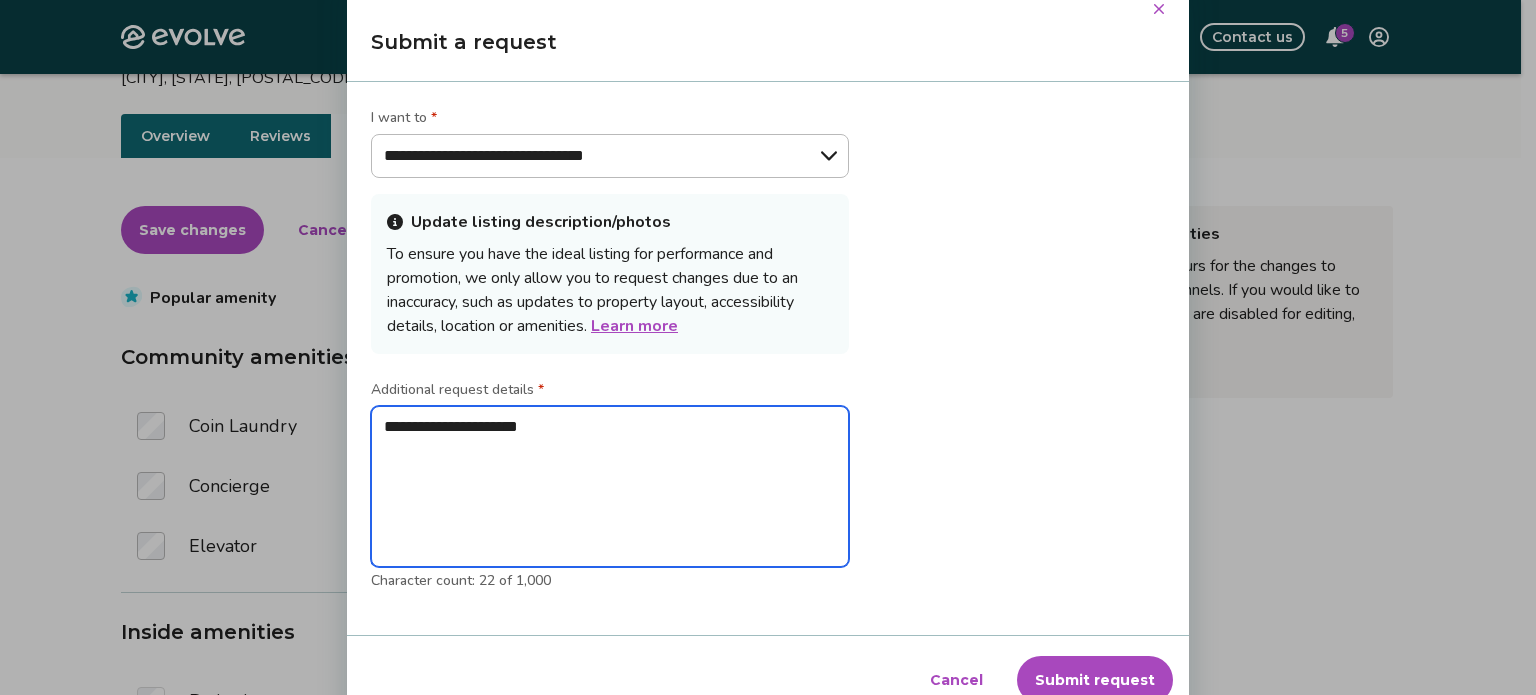 type on "**********" 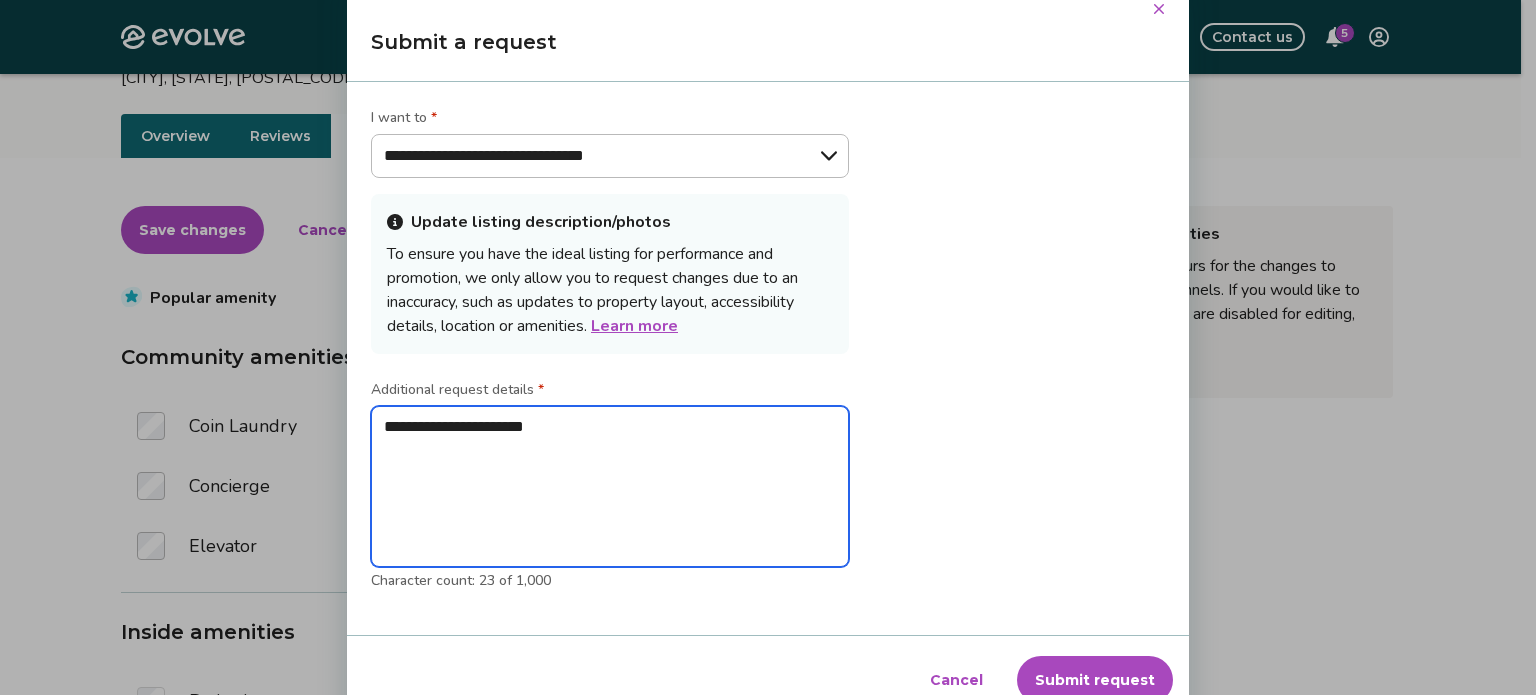 click on "**********" at bounding box center (610, 487) 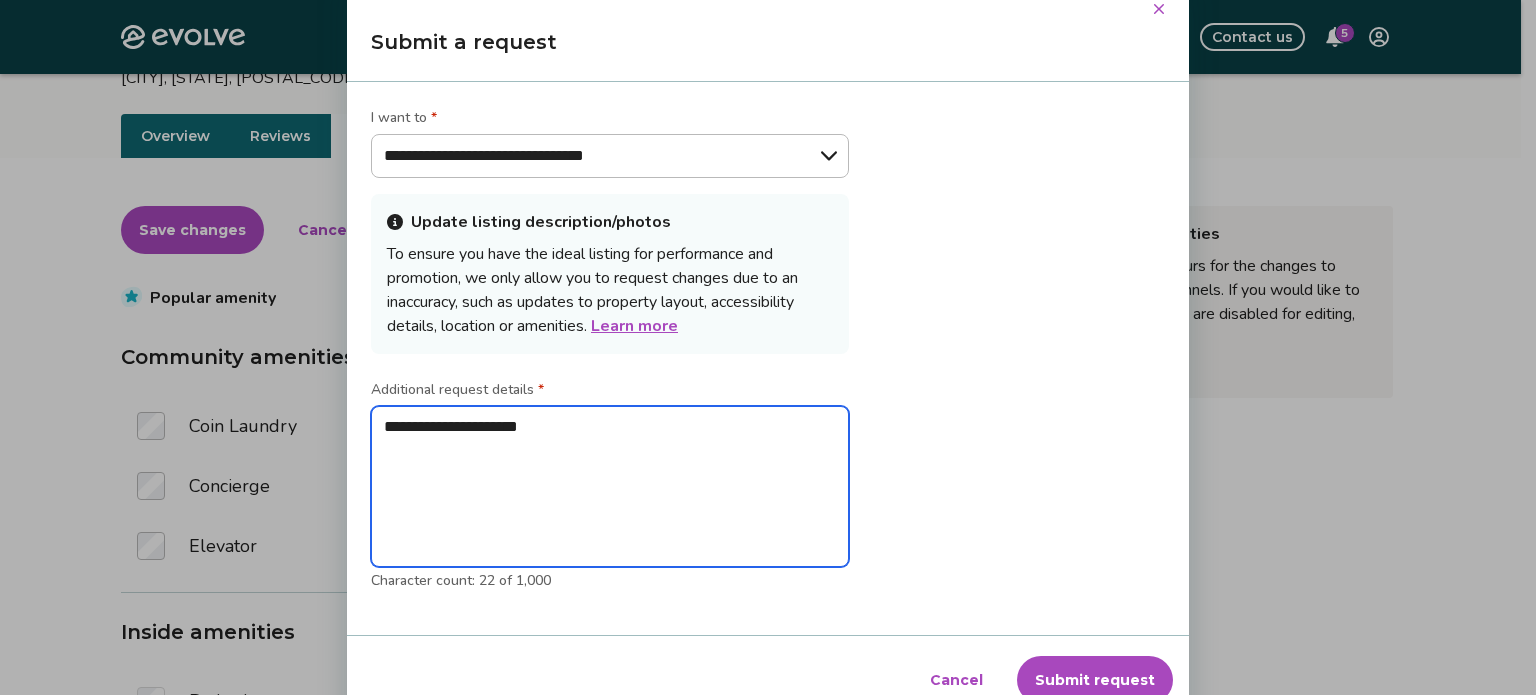 type on "**********" 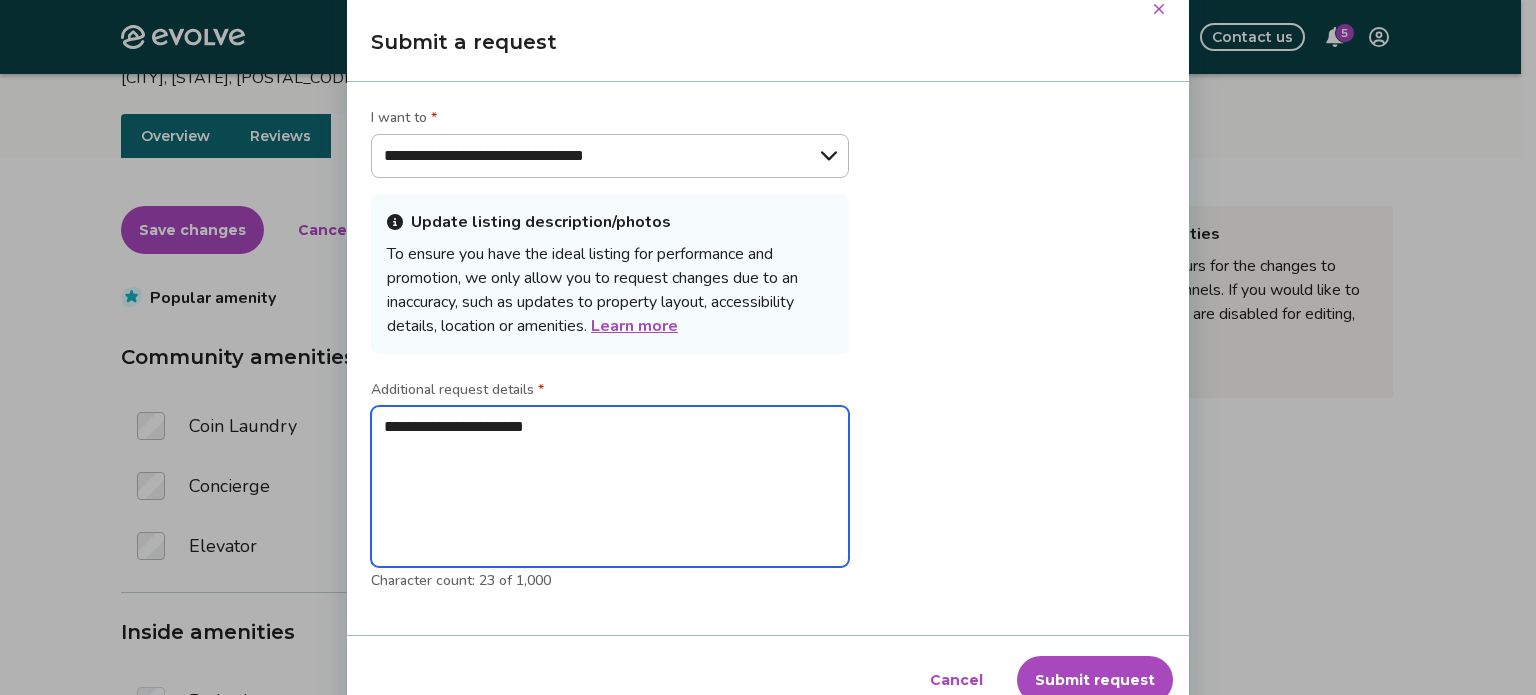 type on "**********" 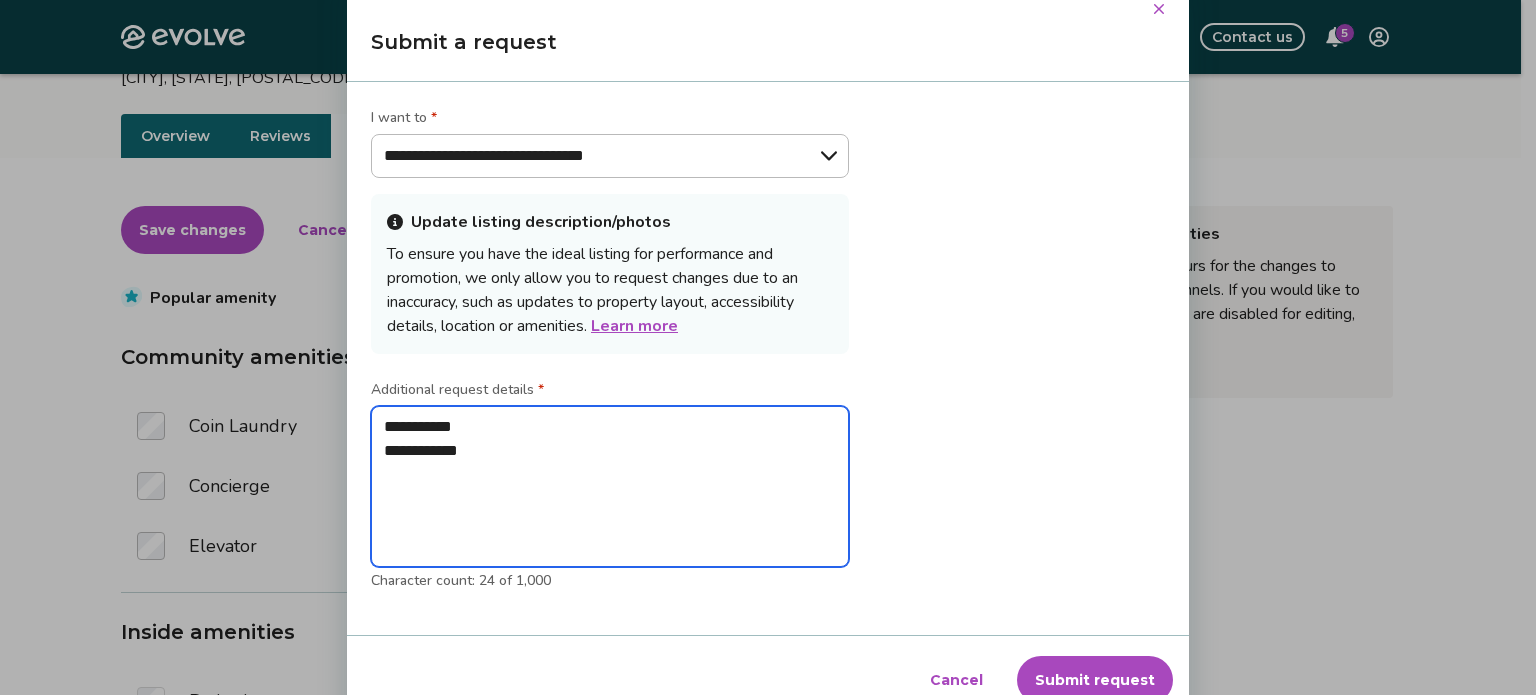 click on "**********" at bounding box center [610, 487] 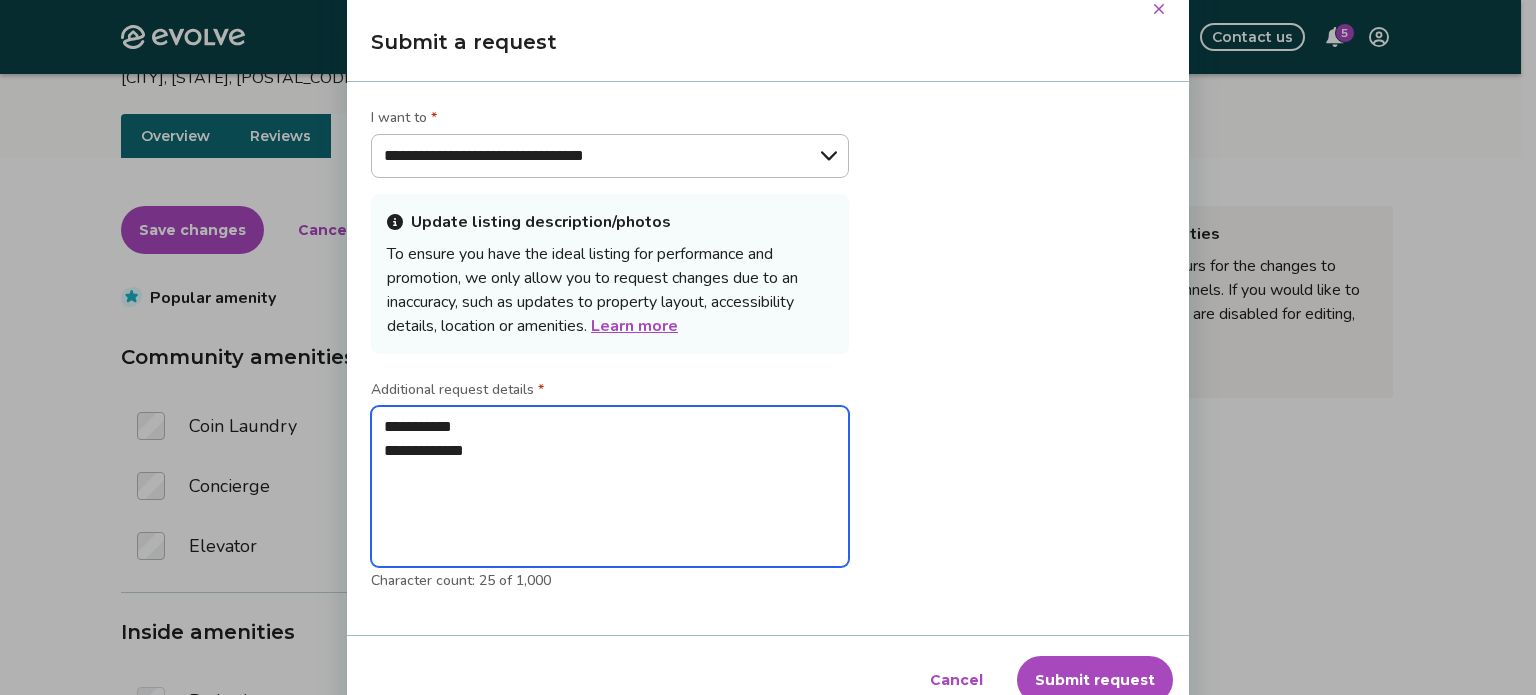 type on "**********" 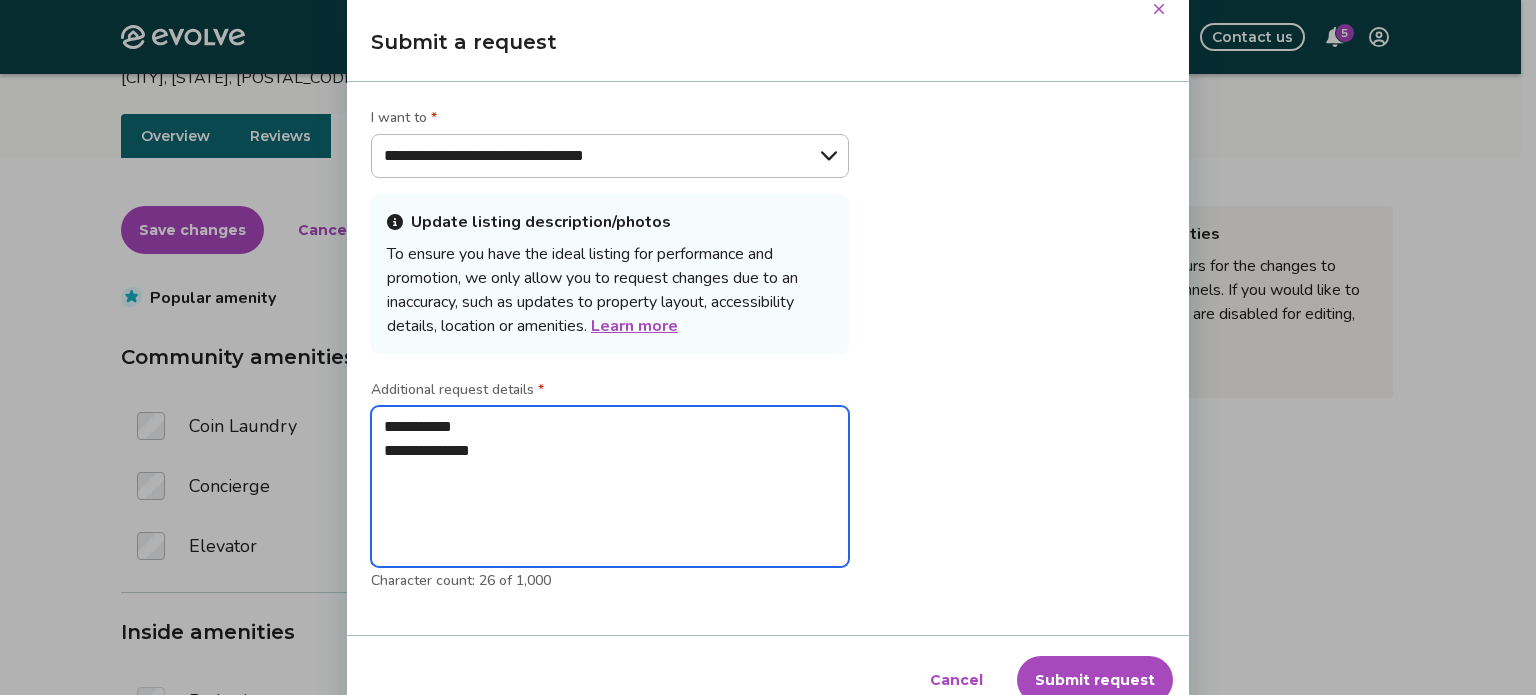 type on "**********" 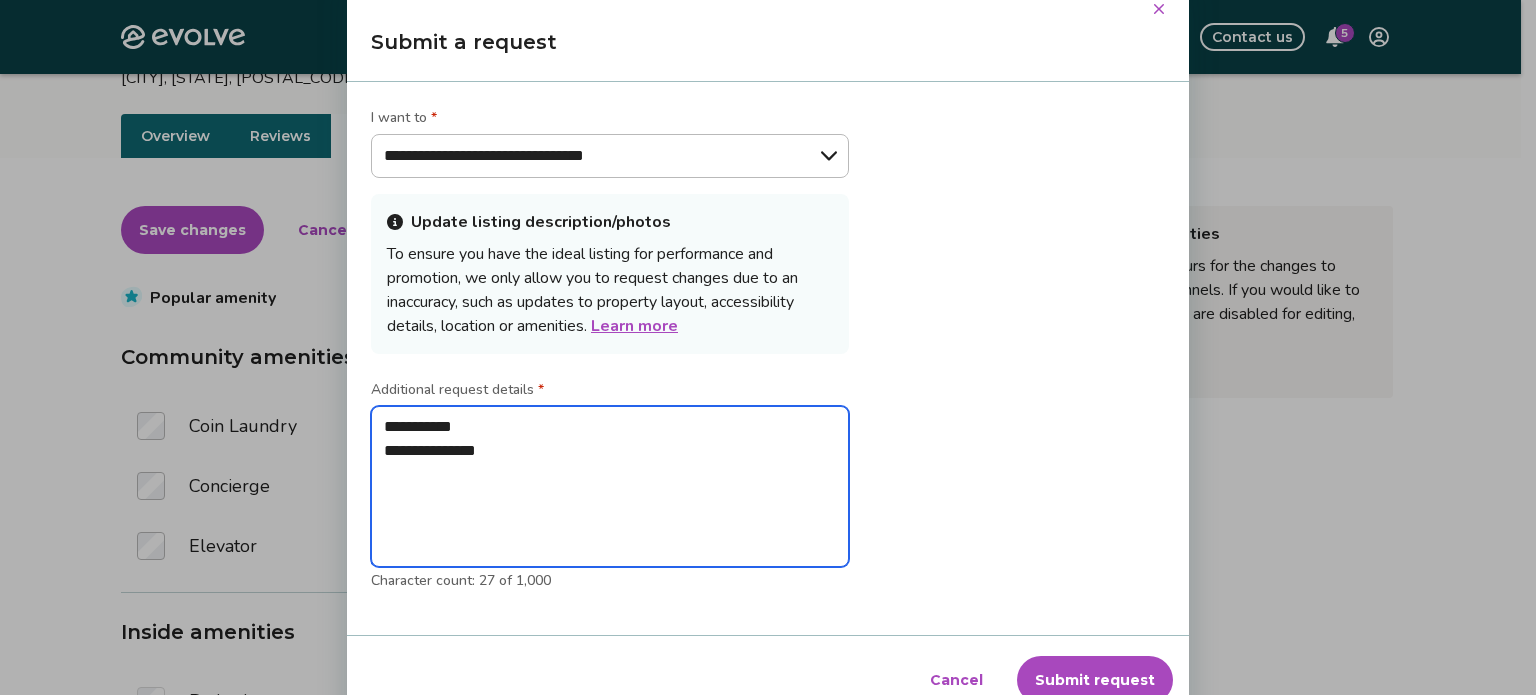 type on "**********" 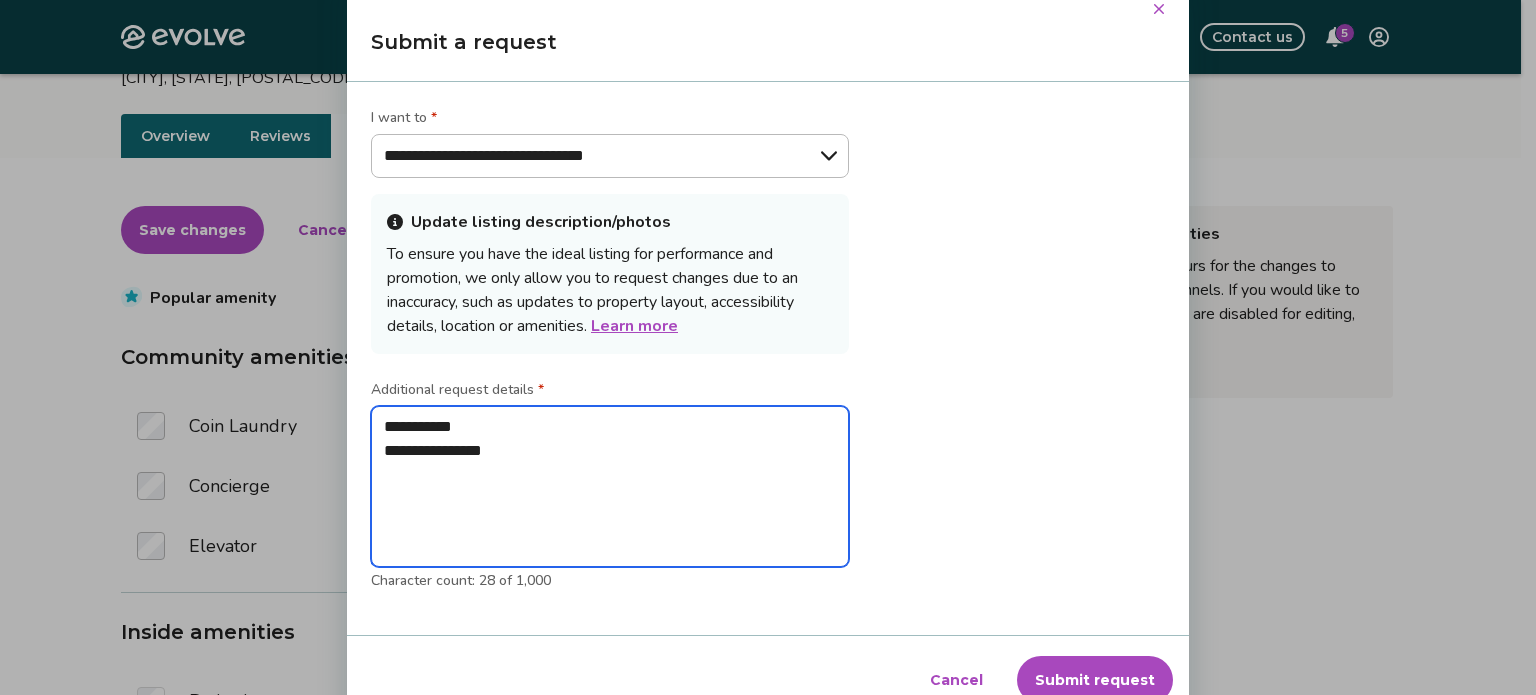 type on "**********" 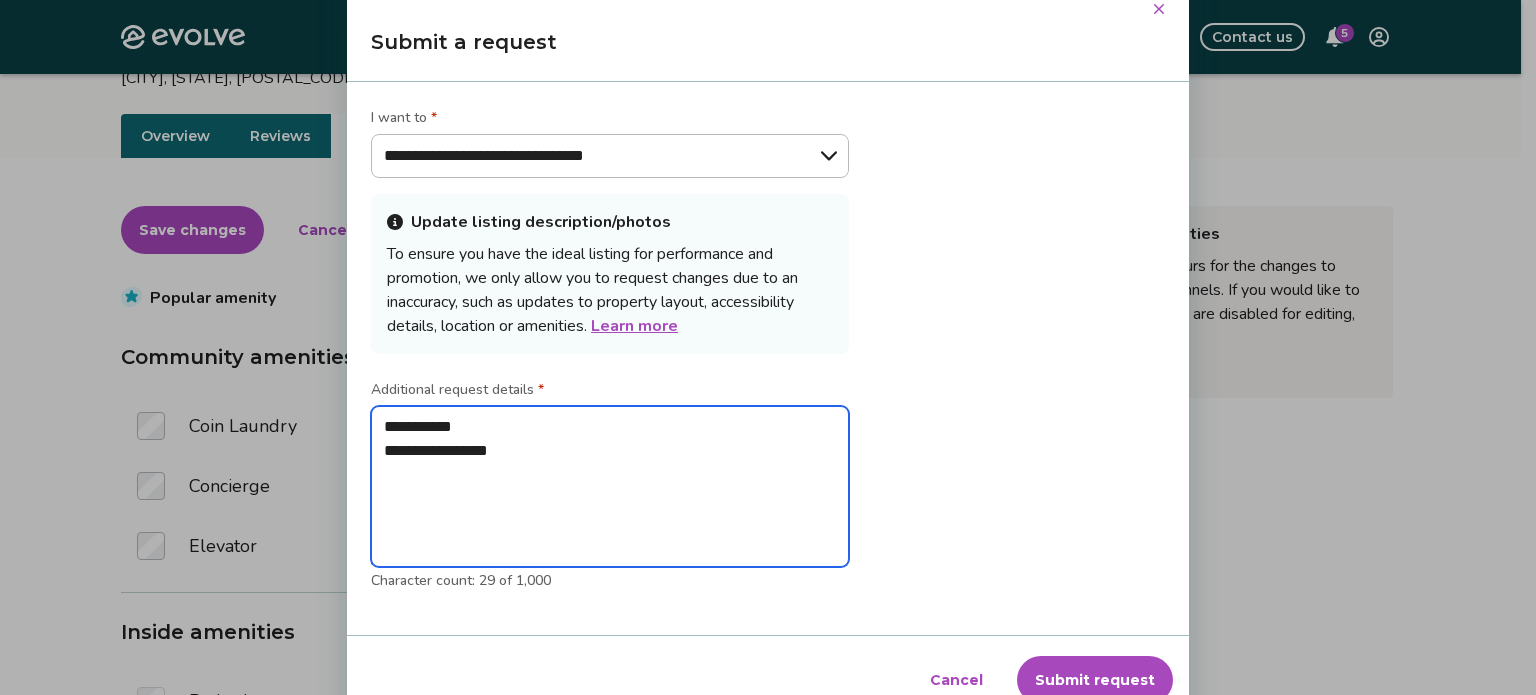 type on "**********" 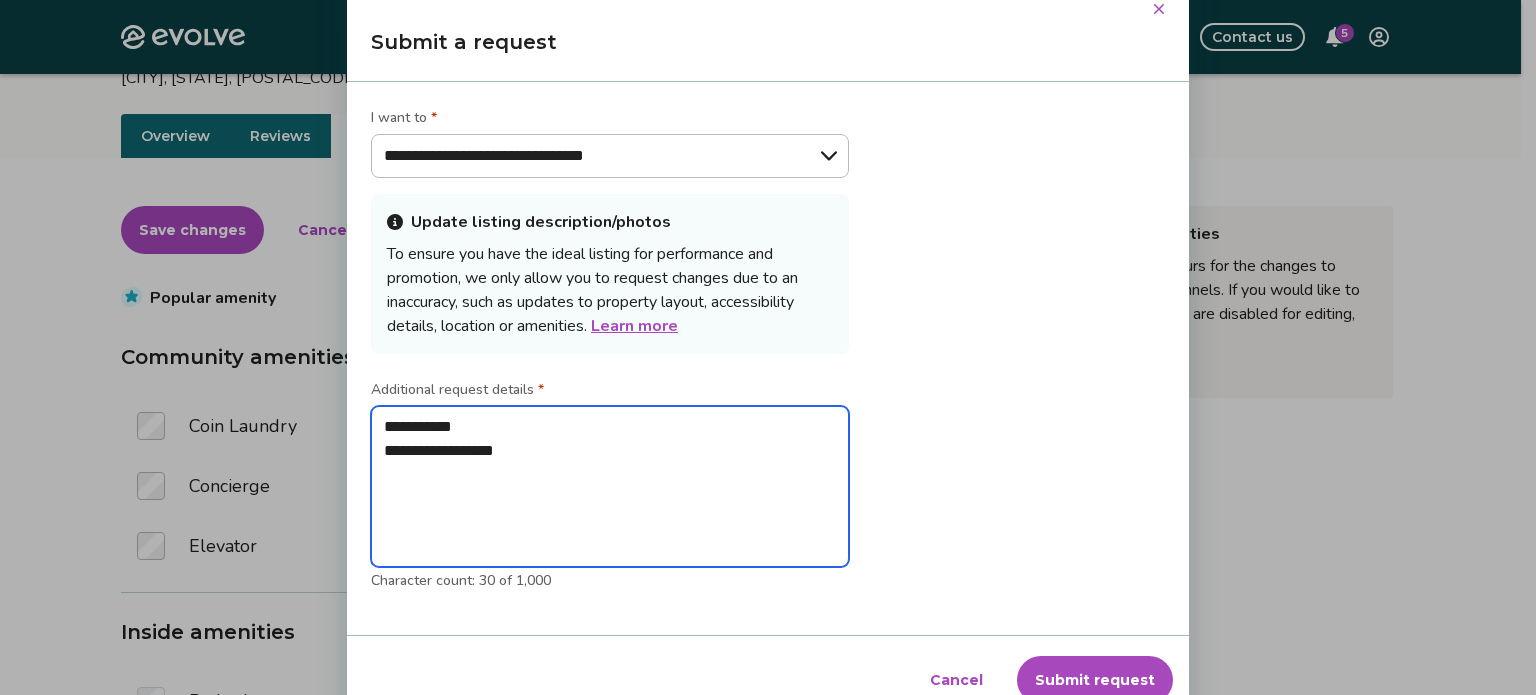 type on "**********" 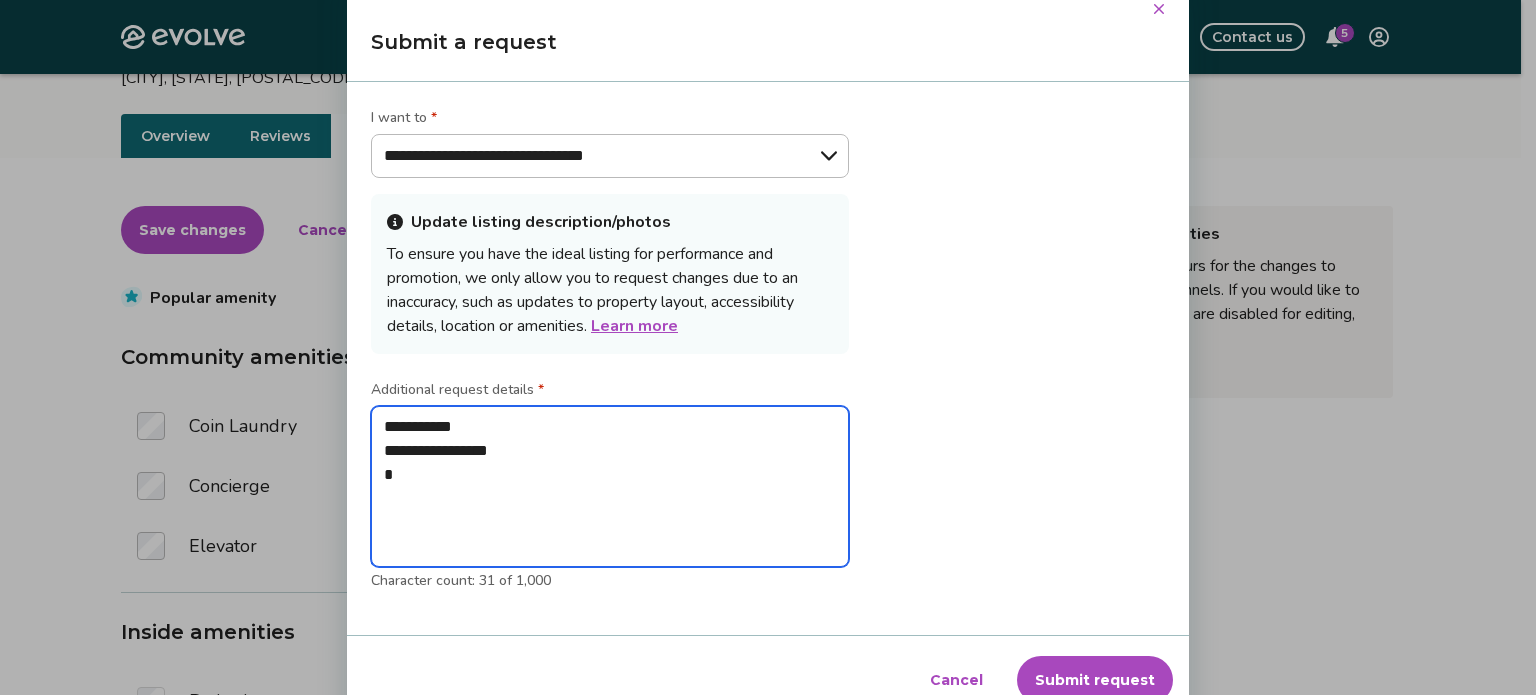 type on "**********" 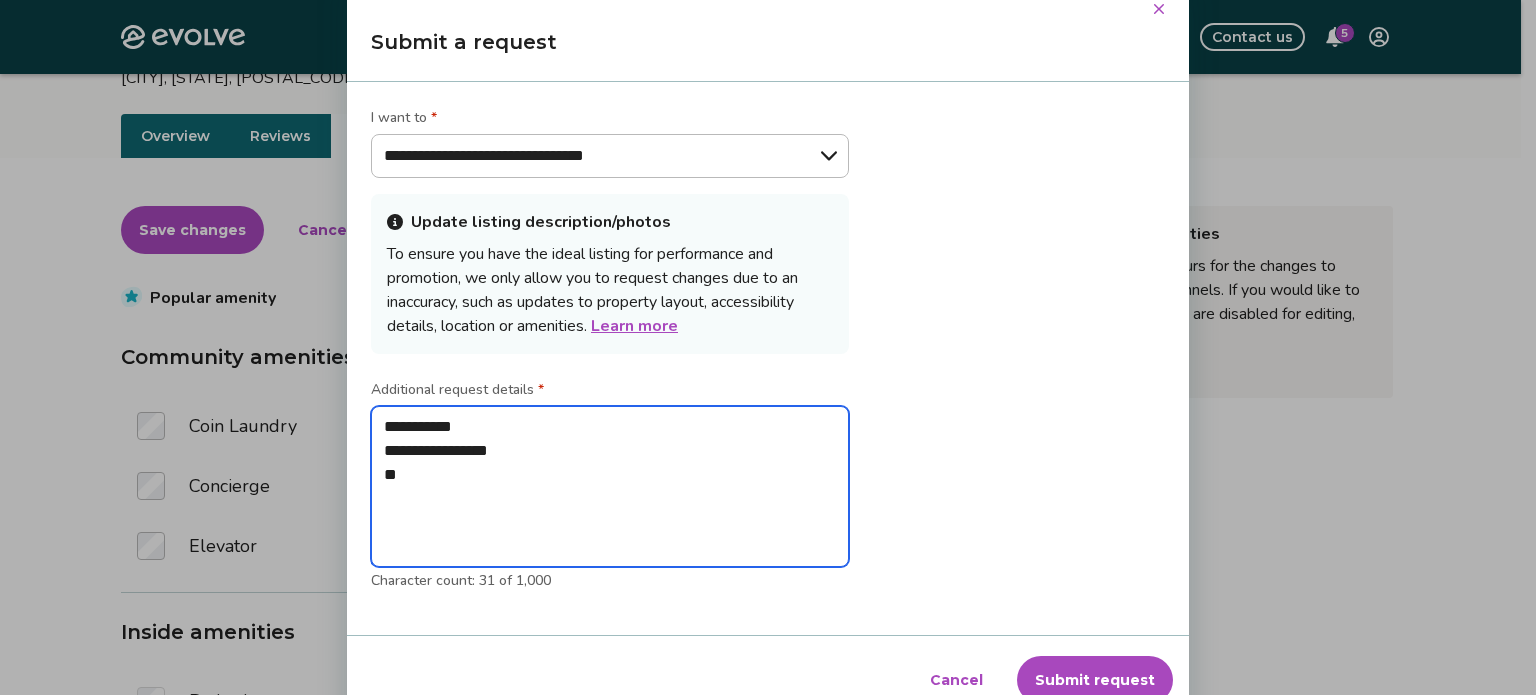 type on "**********" 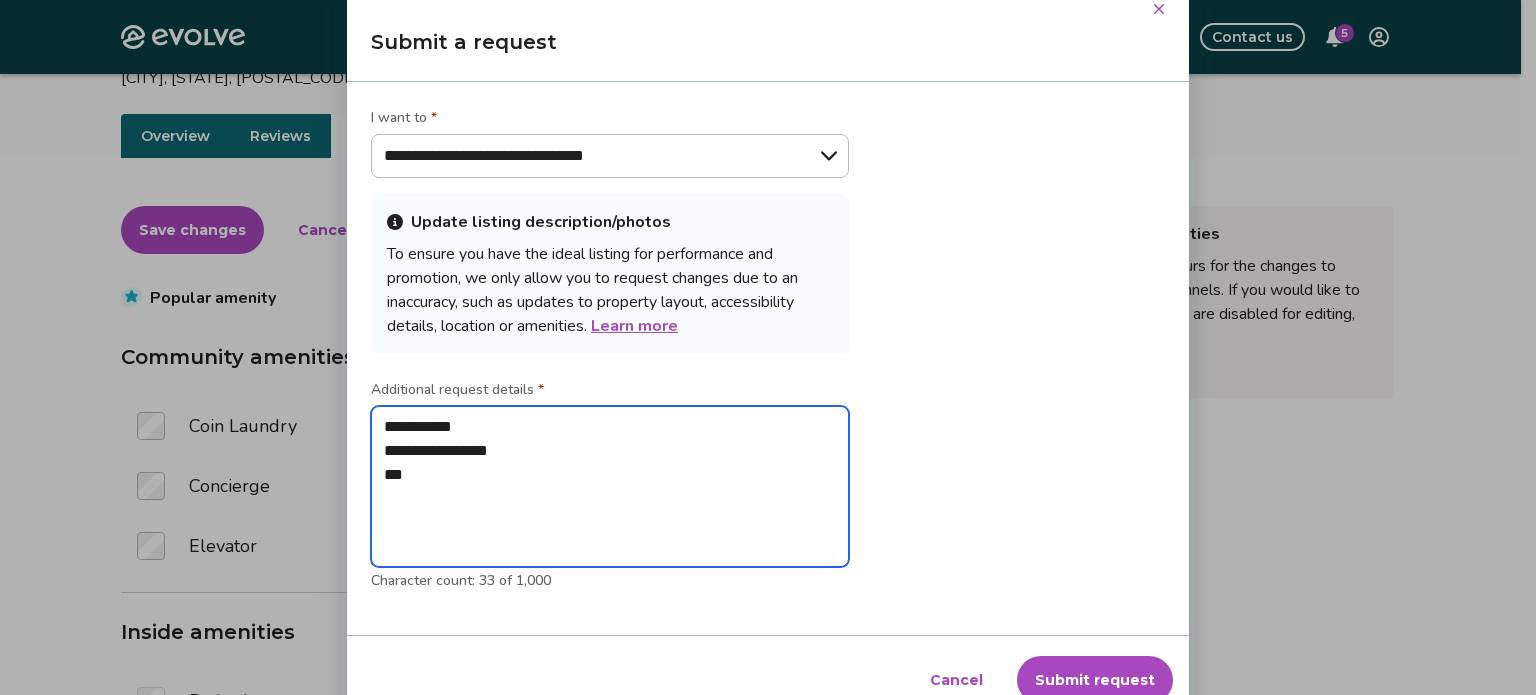 type on "**********" 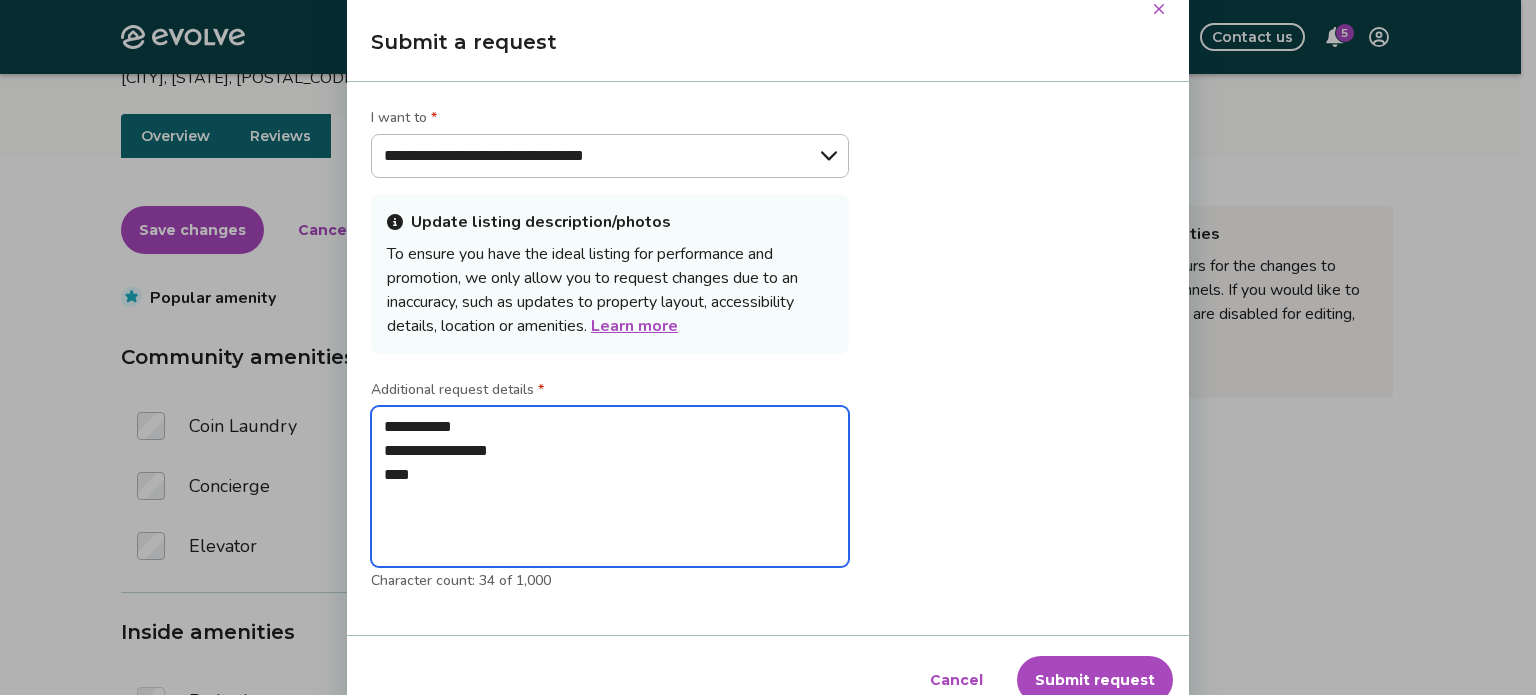 type on "**********" 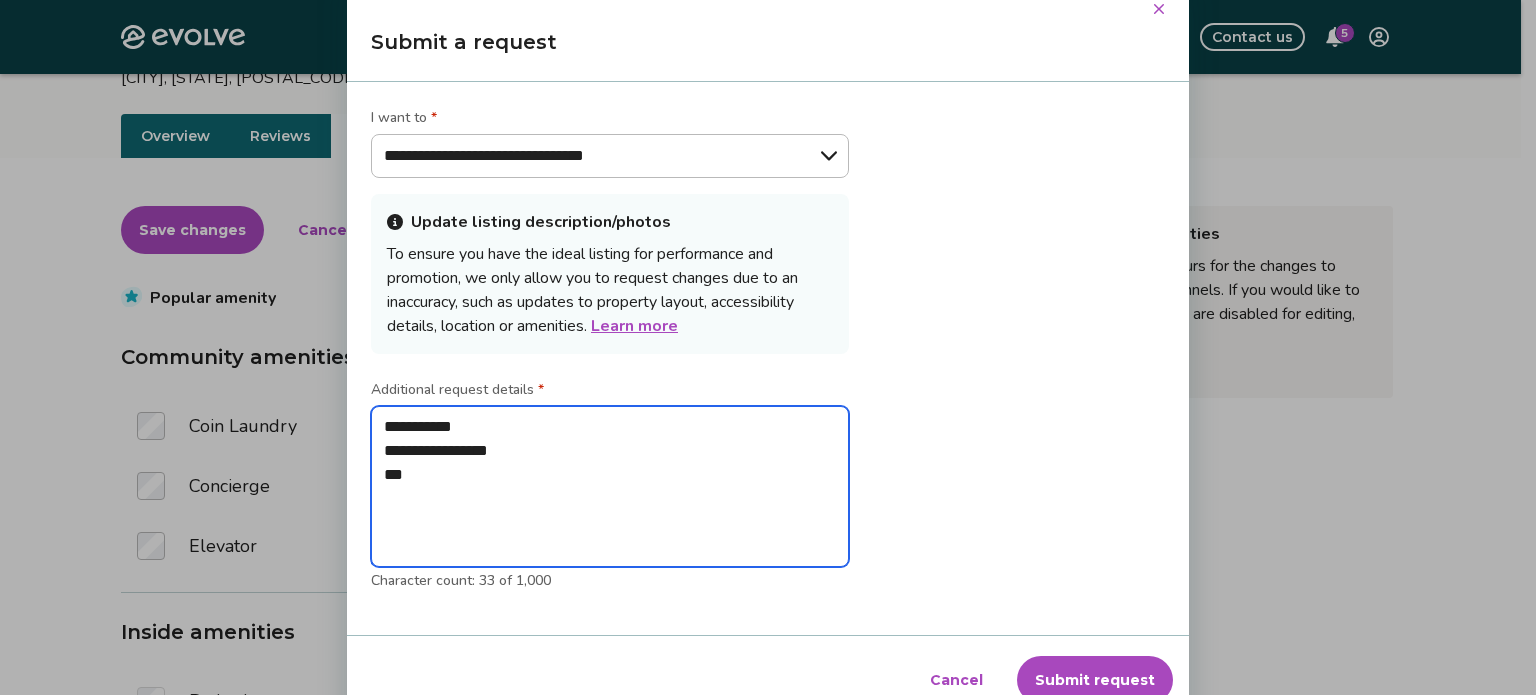 type on "**********" 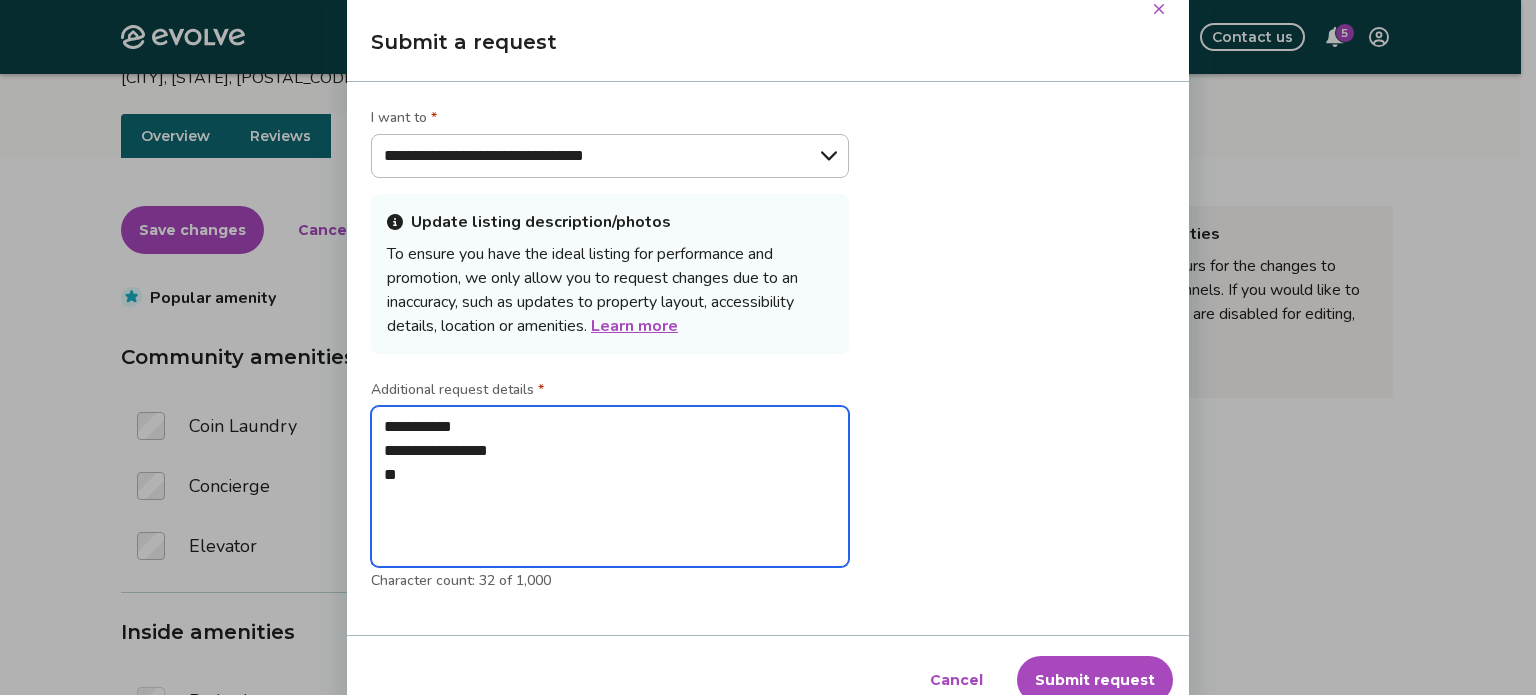 type on "**********" 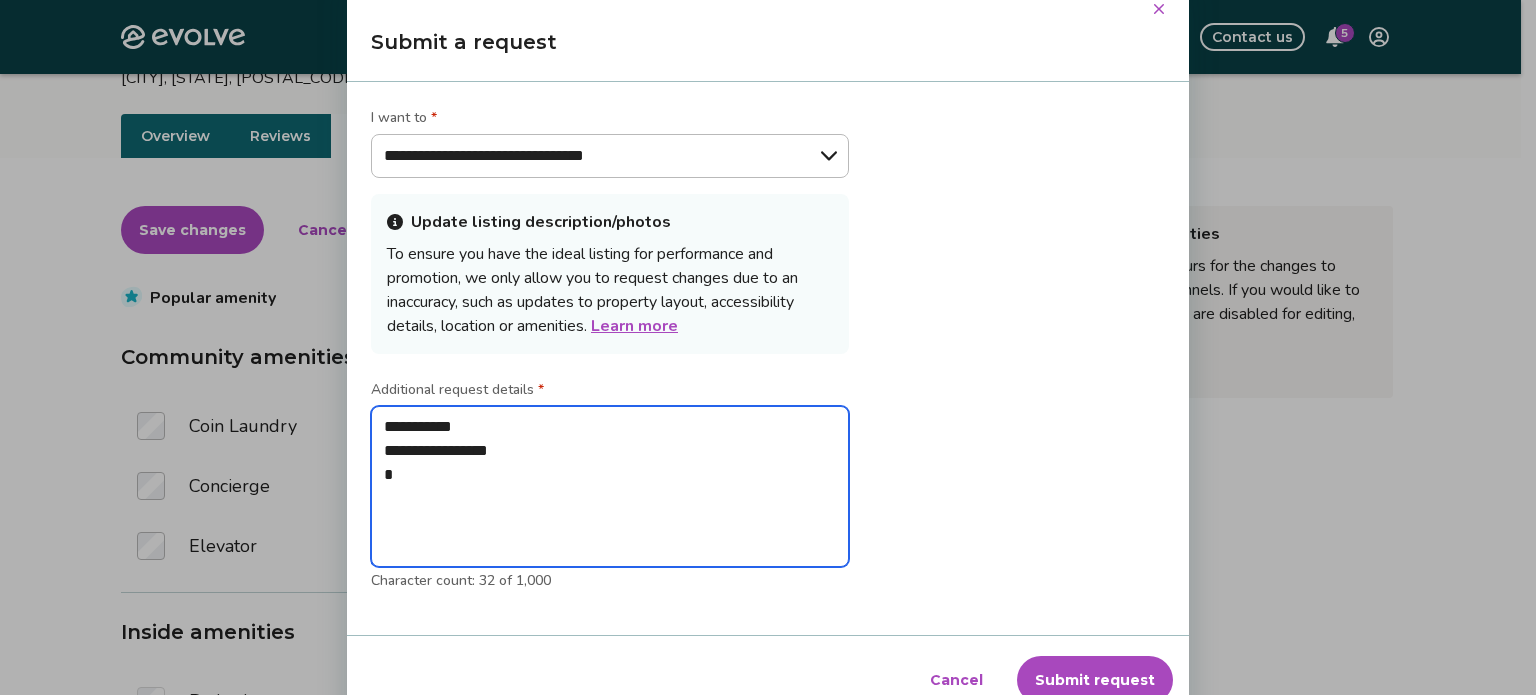 type on "**********" 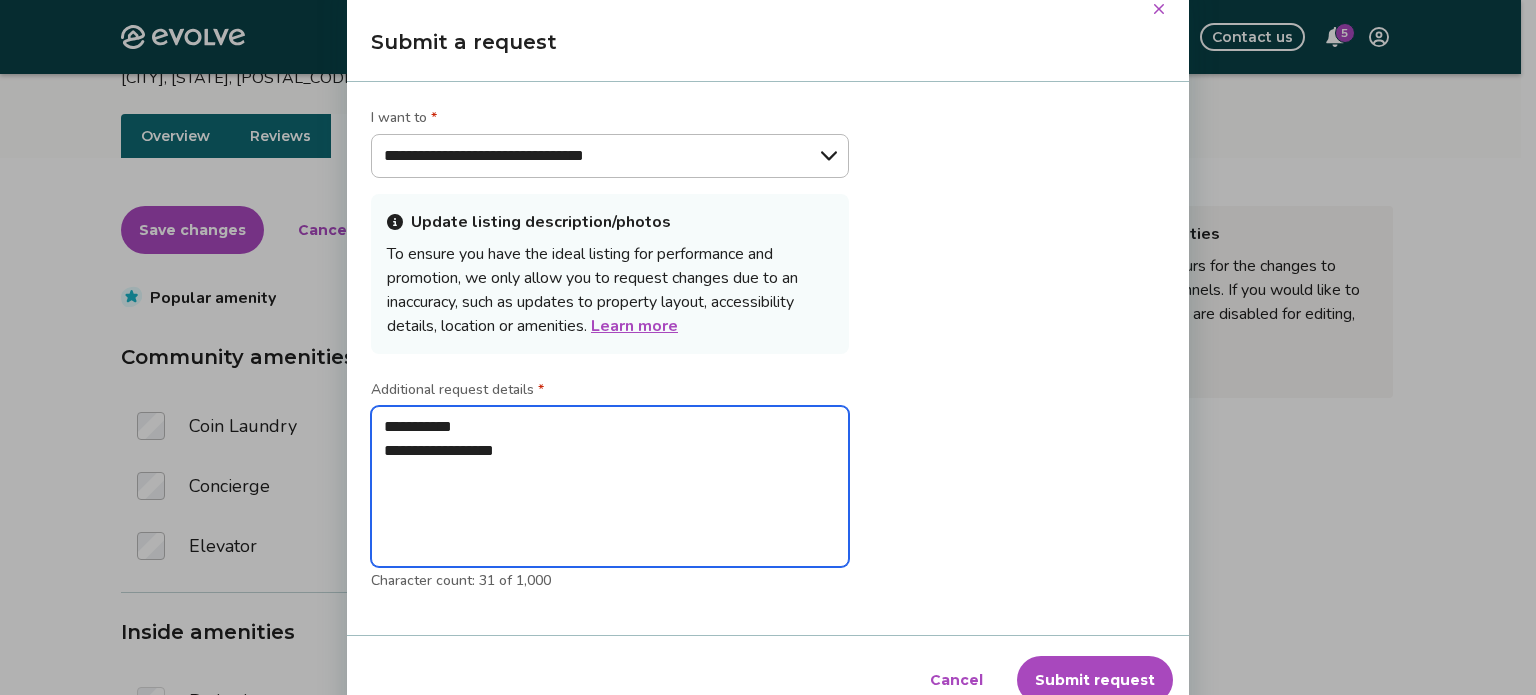 type on "**********" 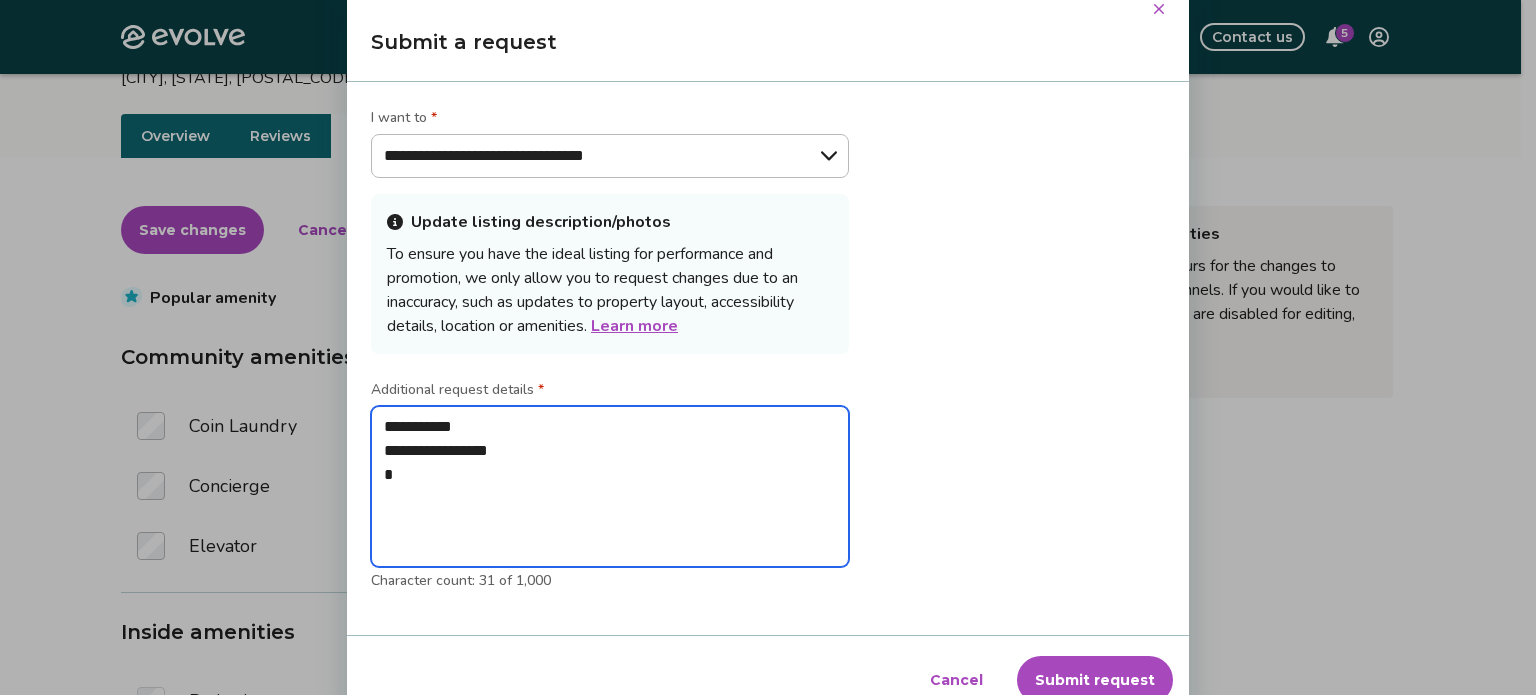 type on "**********" 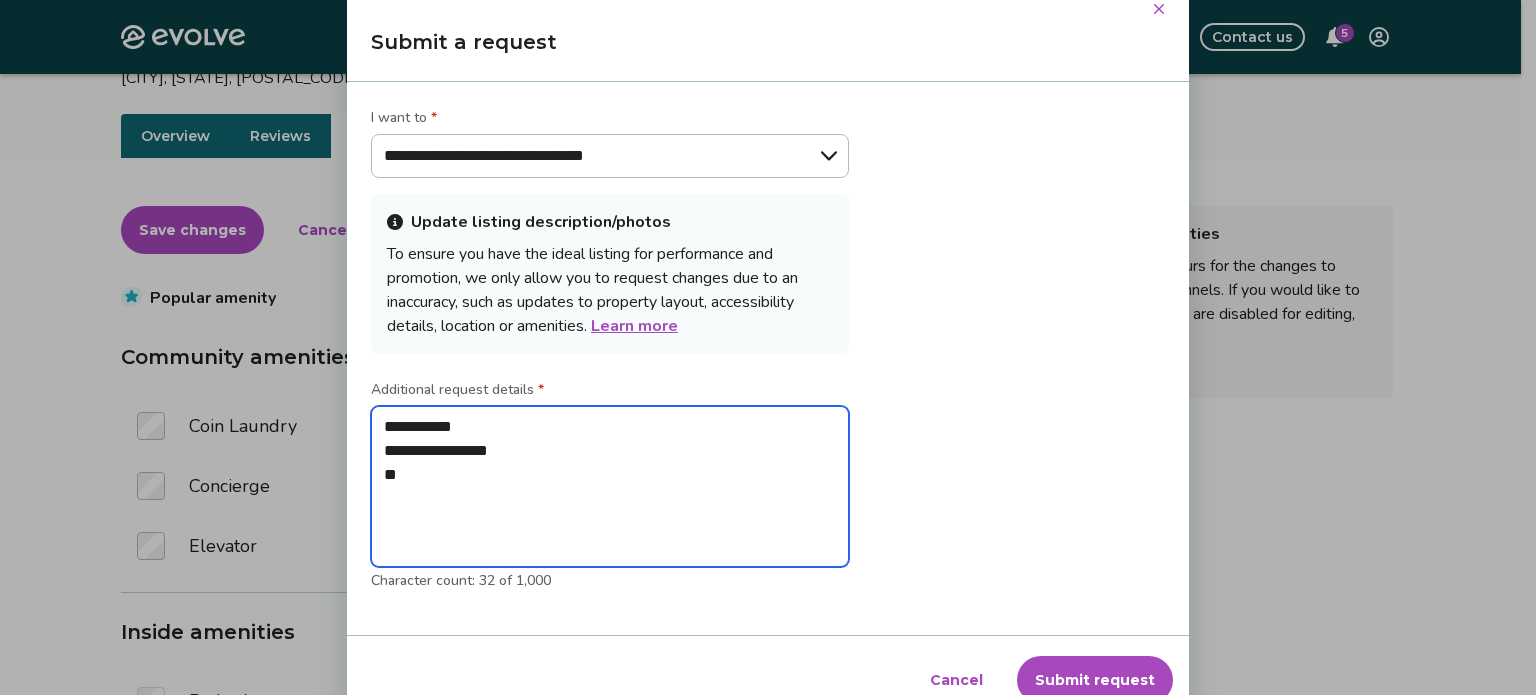 type on "**********" 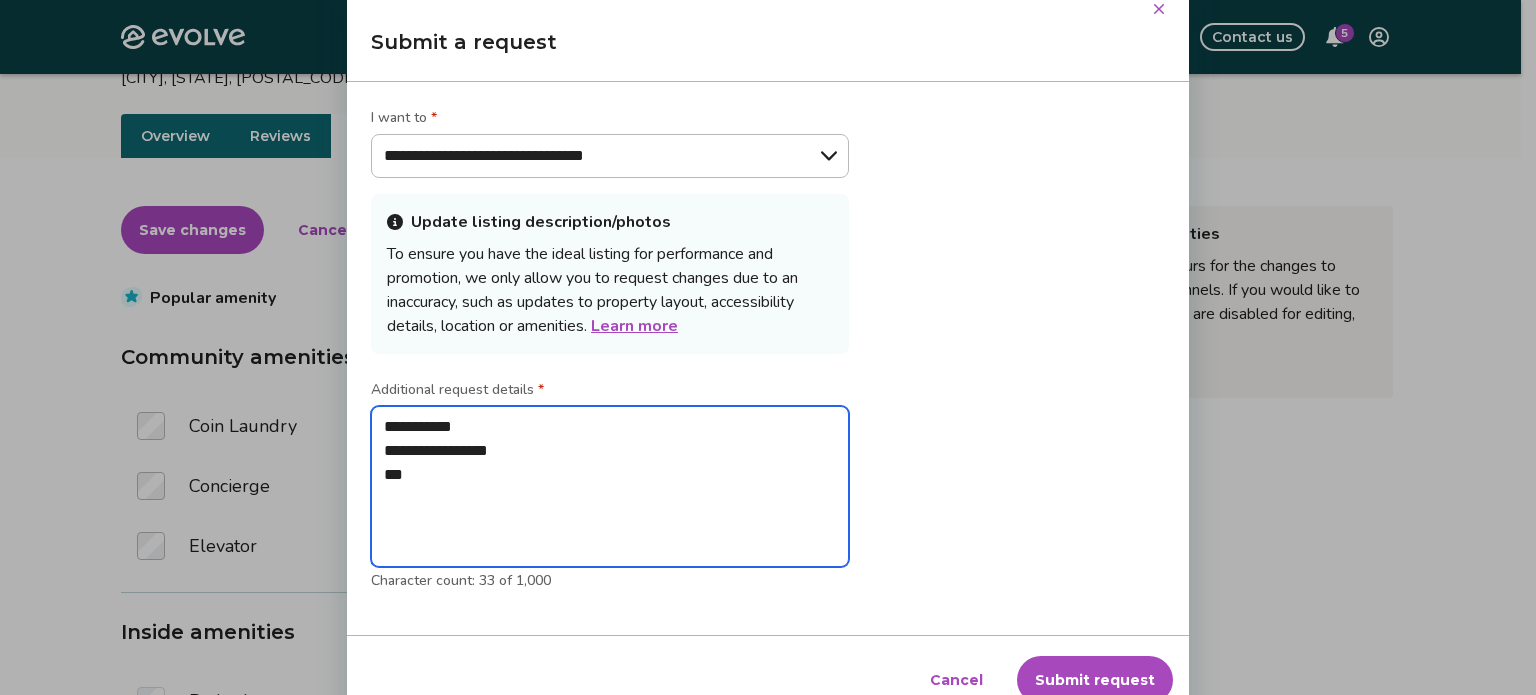 type on "**********" 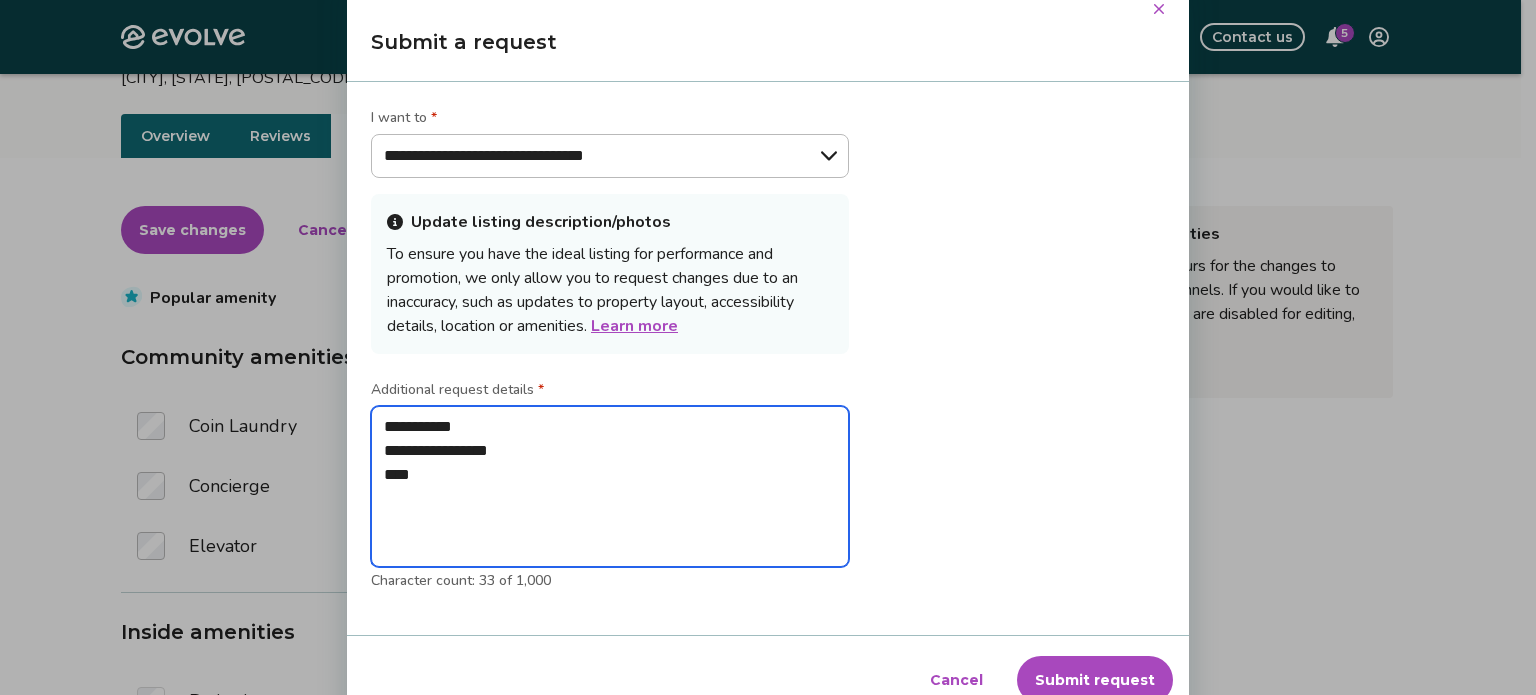 type on "**********" 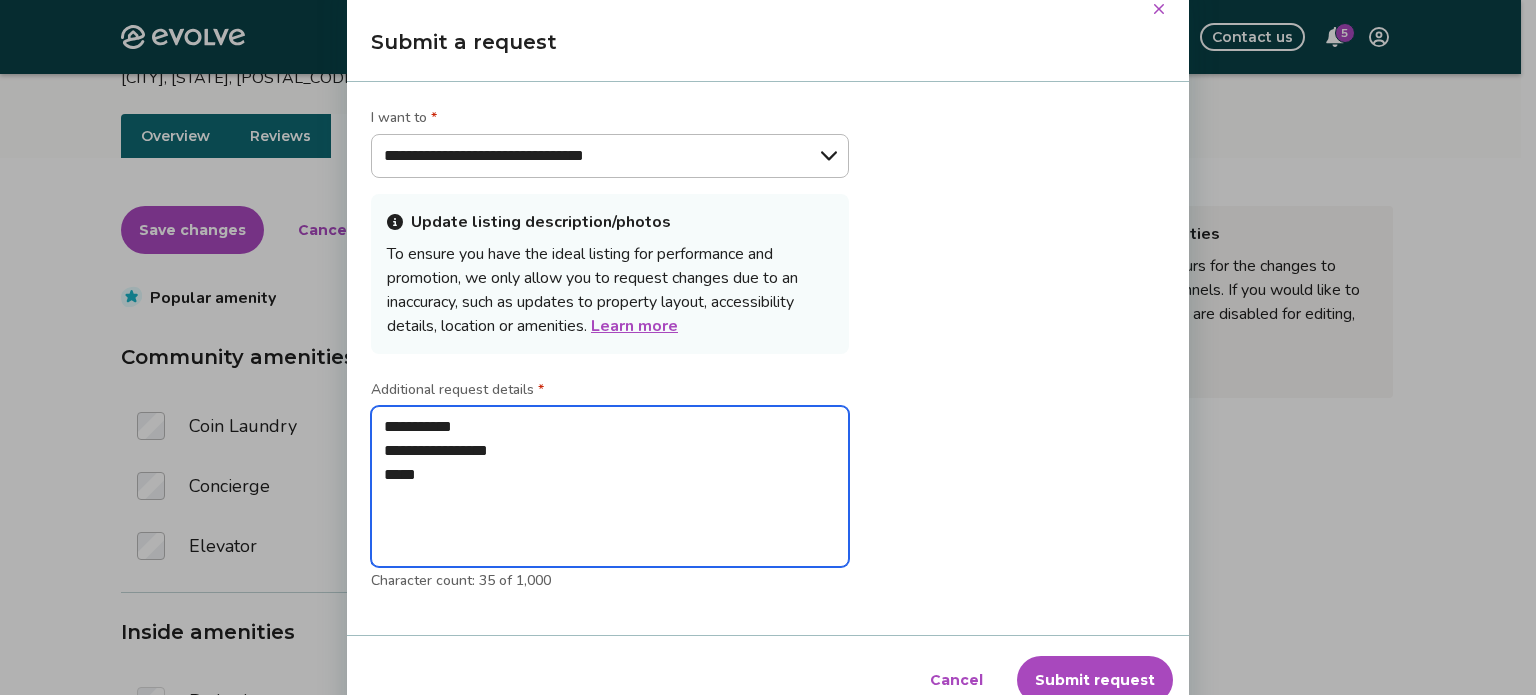 type on "**********" 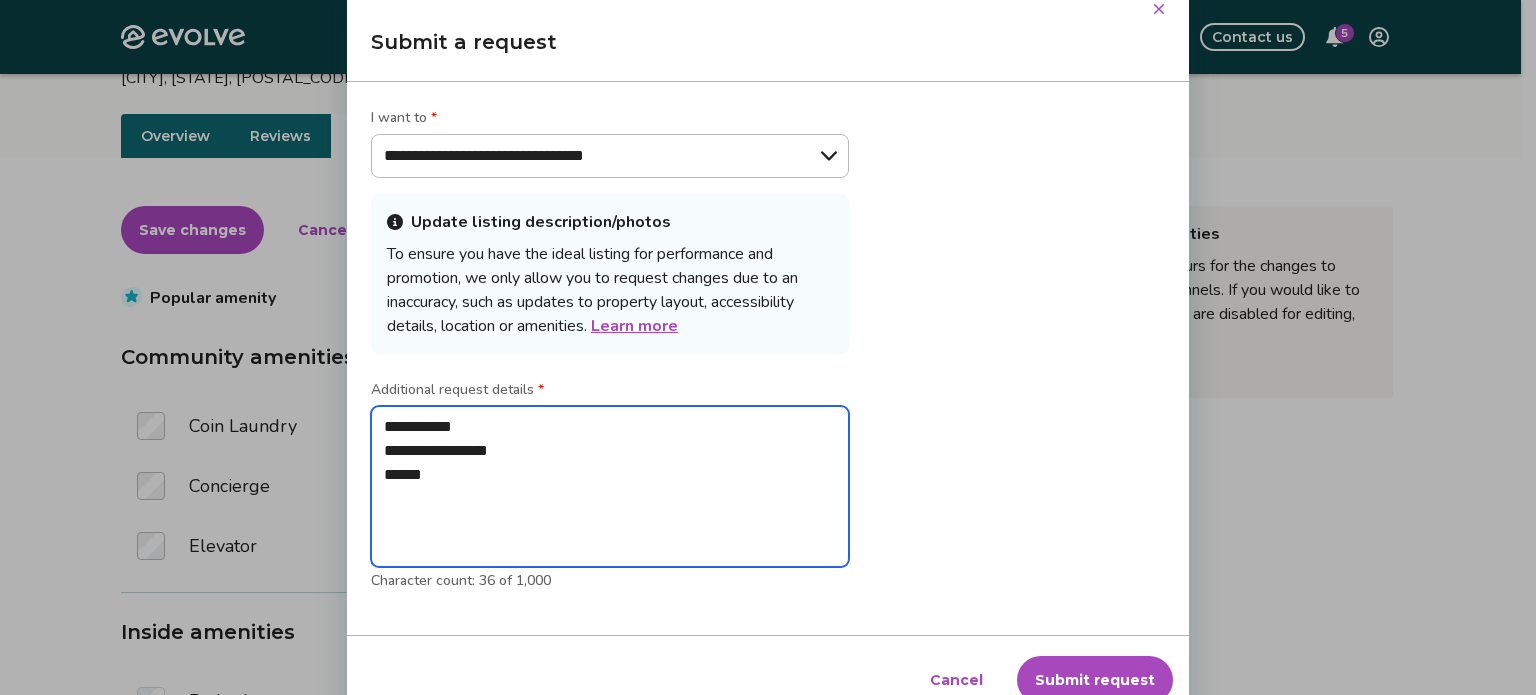 type on "**********" 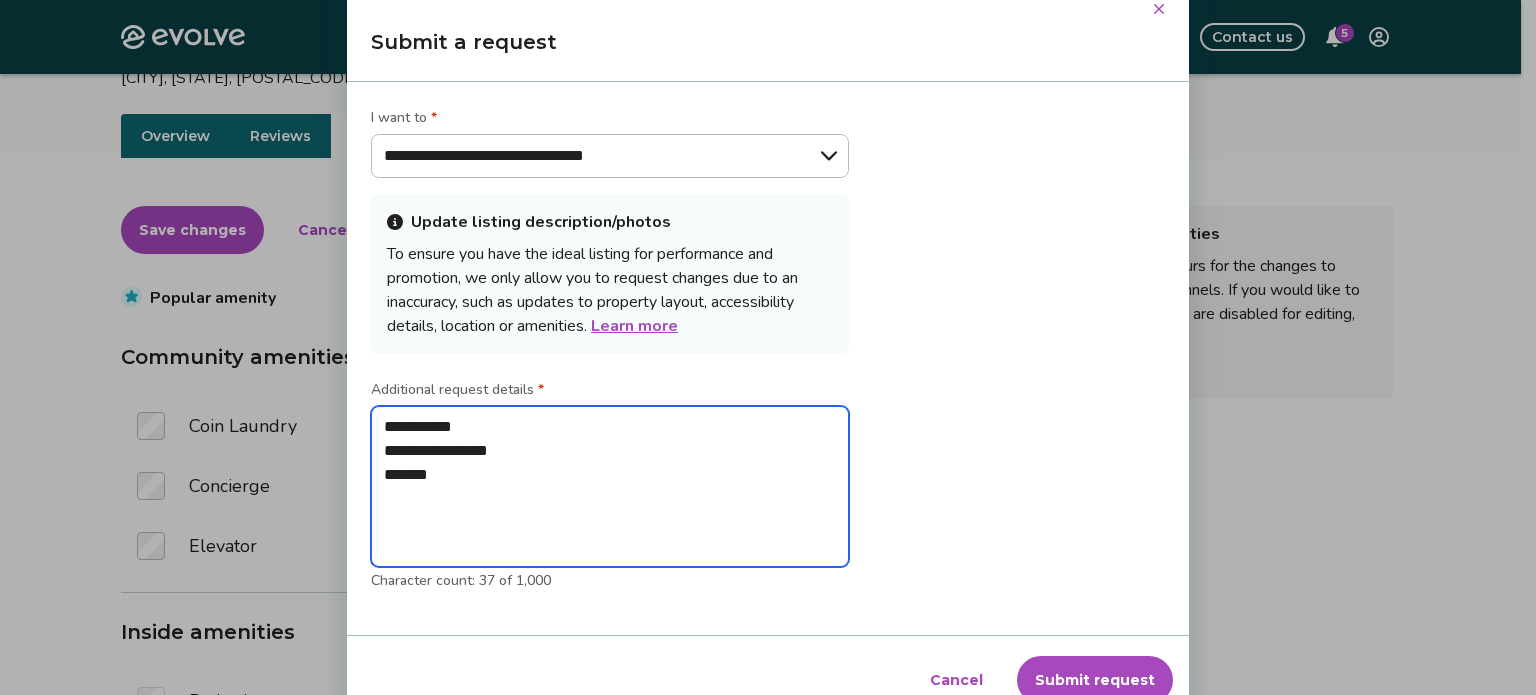 type on "**********" 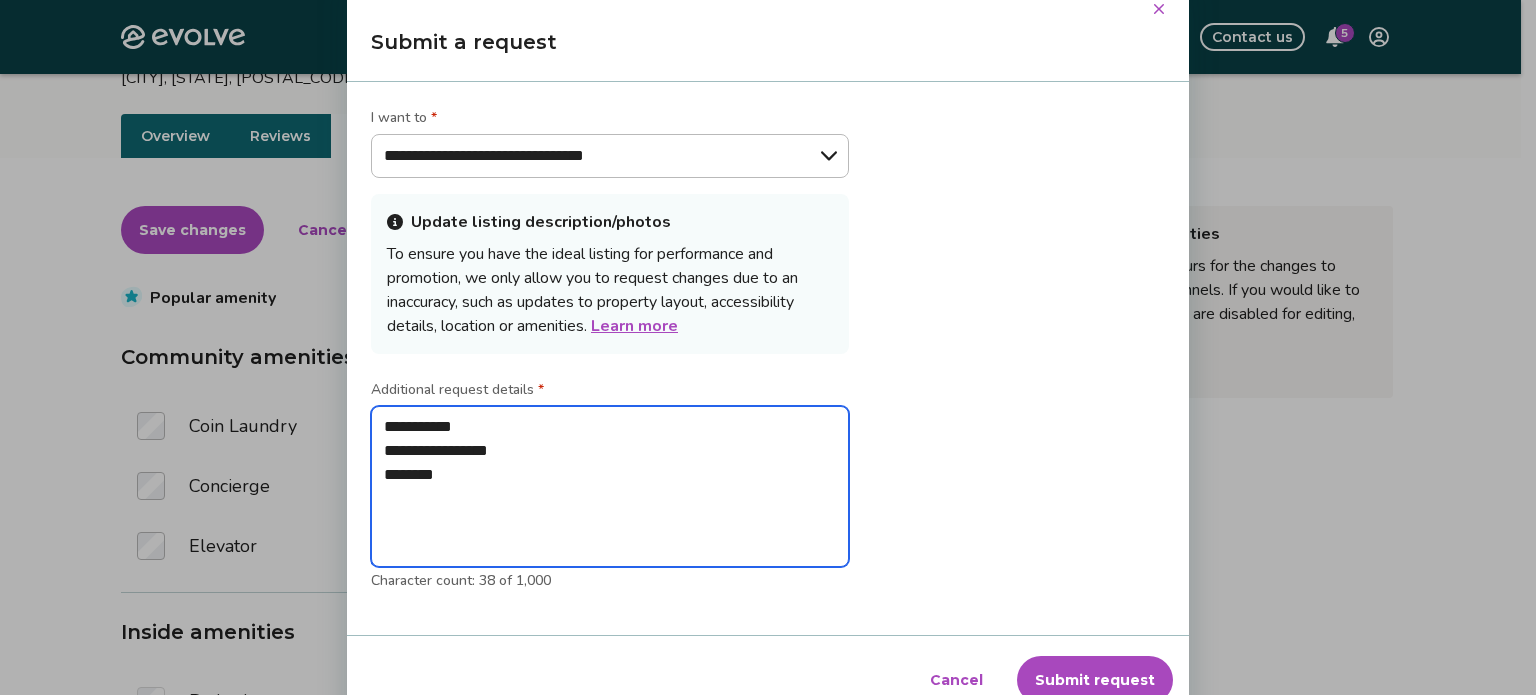 type on "**********" 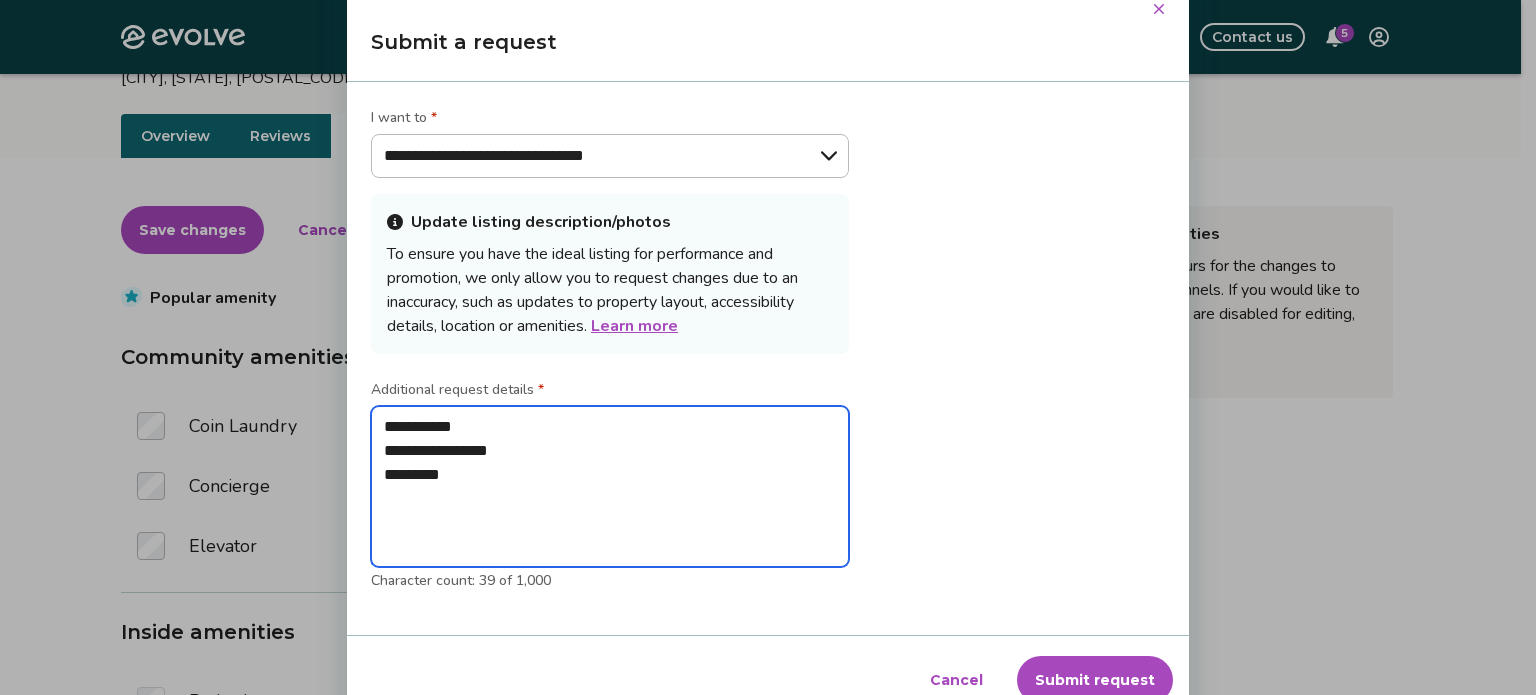 type on "**********" 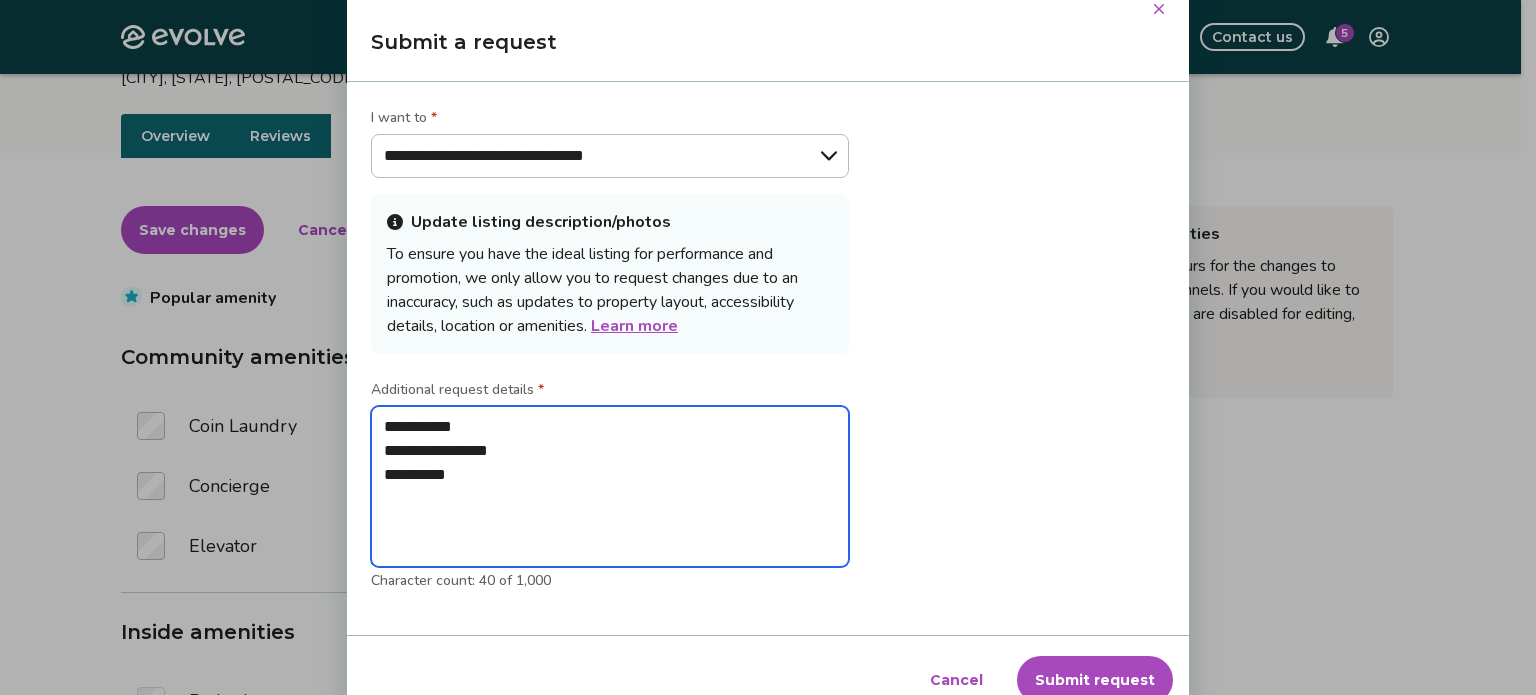 type on "**********" 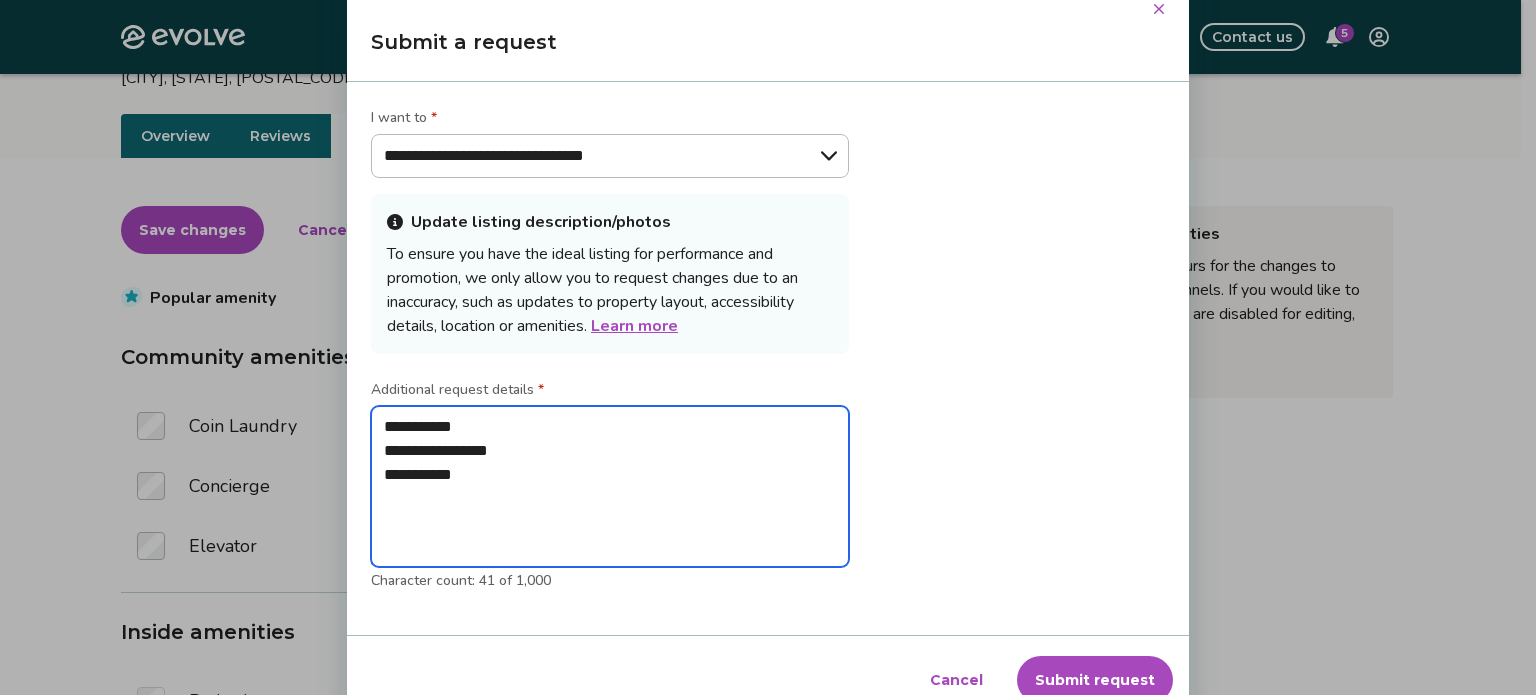 type on "**********" 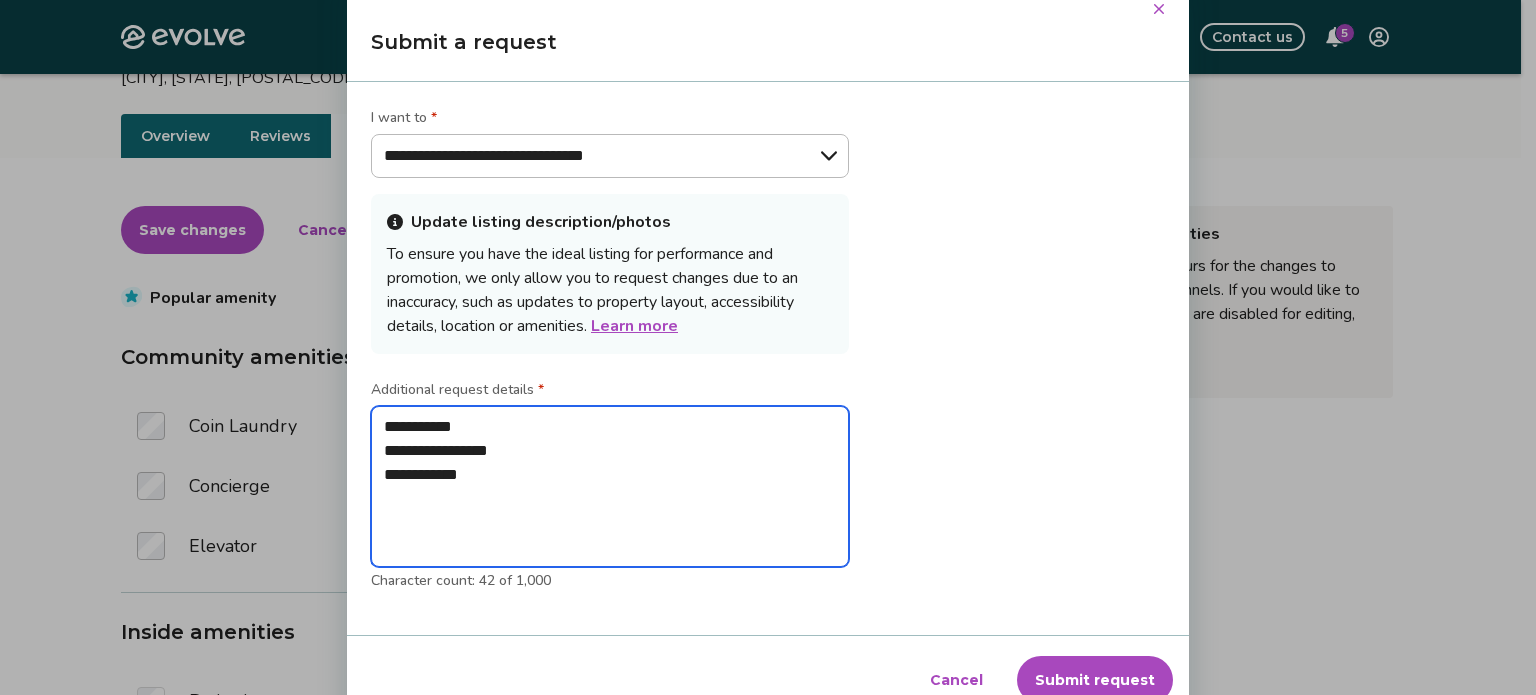 type on "**********" 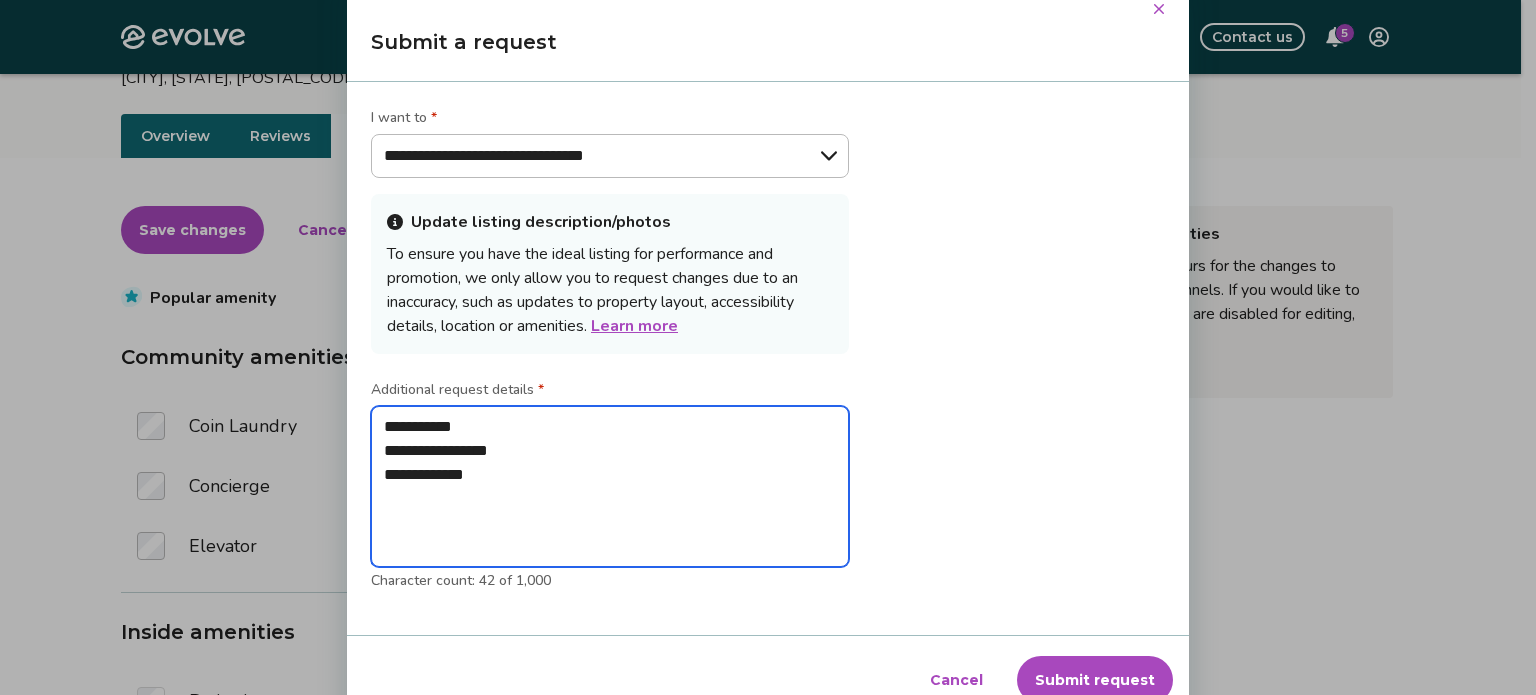 type on "**********" 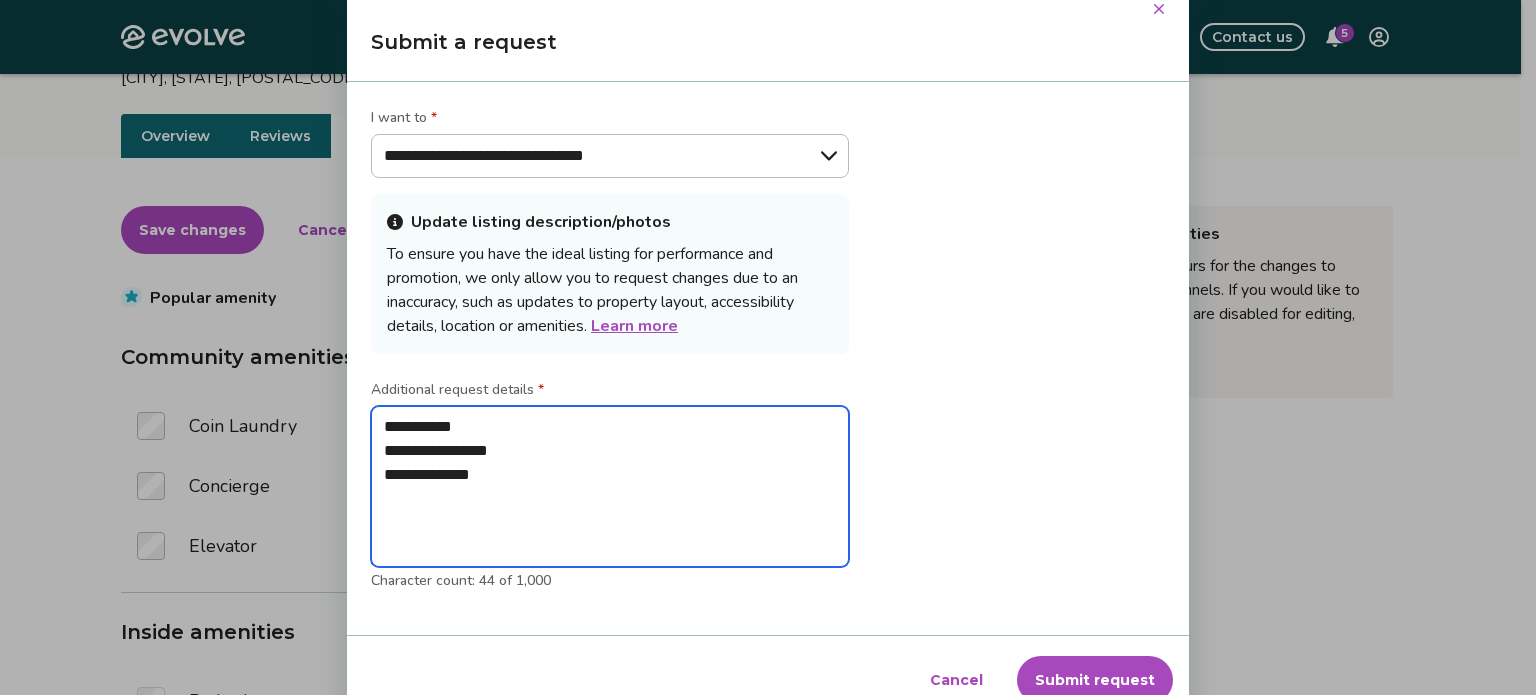 type on "**********" 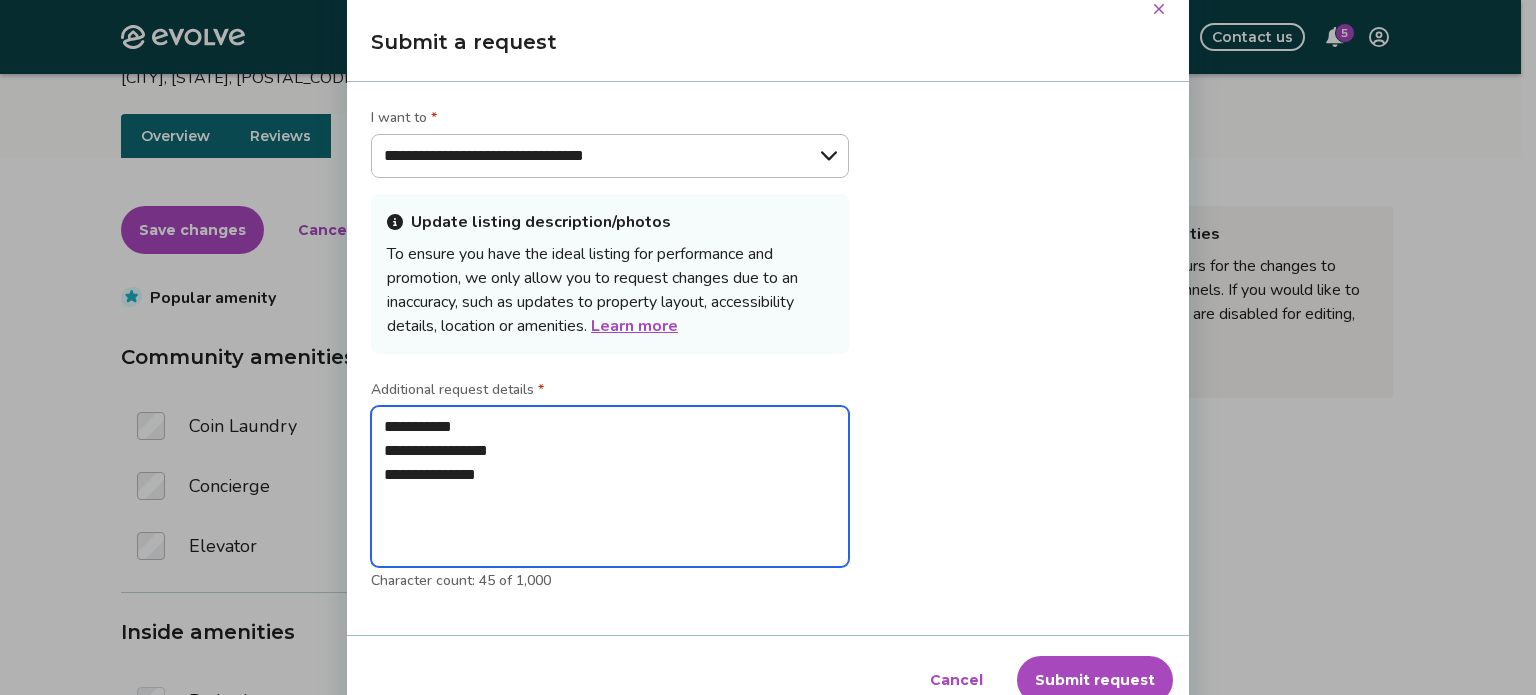 type on "**********" 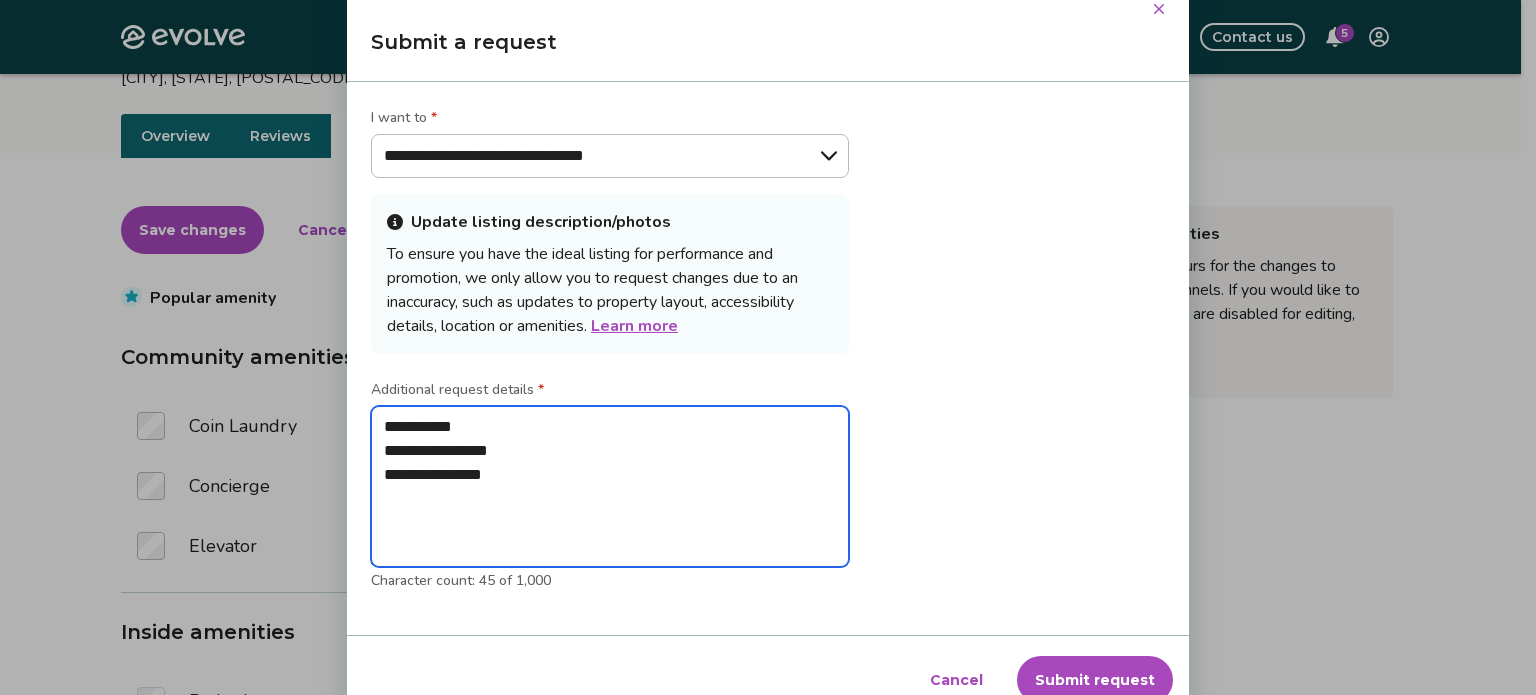 type on "*" 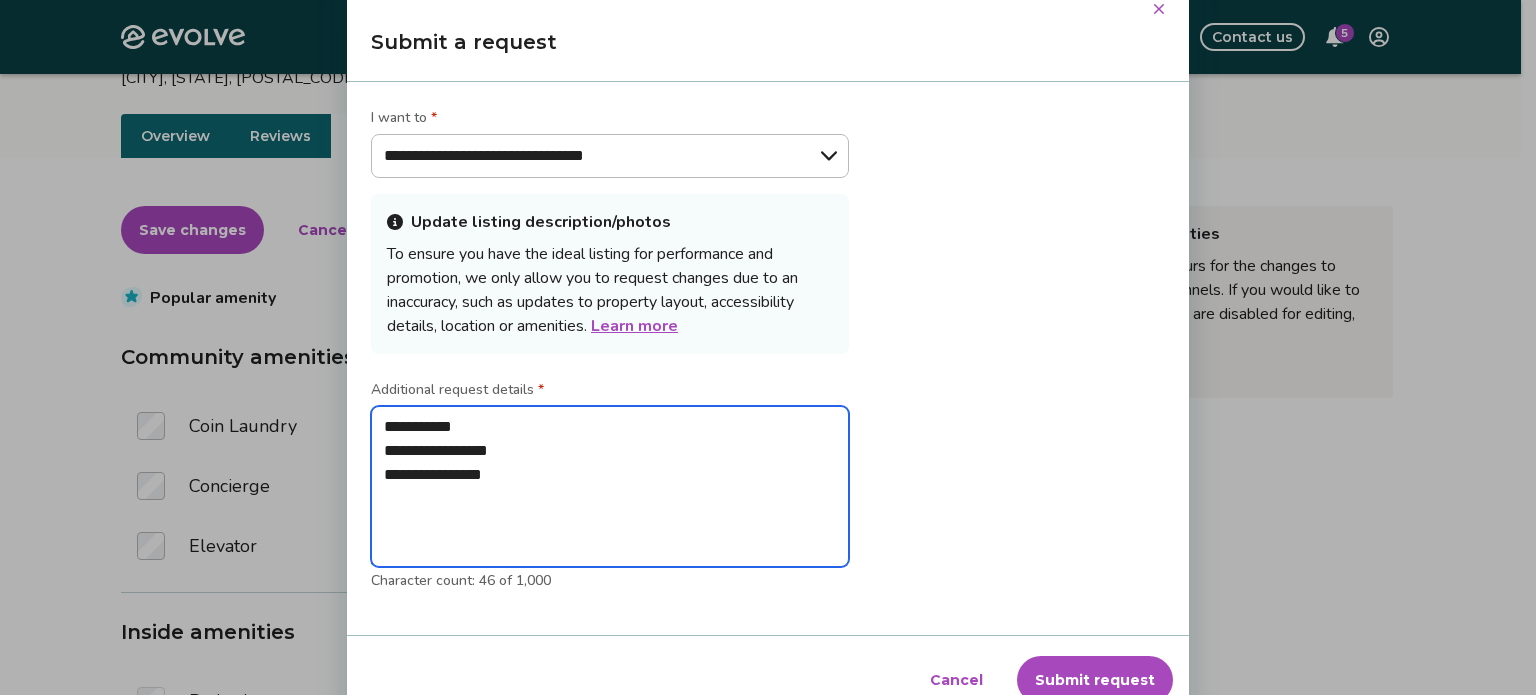 type on "**********" 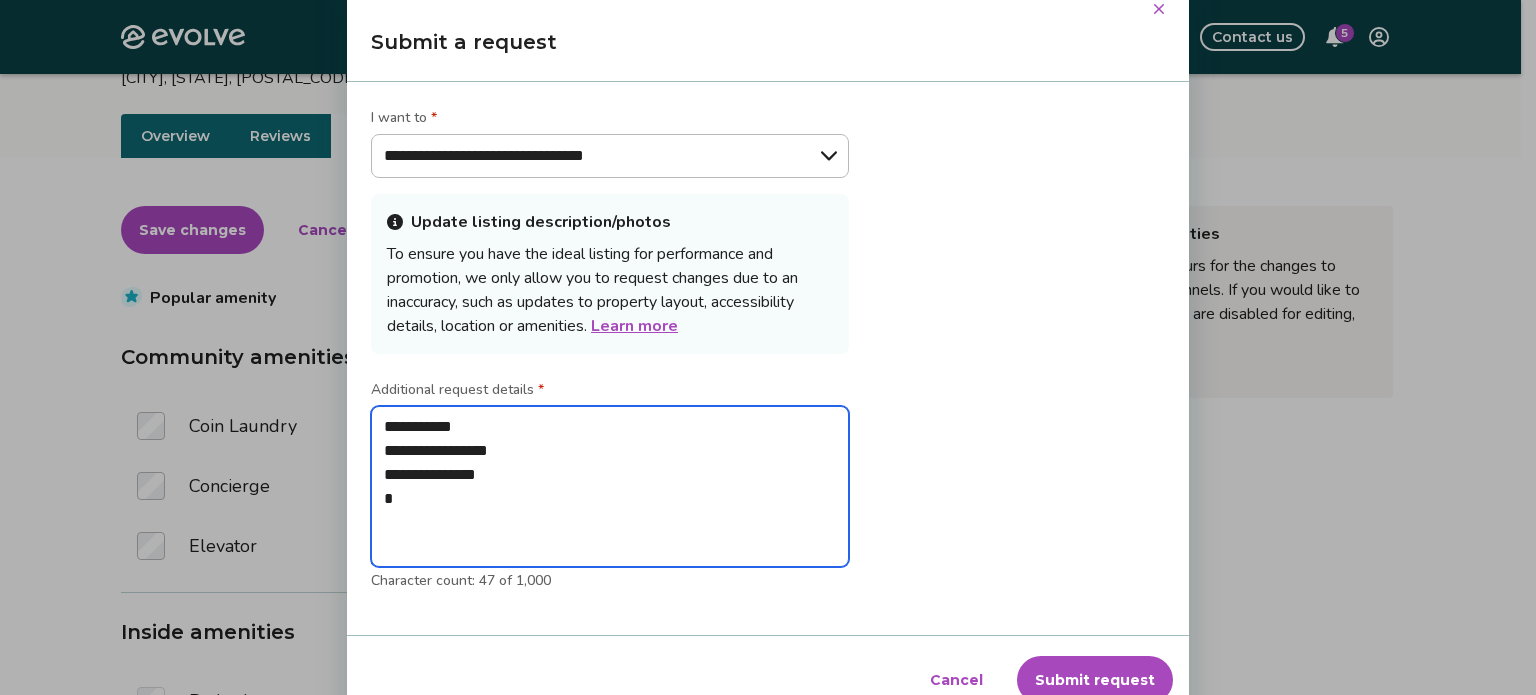 type on "**********" 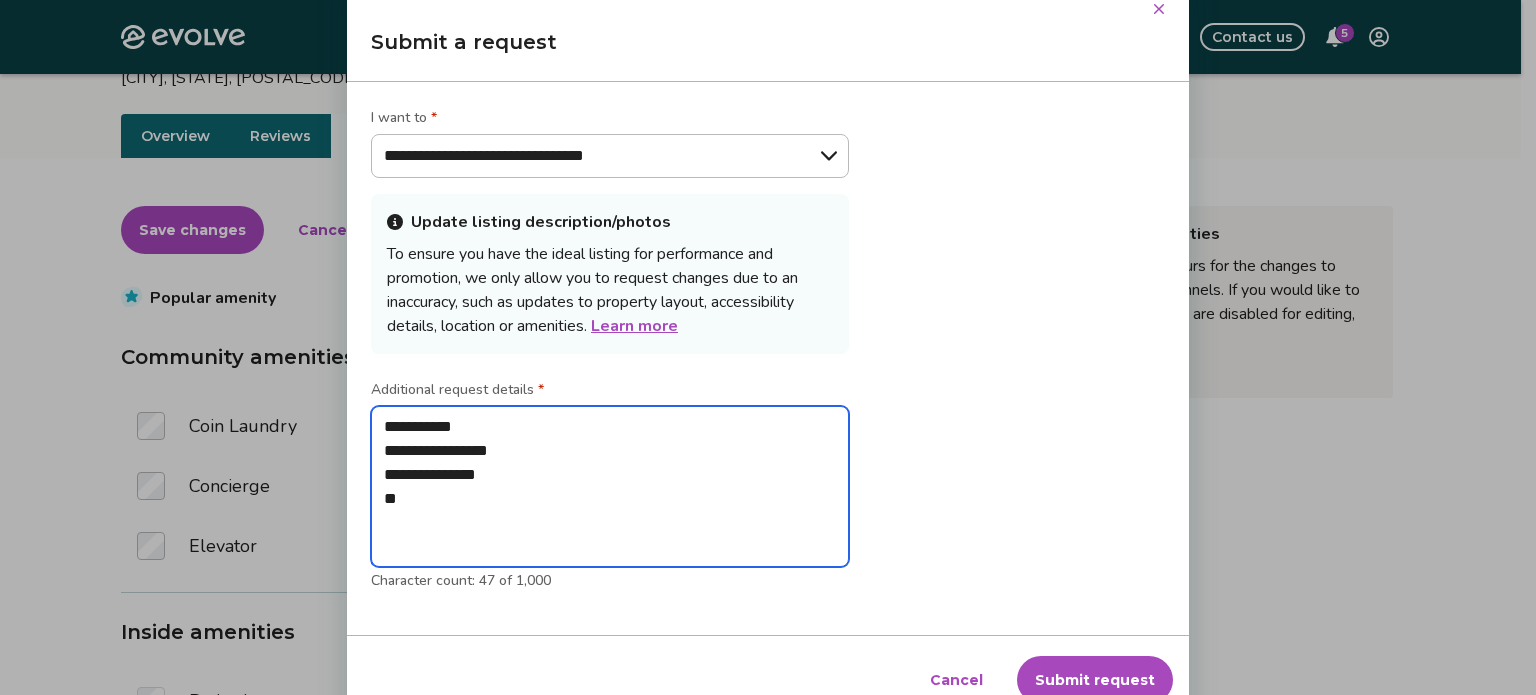 type on "**********" 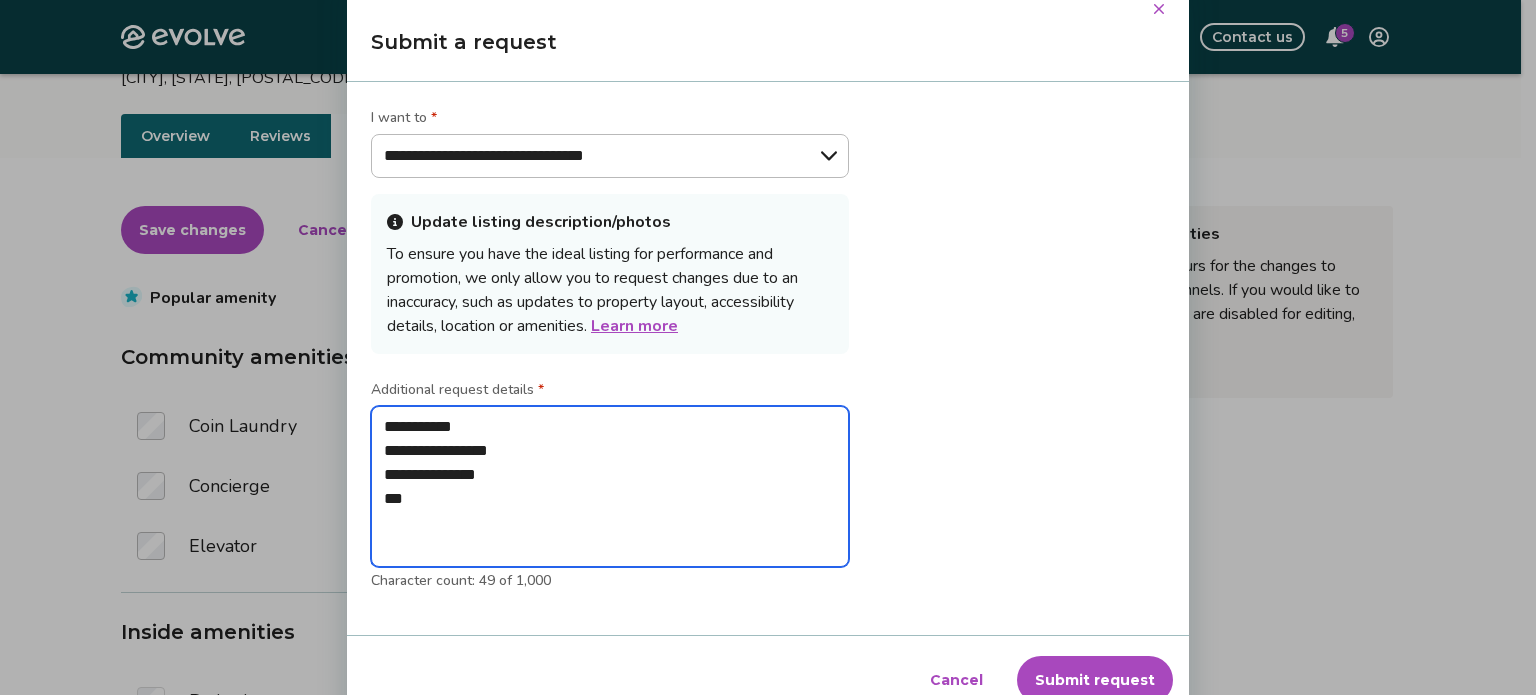 type on "**********" 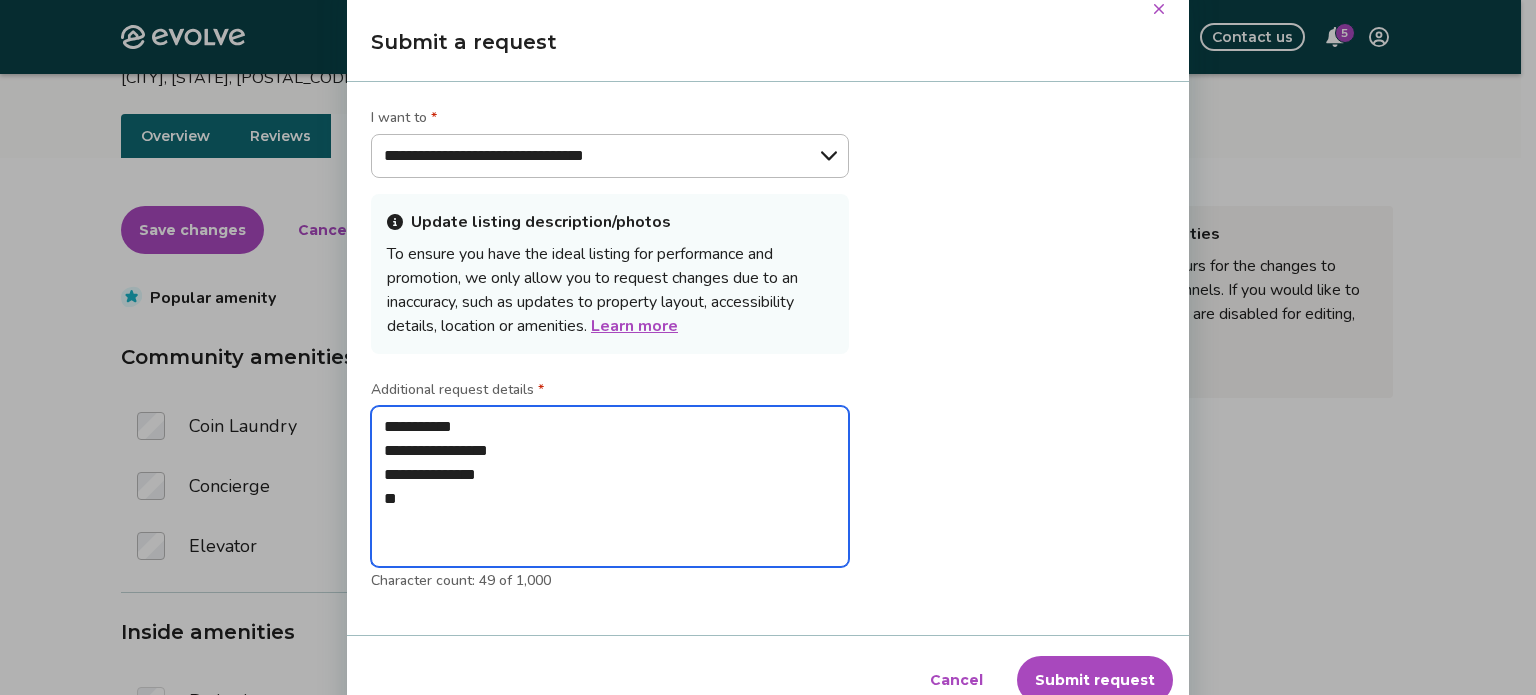 type on "**********" 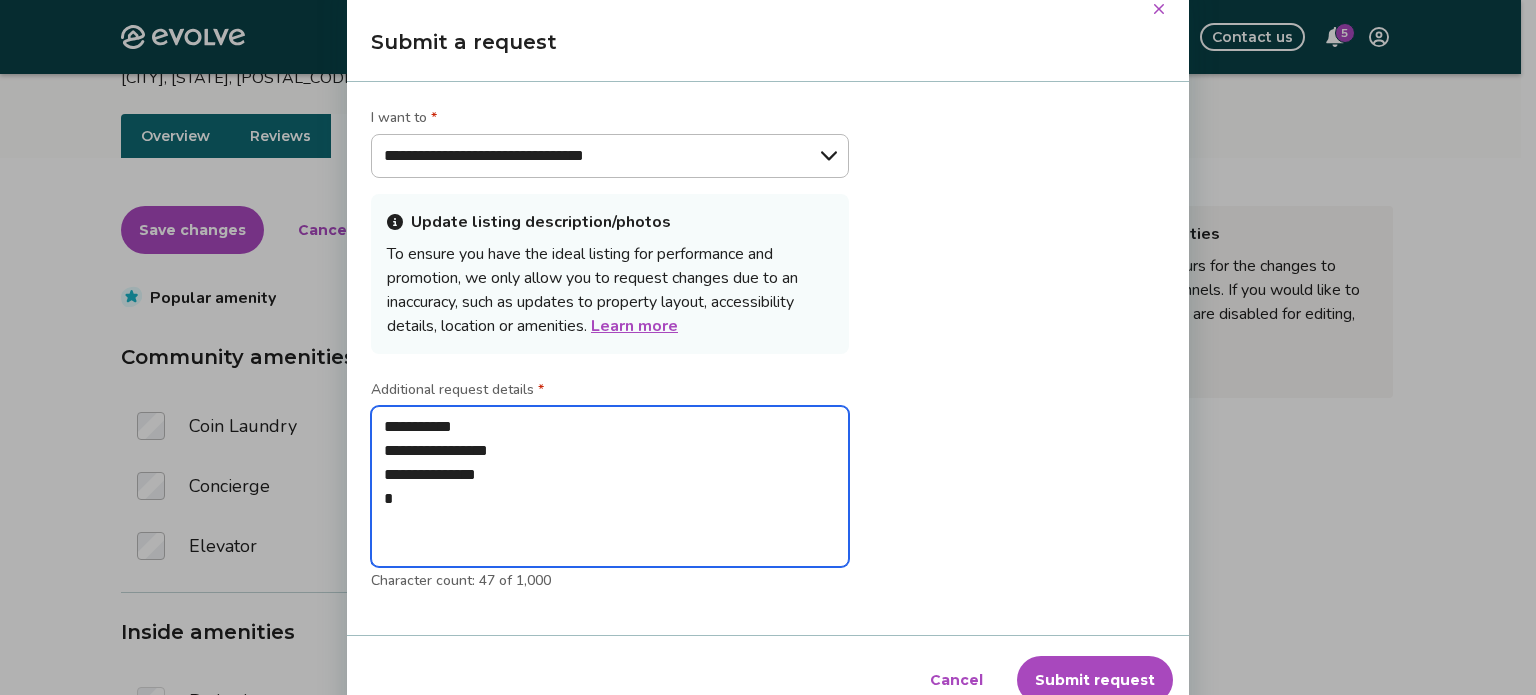 type on "**********" 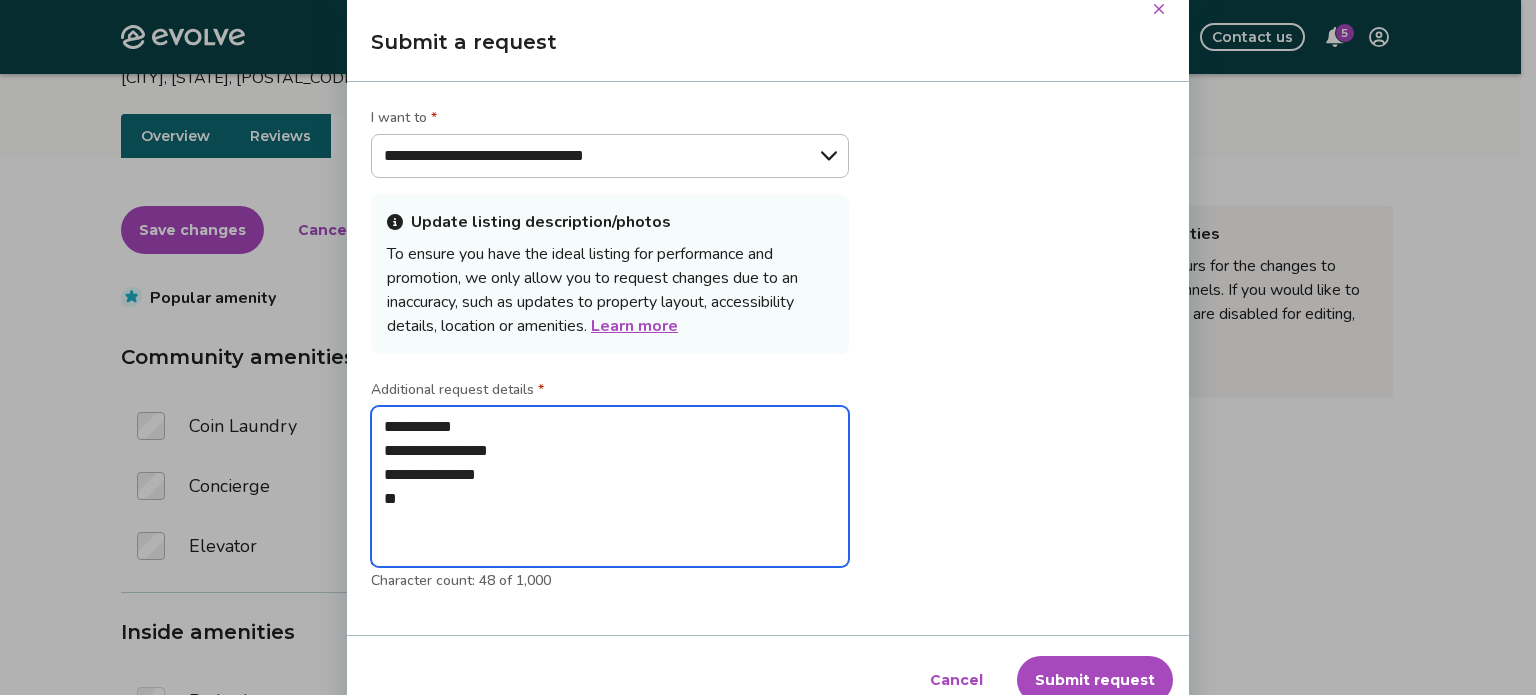 type on "**********" 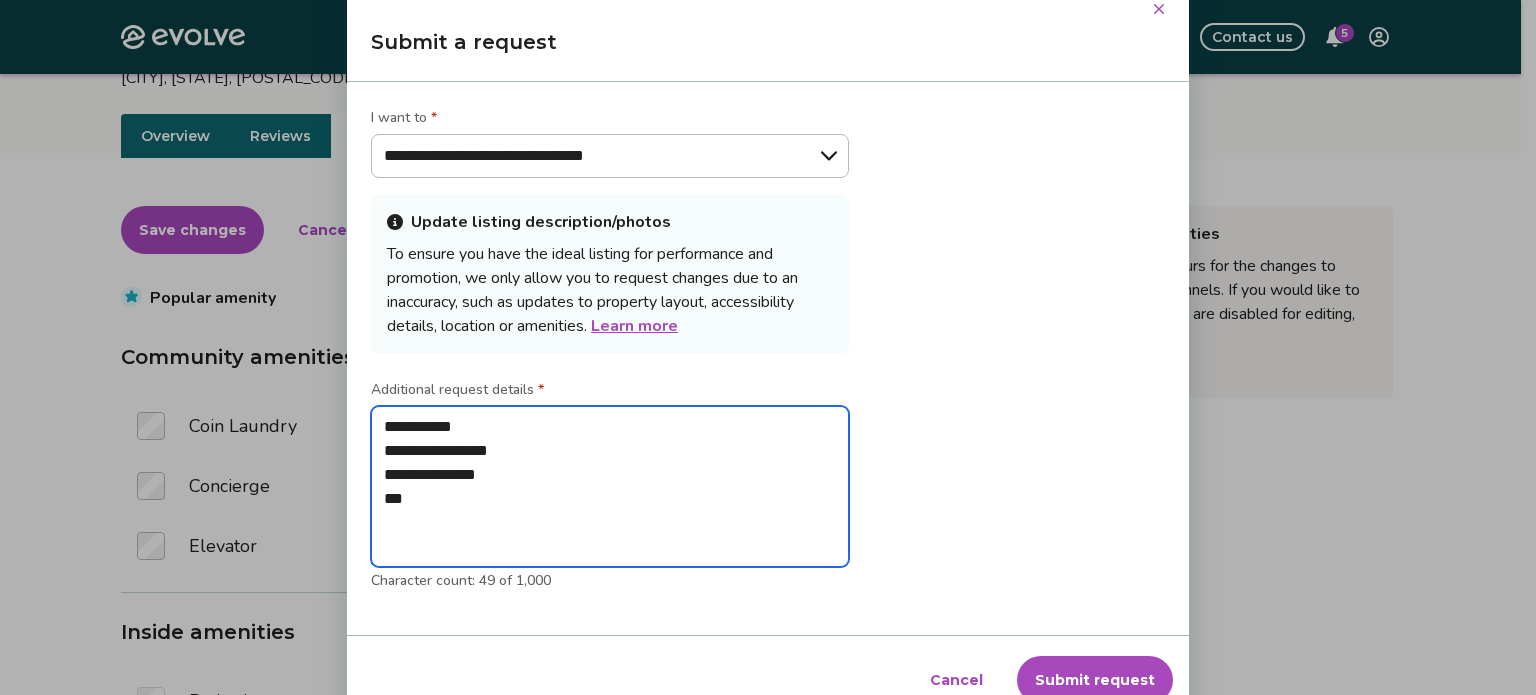 type on "**********" 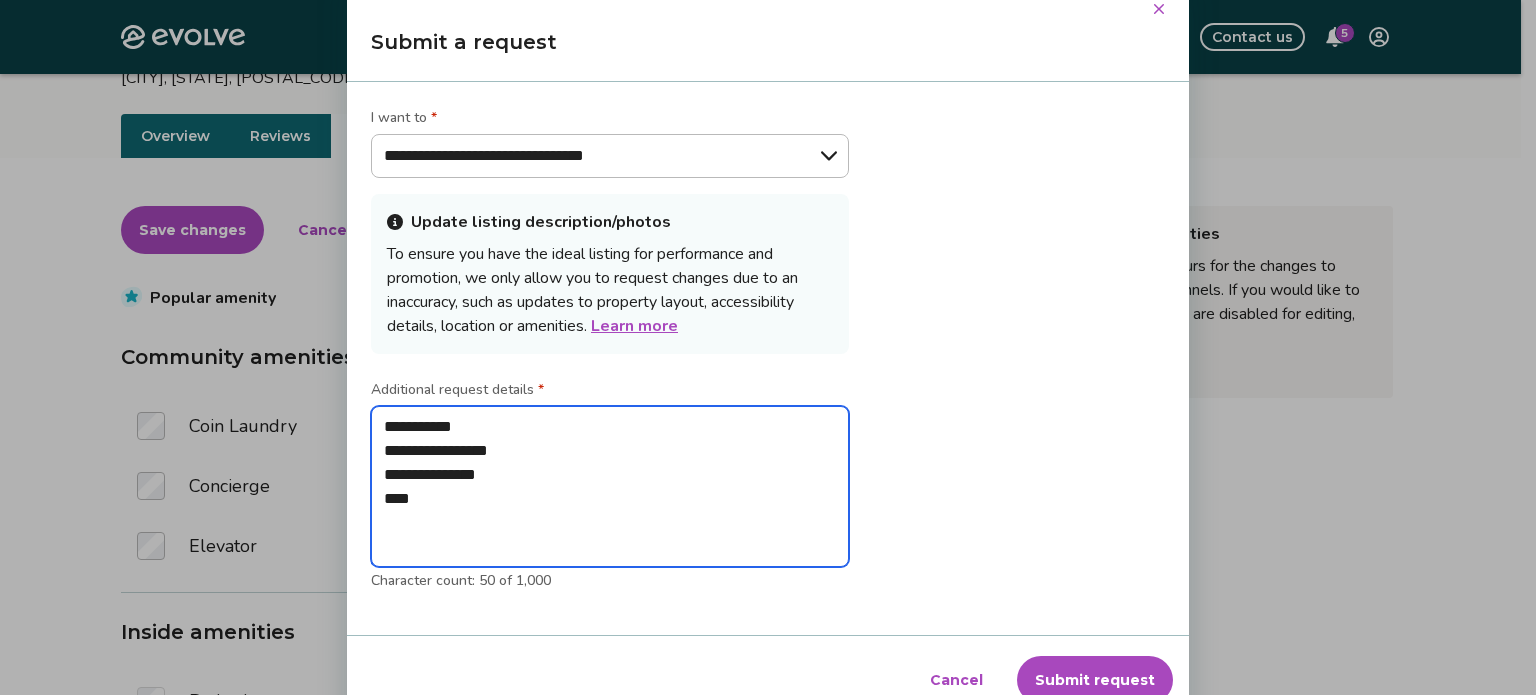 type on "**********" 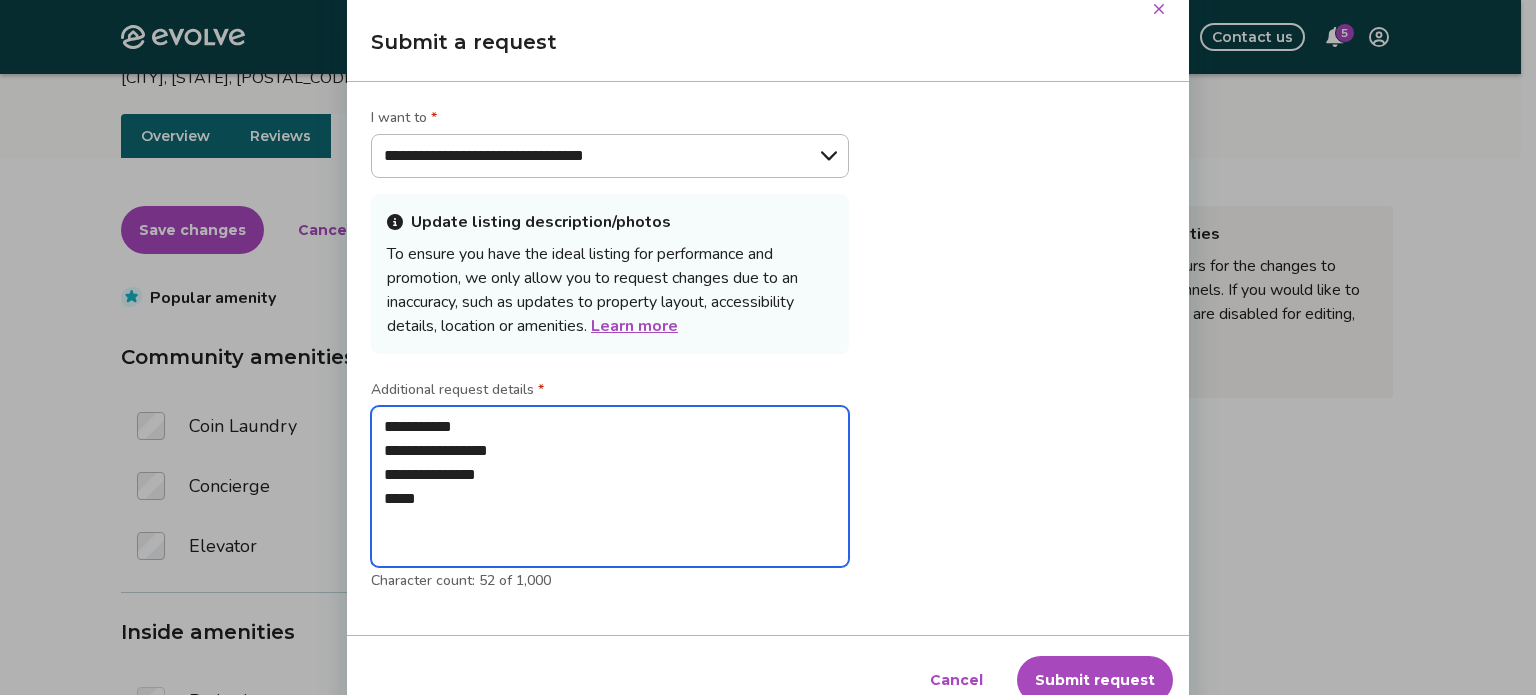 type on "**********" 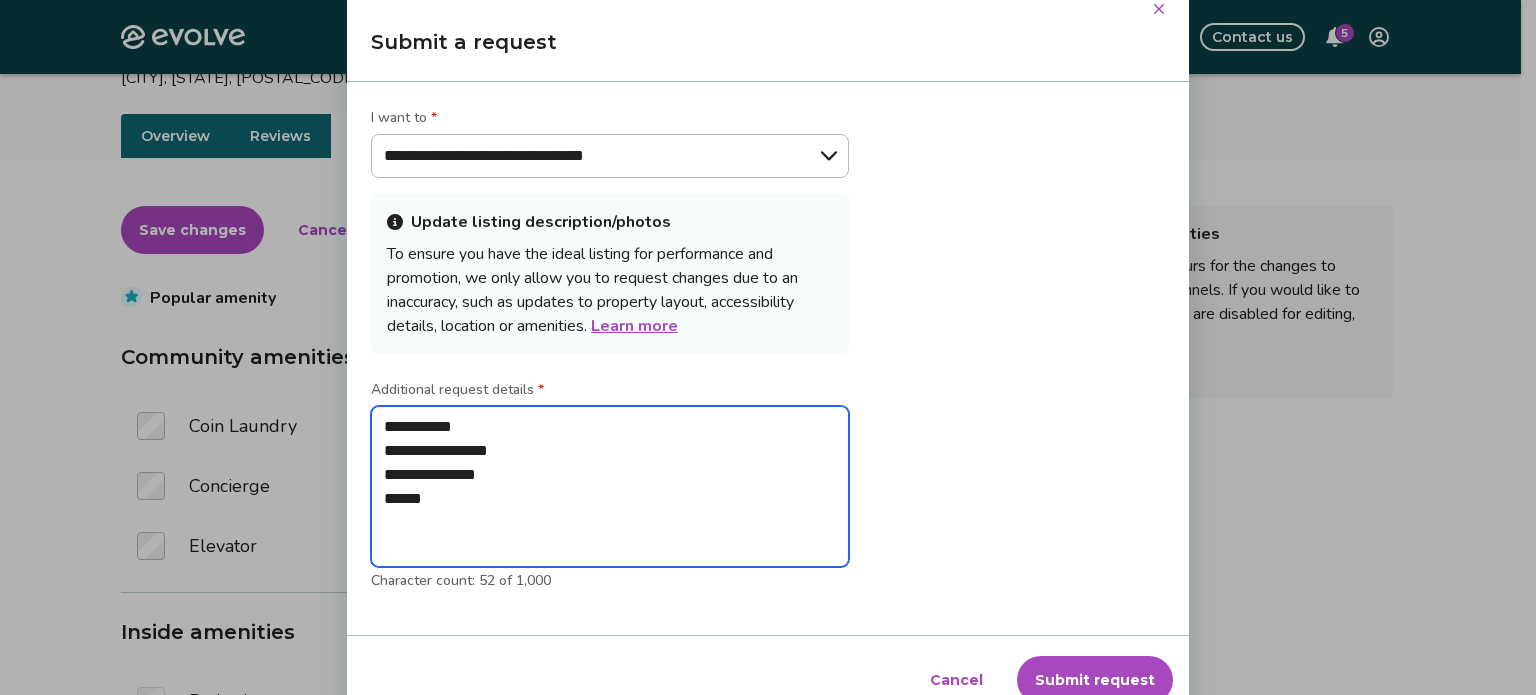 type on "**********" 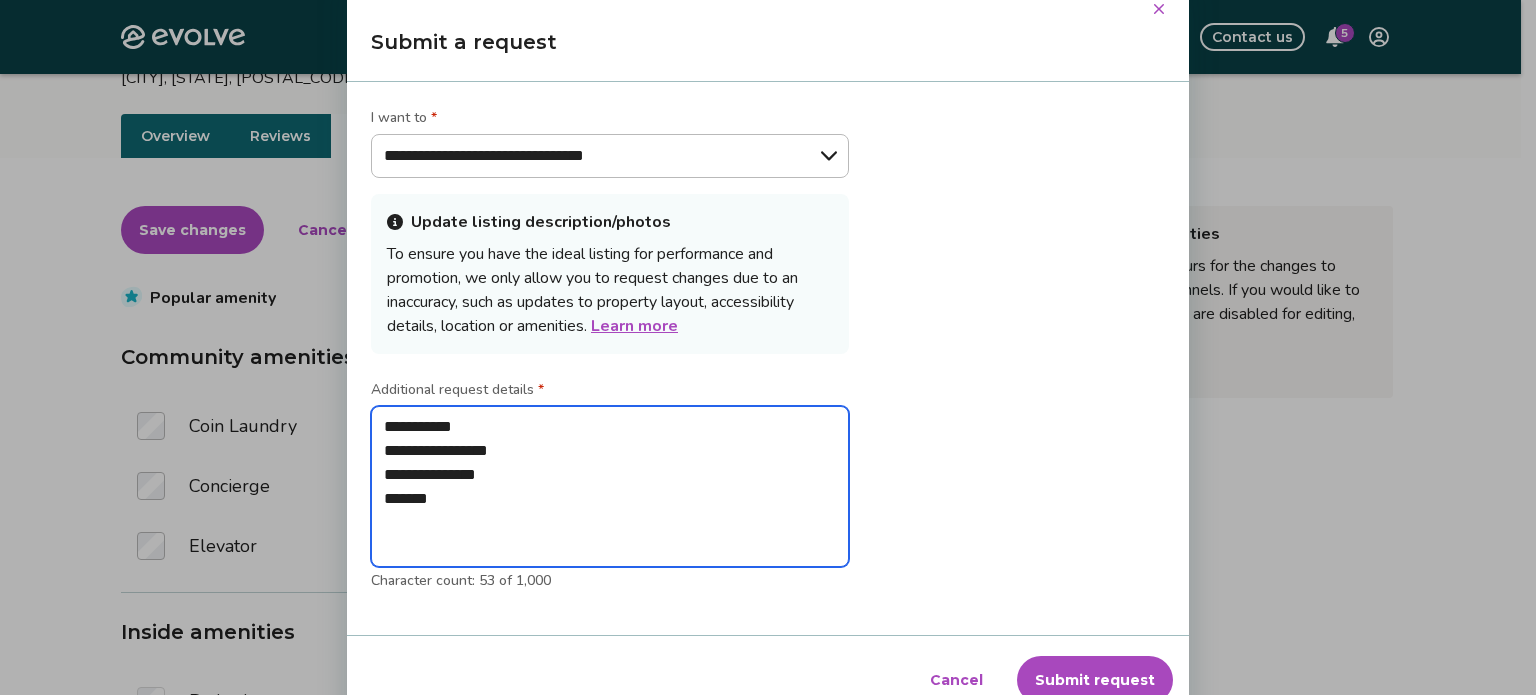 click on "**********" at bounding box center (610, 487) 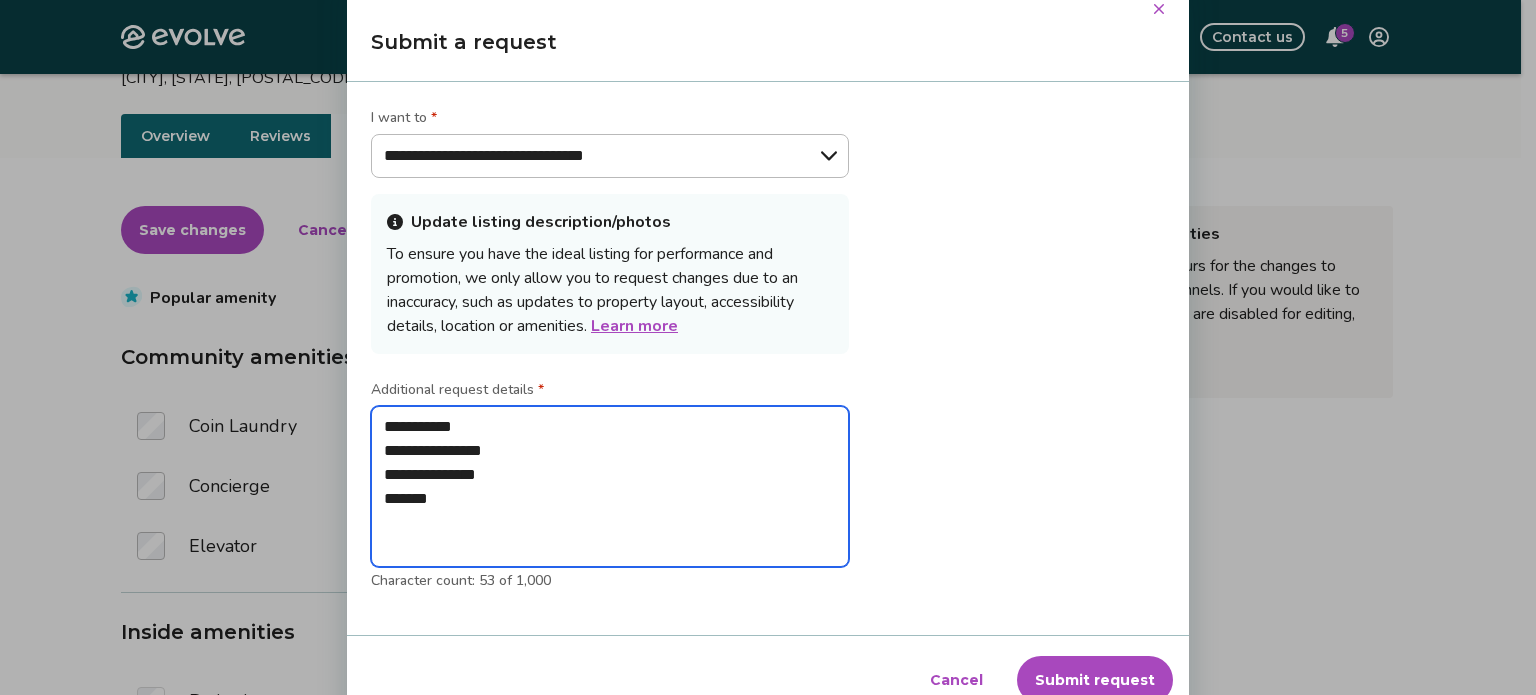 type on "**********" 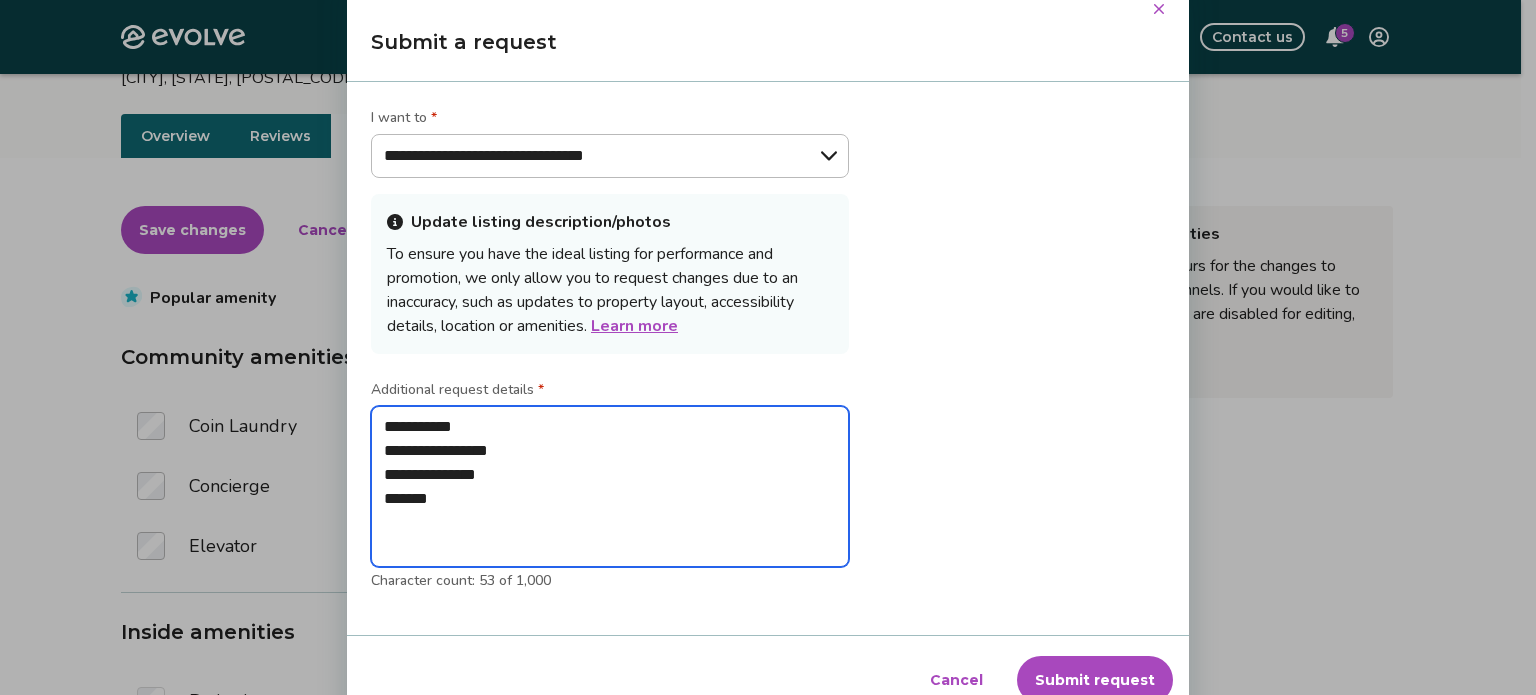 click on "**********" at bounding box center (610, 487) 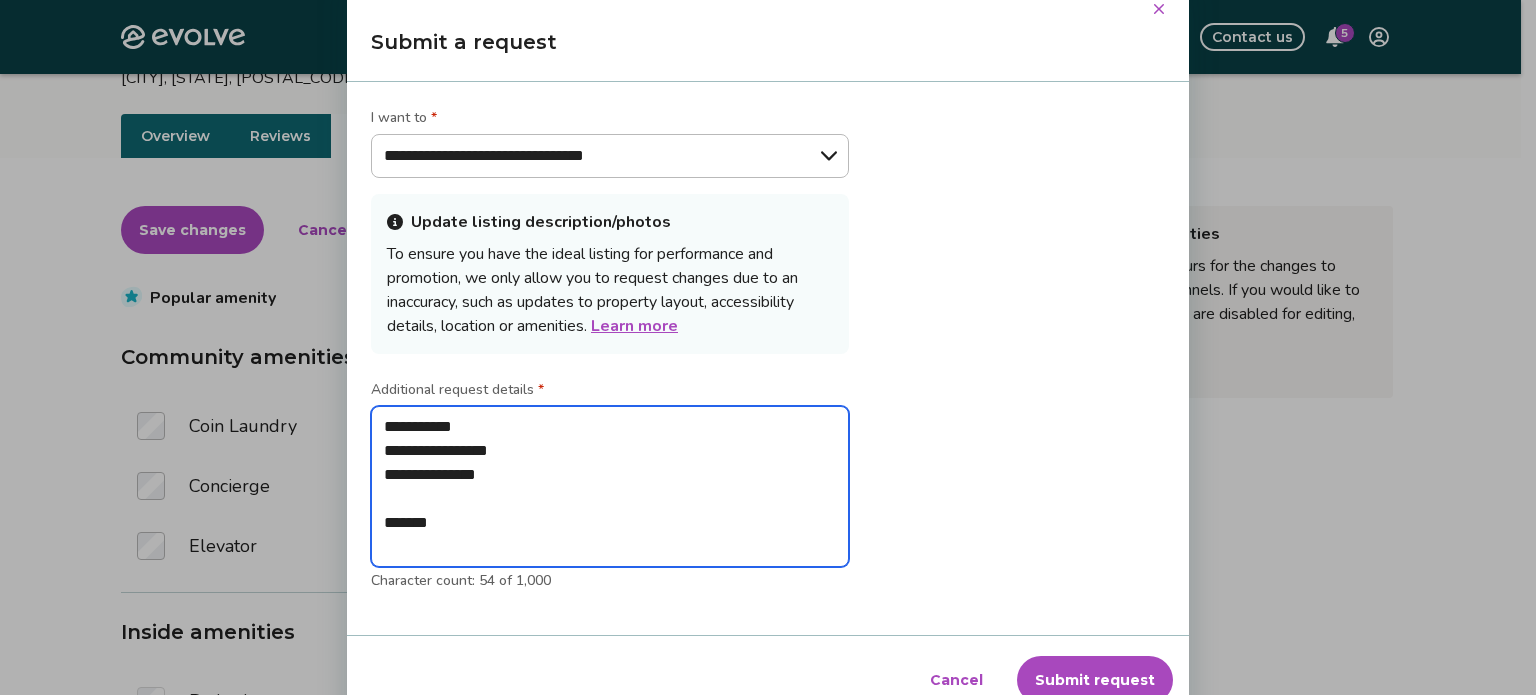 type on "**********" 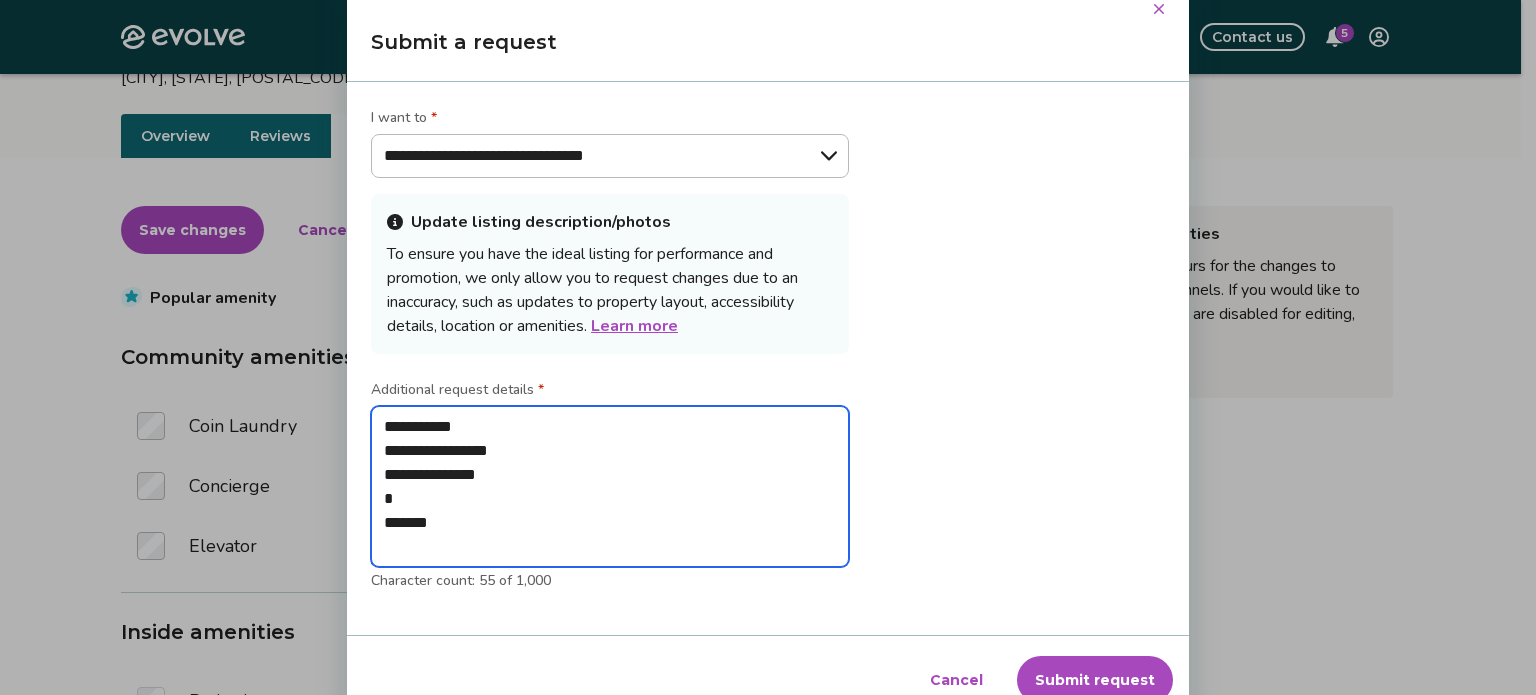 type on "**********" 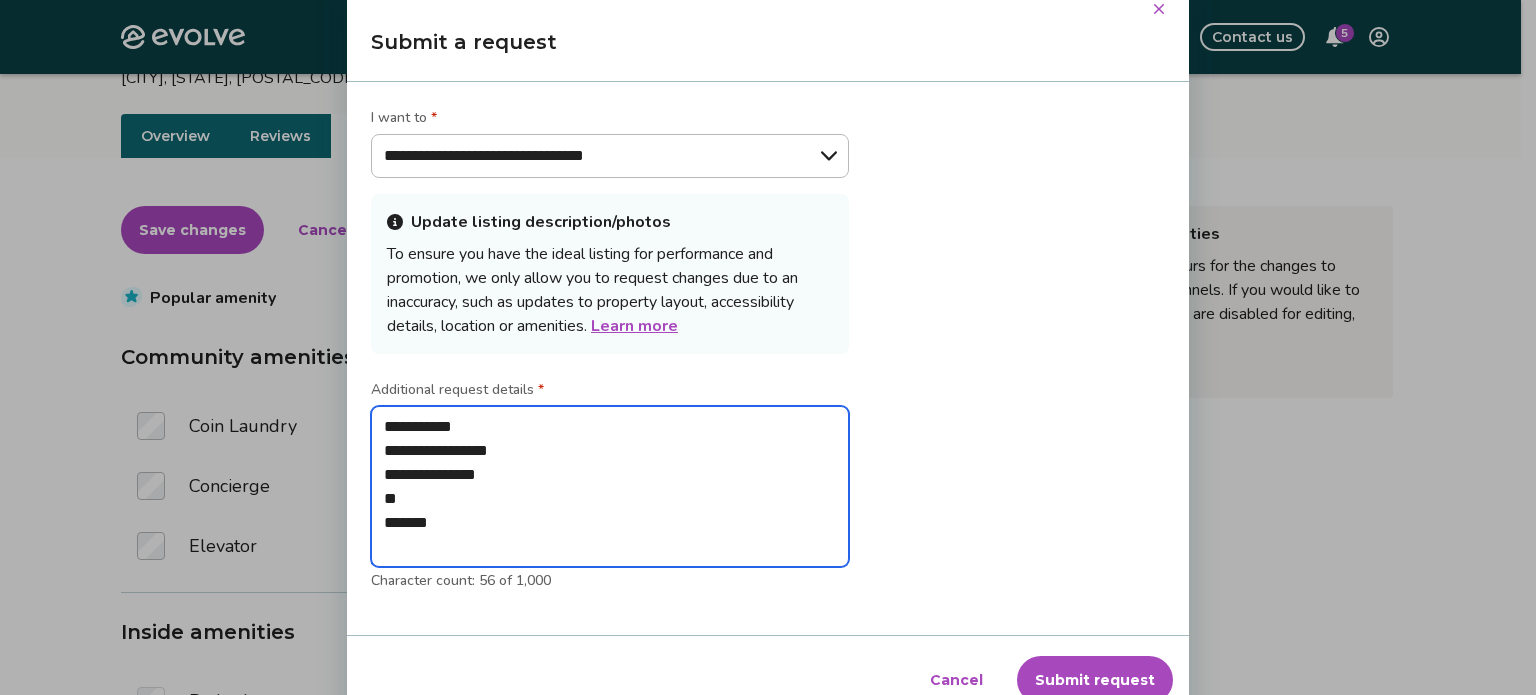type on "**********" 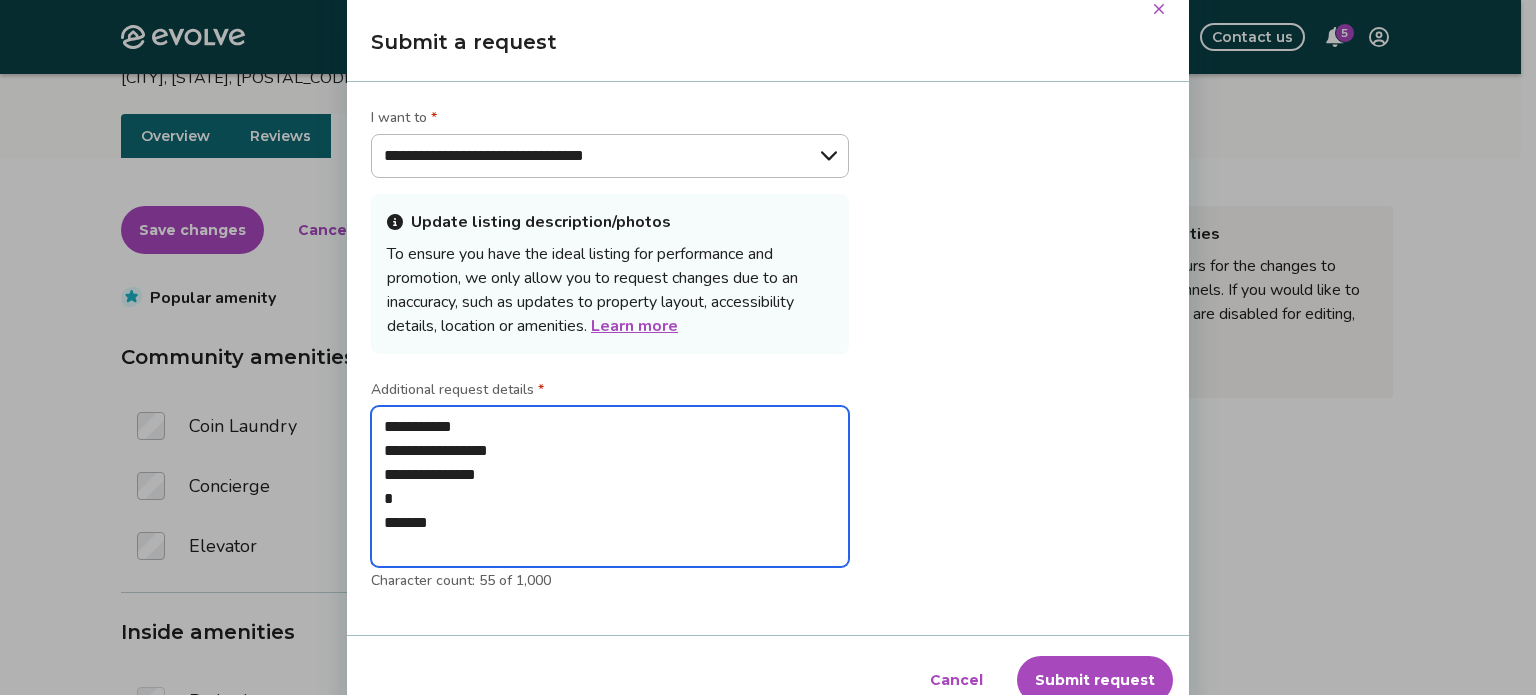 type on "**********" 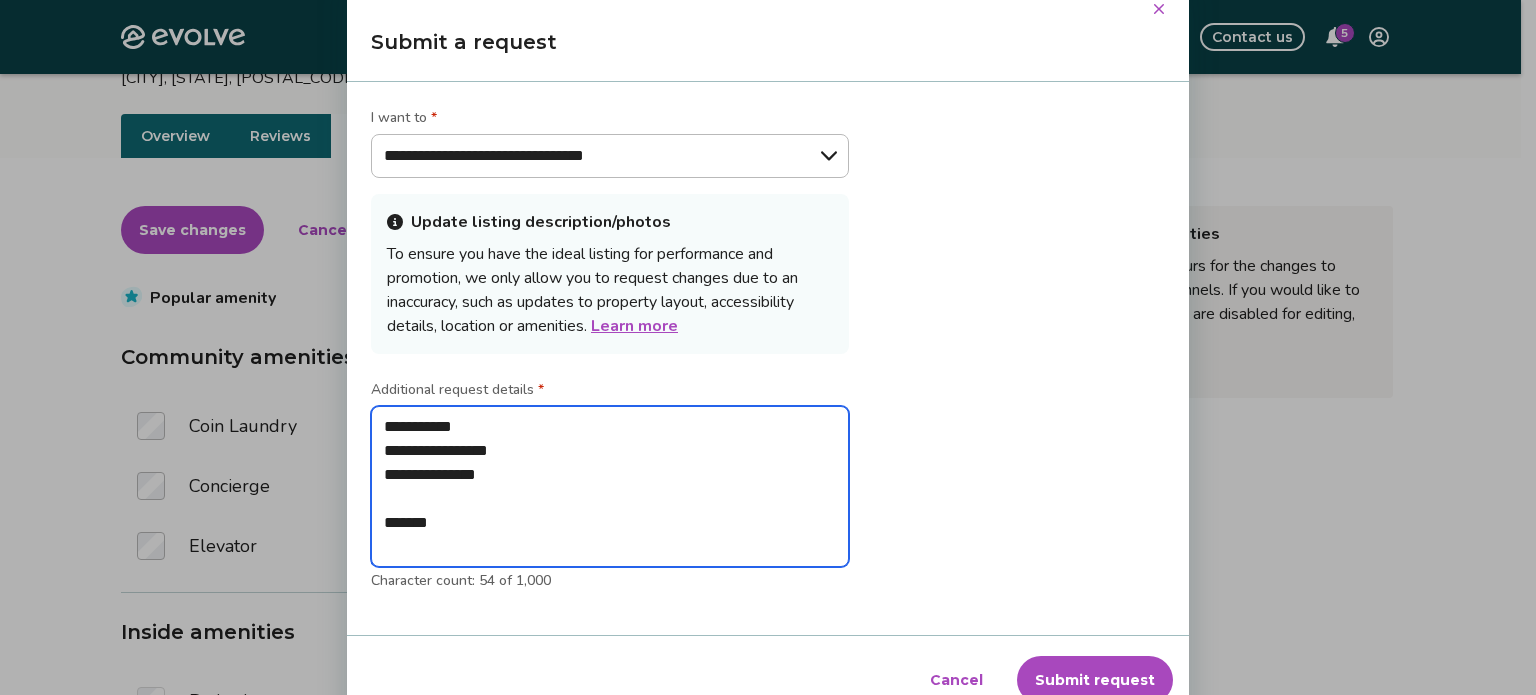 type on "**********" 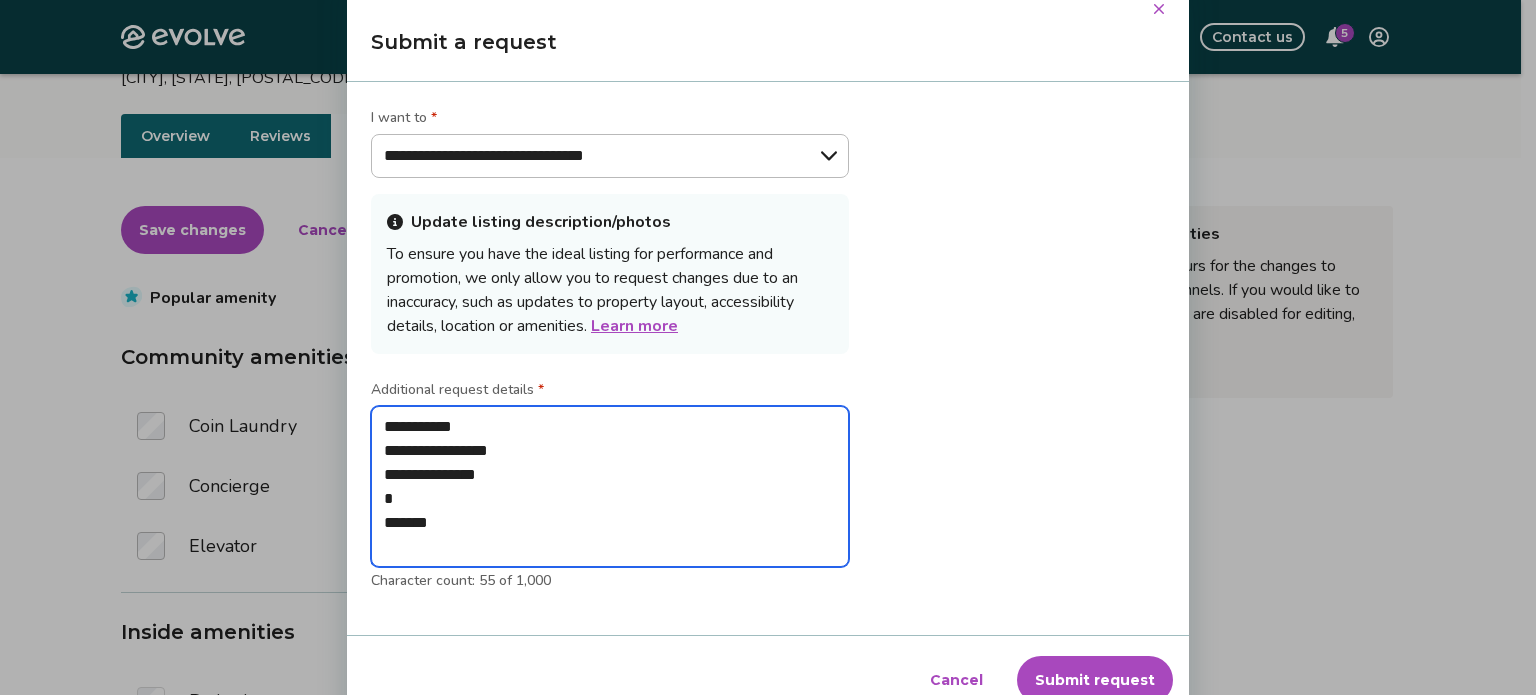 type on "**********" 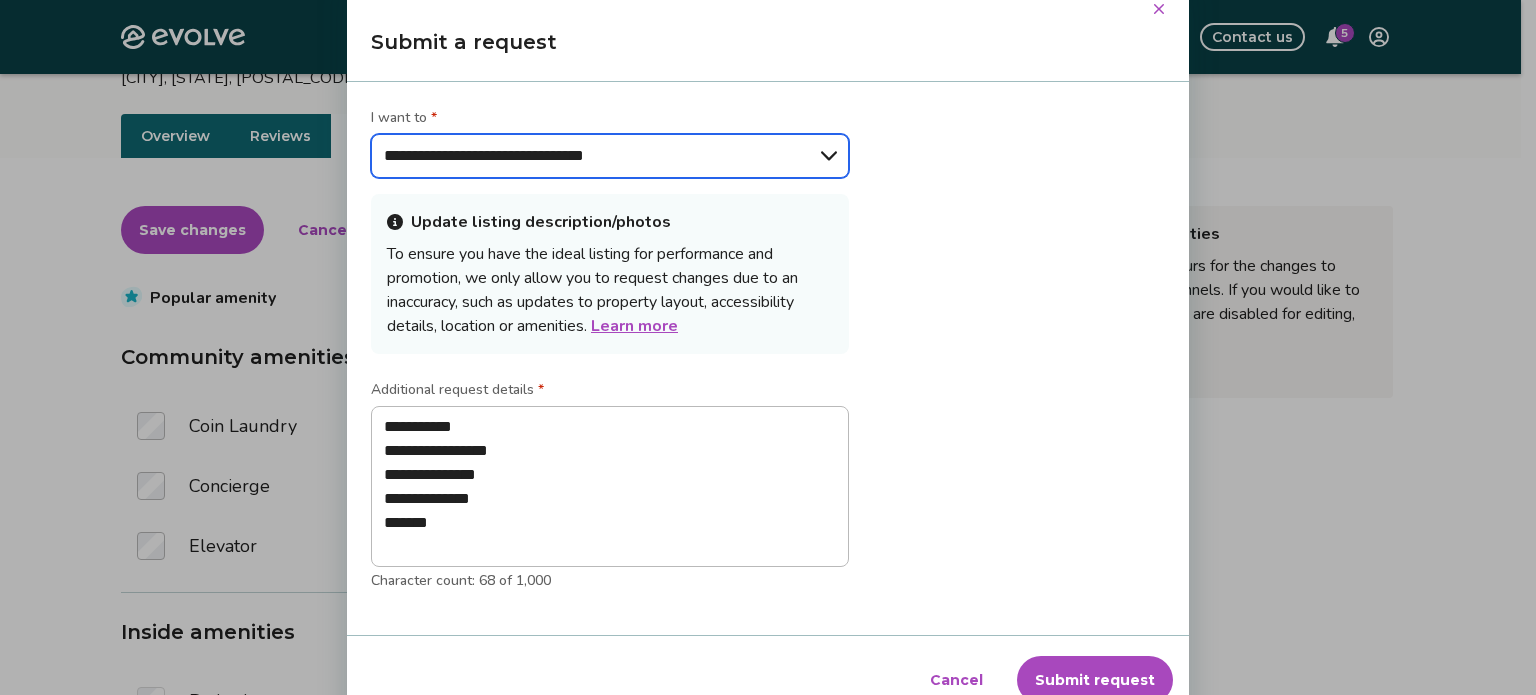 click on "**********" at bounding box center [610, 156] 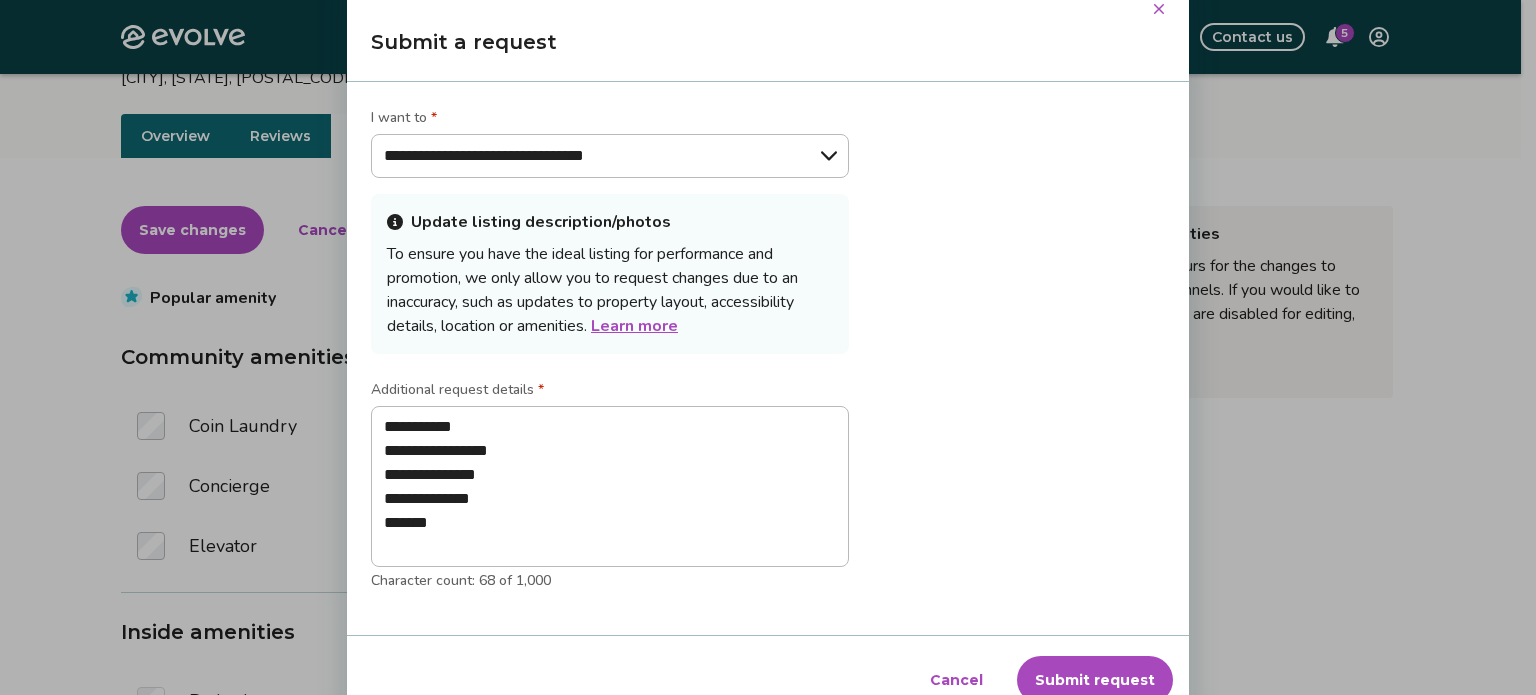 click on "Submit request" at bounding box center [1095, 680] 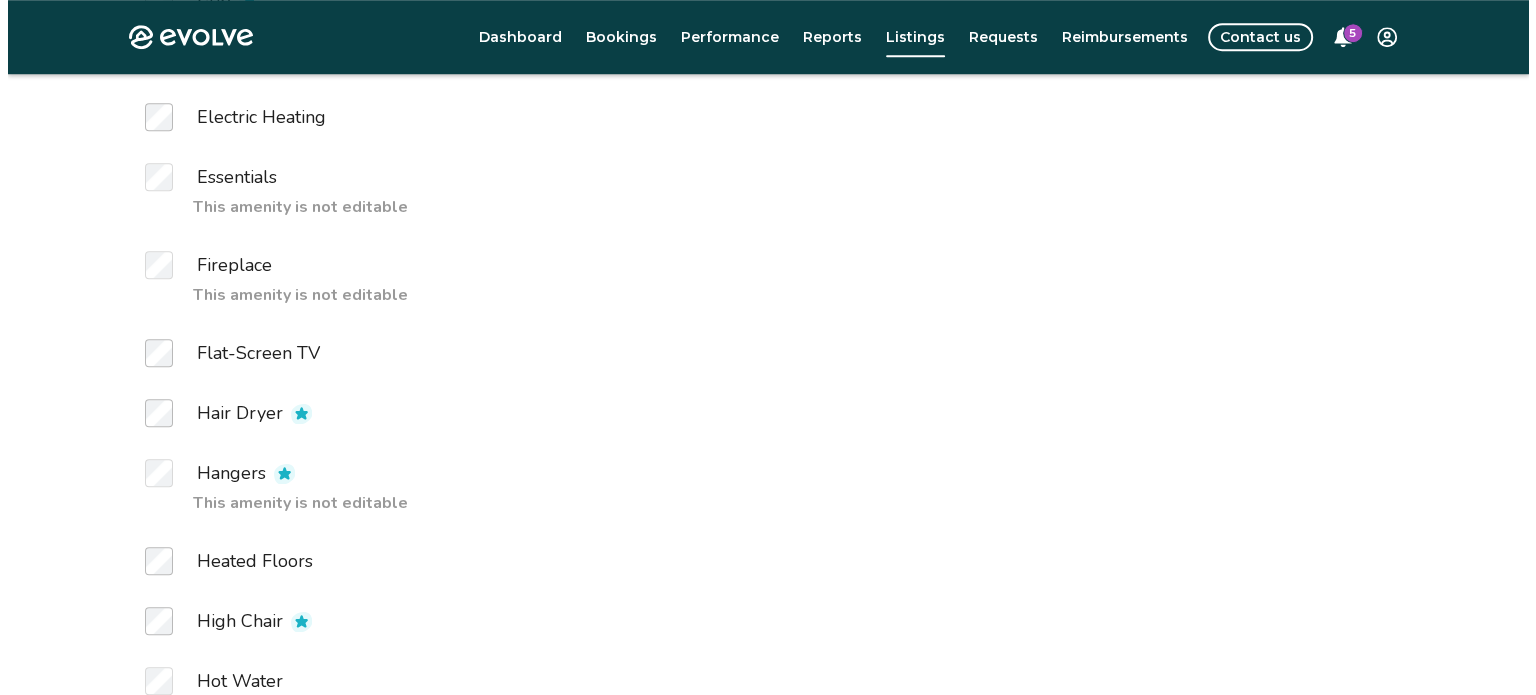 scroll, scrollTop: 1212, scrollLeft: 0, axis: vertical 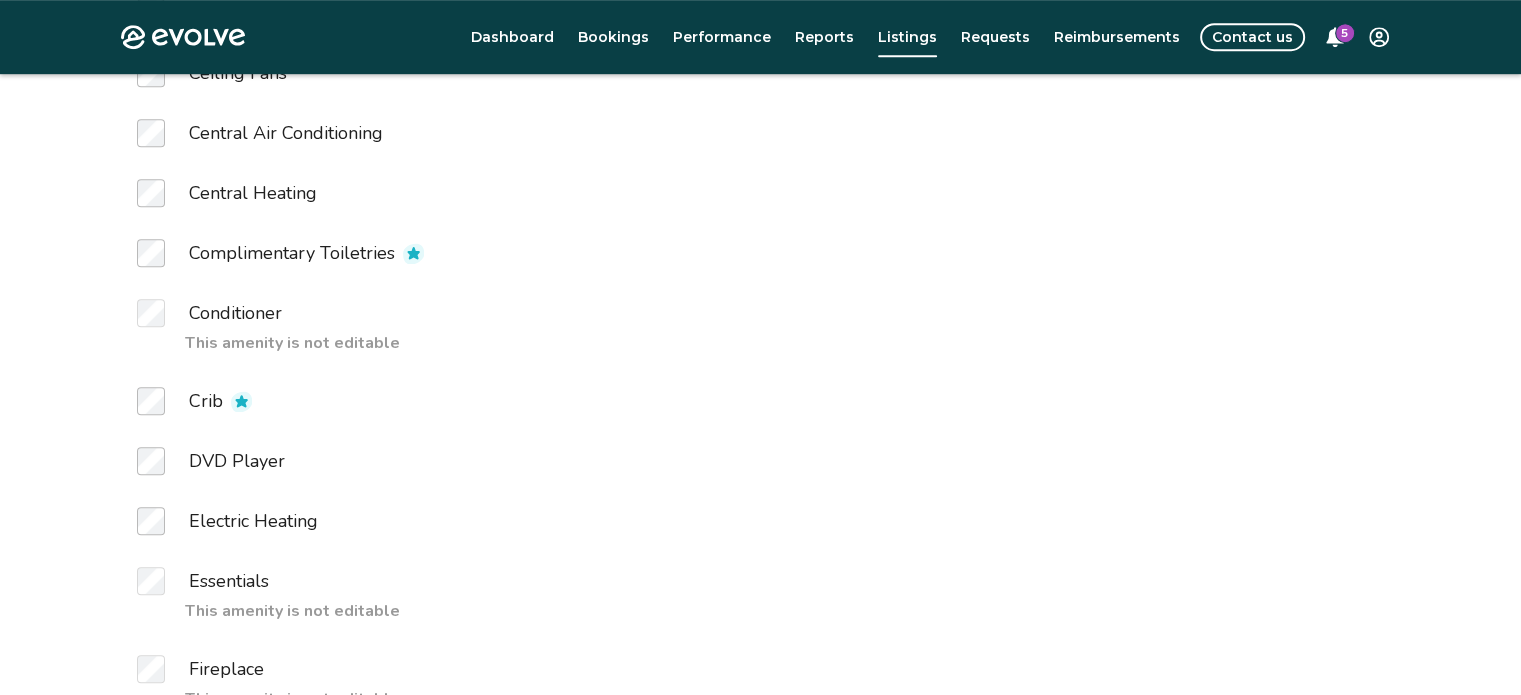 click on "5" at bounding box center [1345, 33] 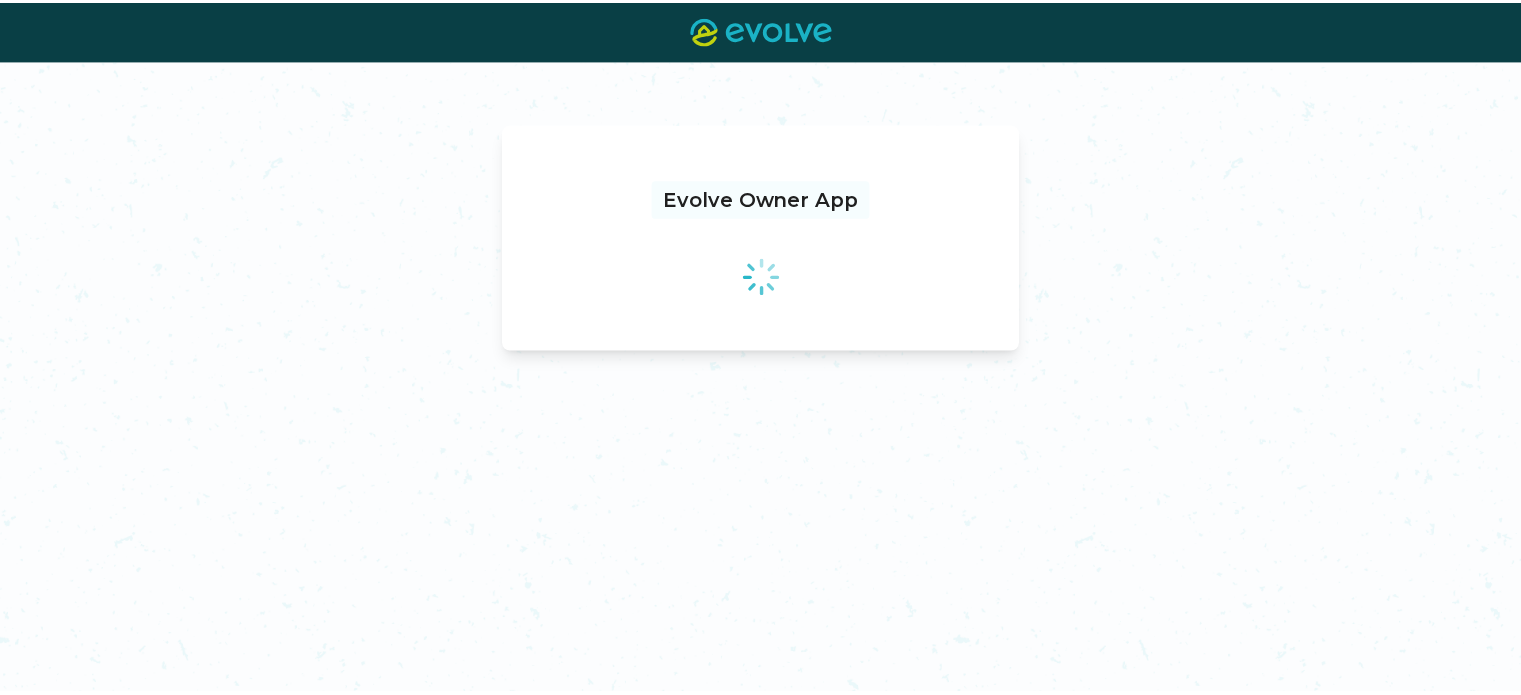 scroll, scrollTop: 0, scrollLeft: 0, axis: both 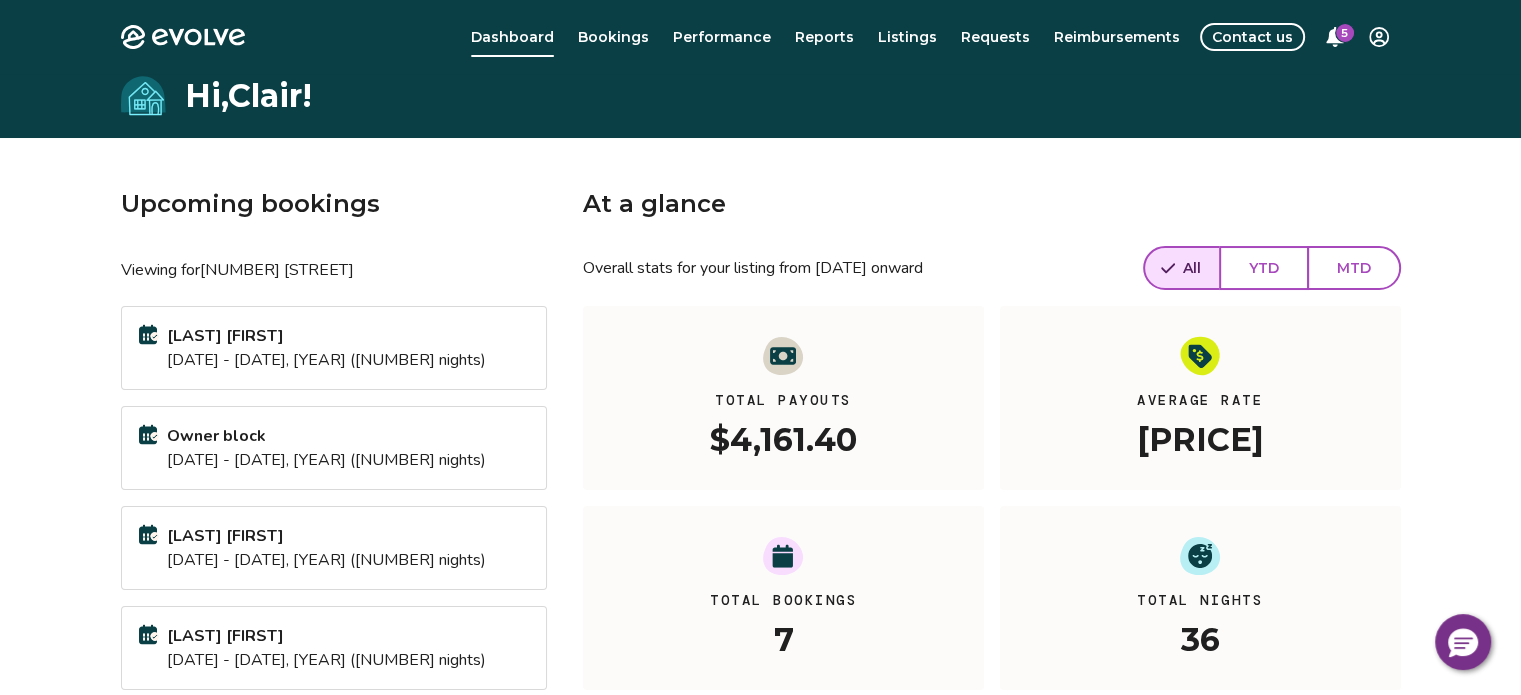 click on "Jennifer Bartels Jul 14 - 18, 2025 (4 nights)" at bounding box center [334, 348] 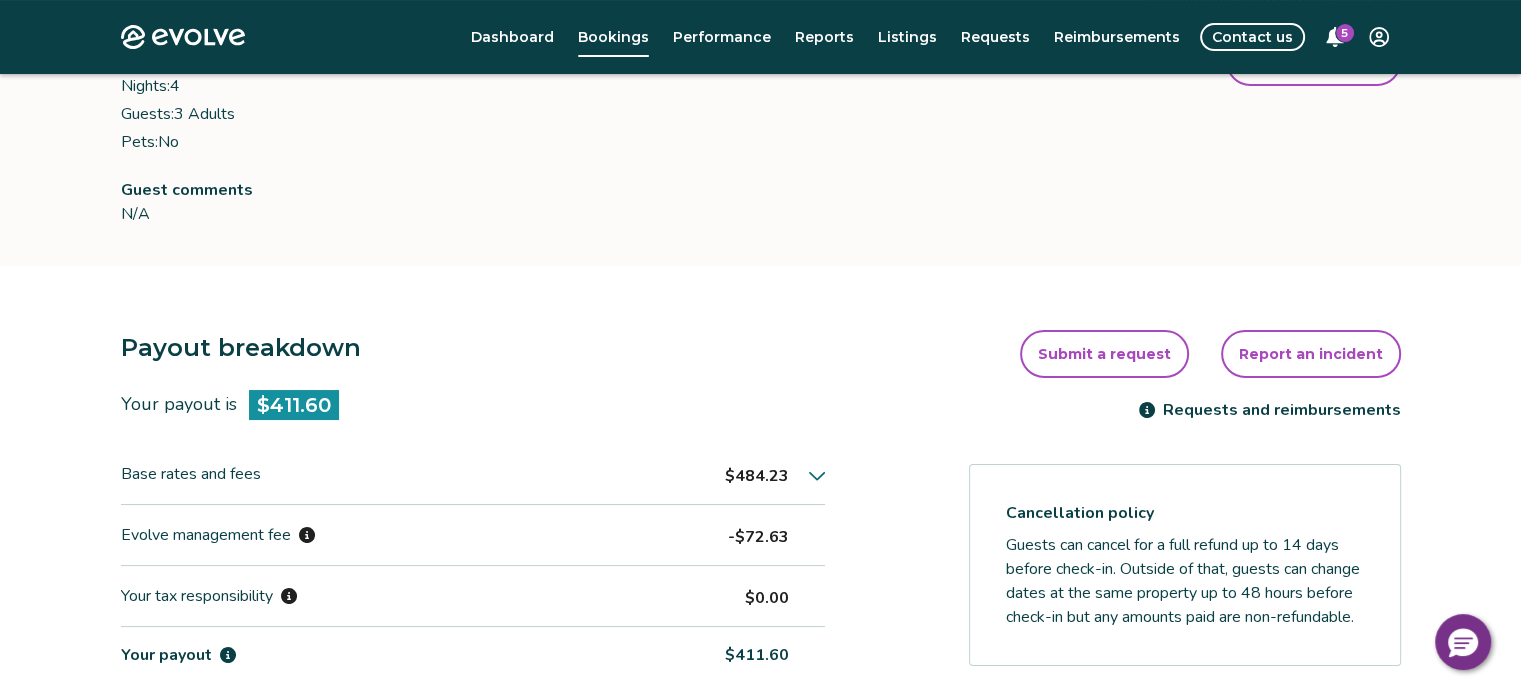 scroll, scrollTop: 0, scrollLeft: 0, axis: both 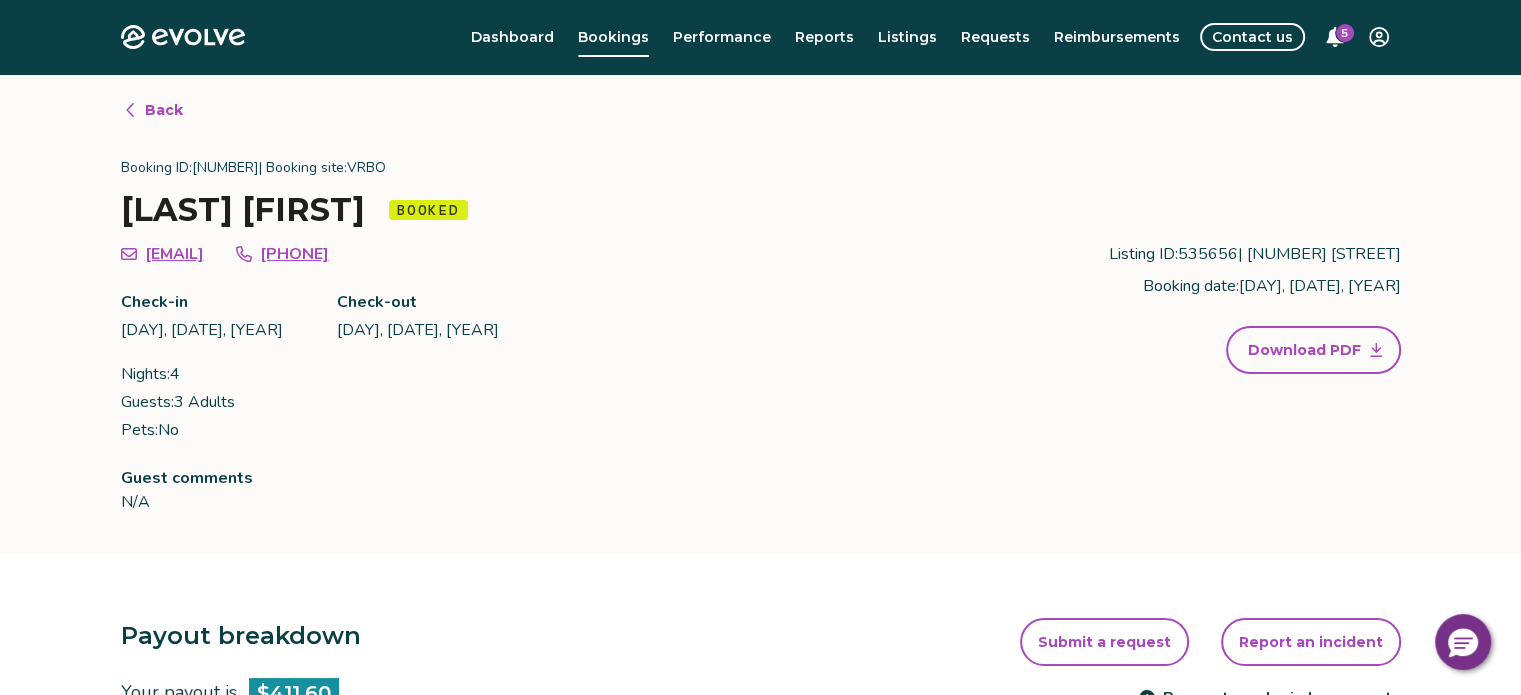 click on "Back" at bounding box center [153, 110] 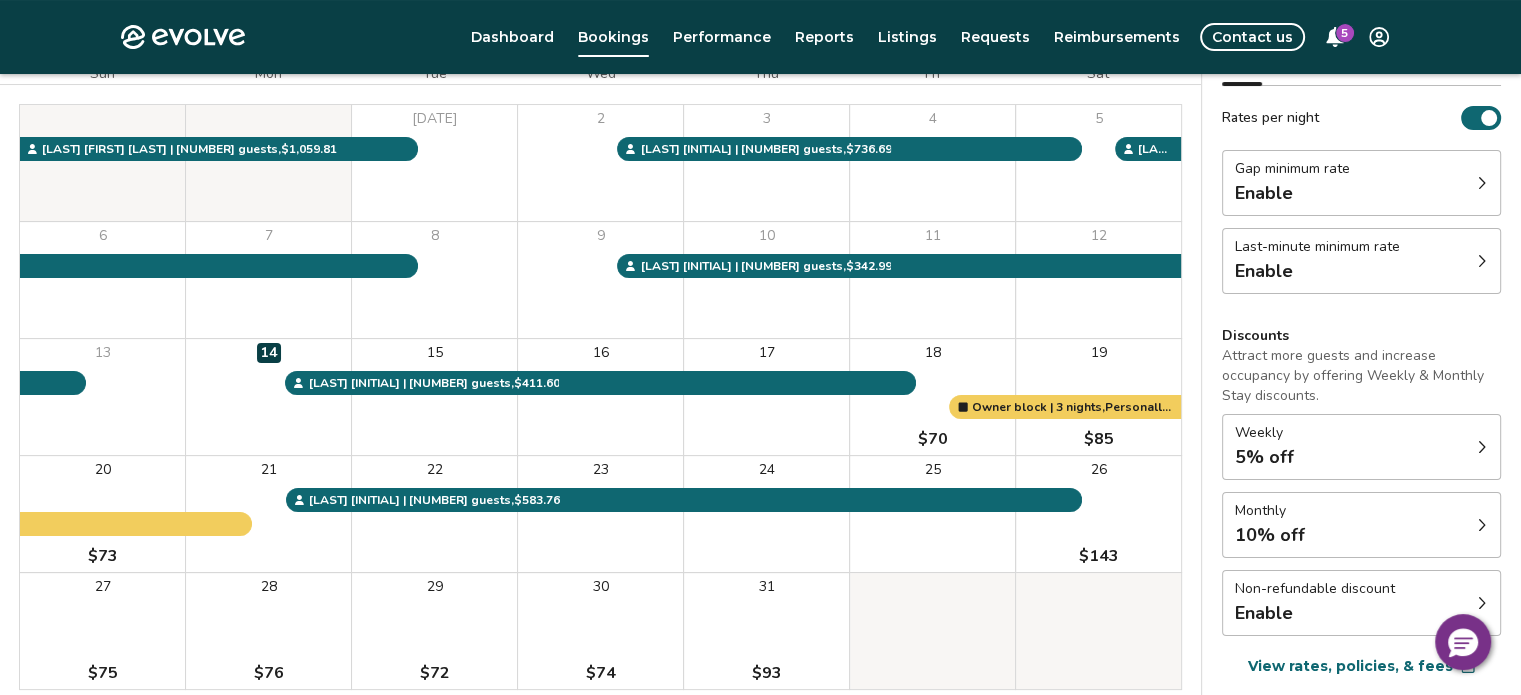 scroll, scrollTop: 339, scrollLeft: 0, axis: vertical 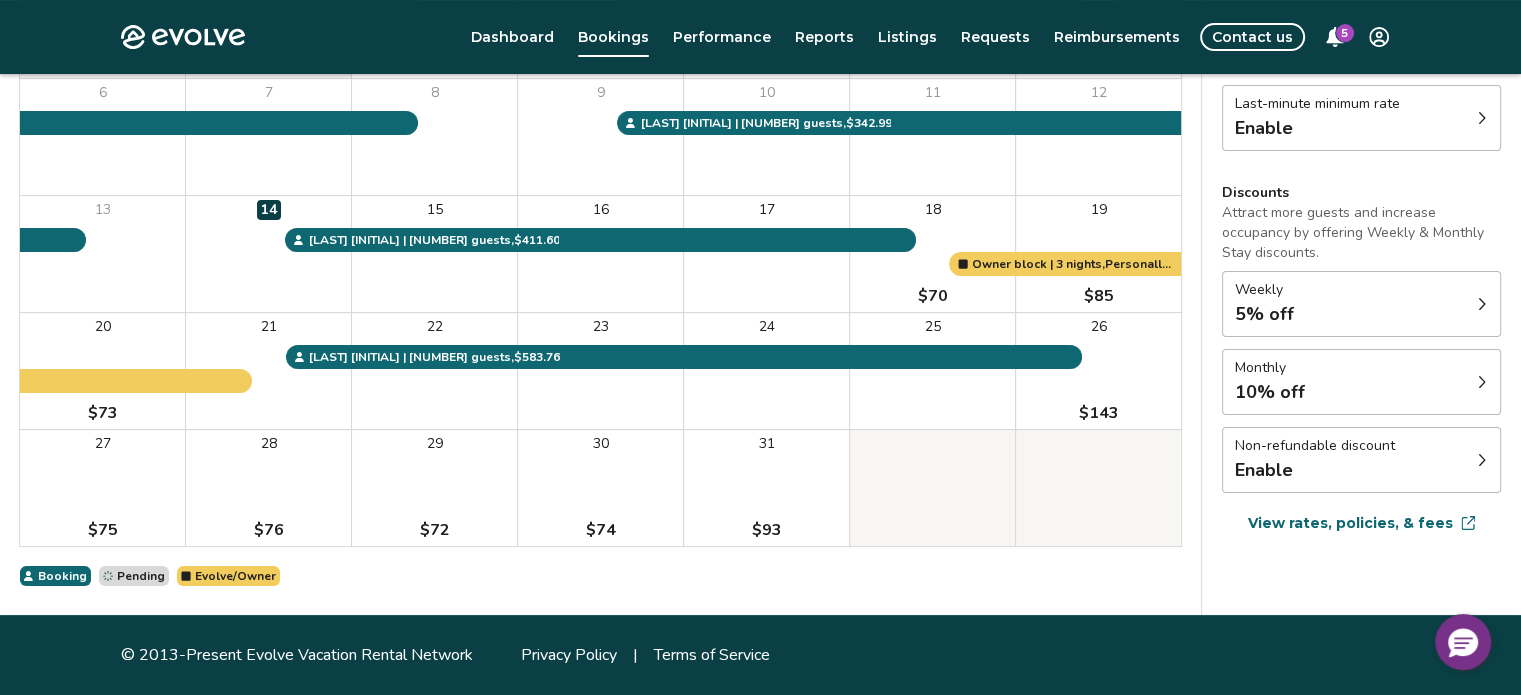 click 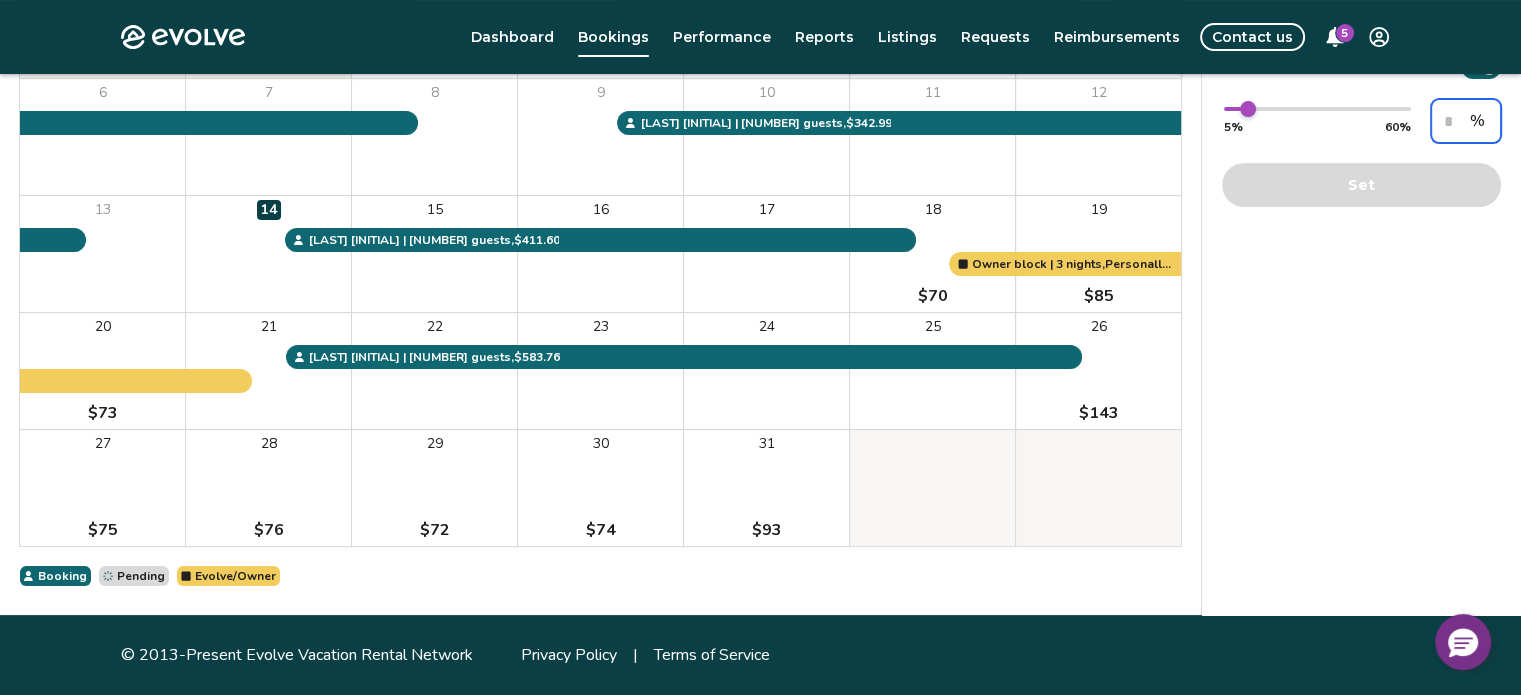 click on "**" at bounding box center (1466, 121) 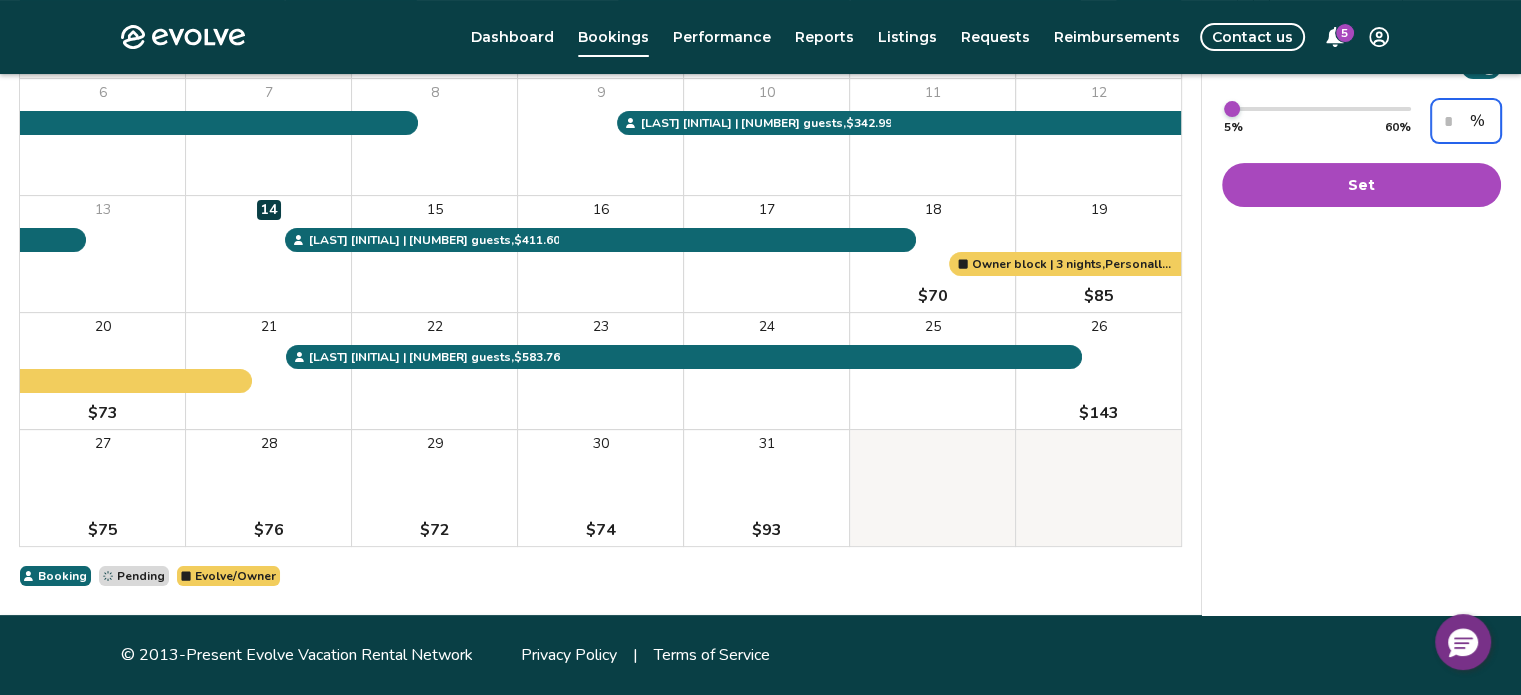 drag, startPoint x: 1460, startPoint y: 117, endPoint x: 1412, endPoint y: 119, distance: 48.04165 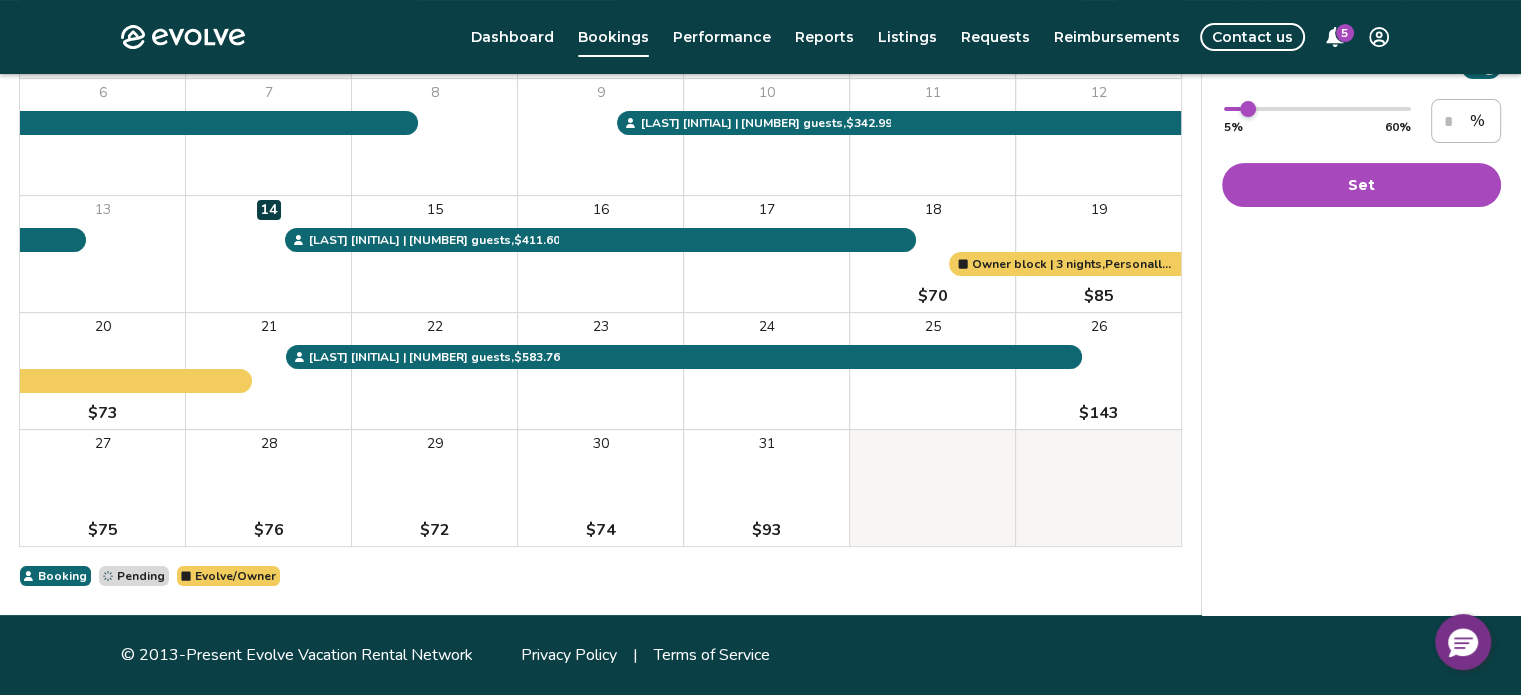 click on "Set" at bounding box center (1361, 185) 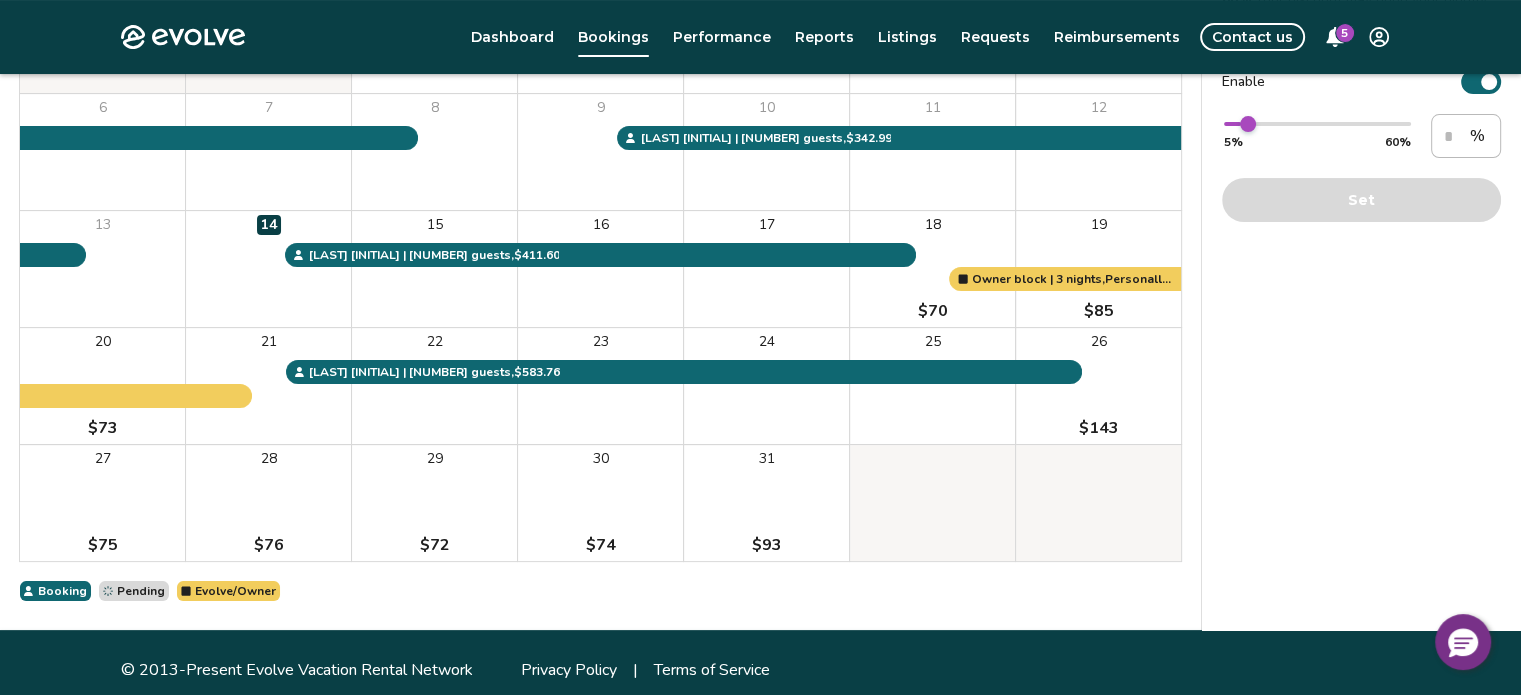 scroll, scrollTop: 0, scrollLeft: 0, axis: both 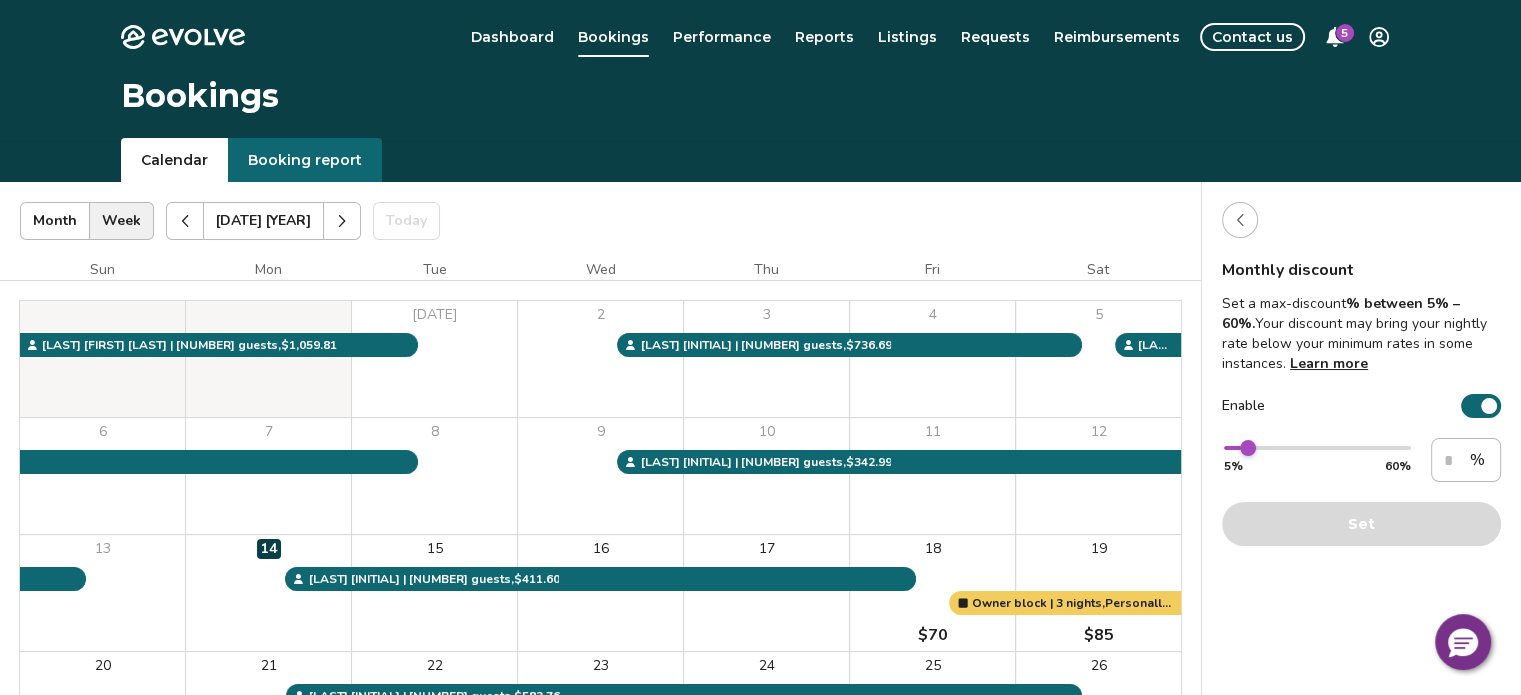 click on "5" at bounding box center (1345, 33) 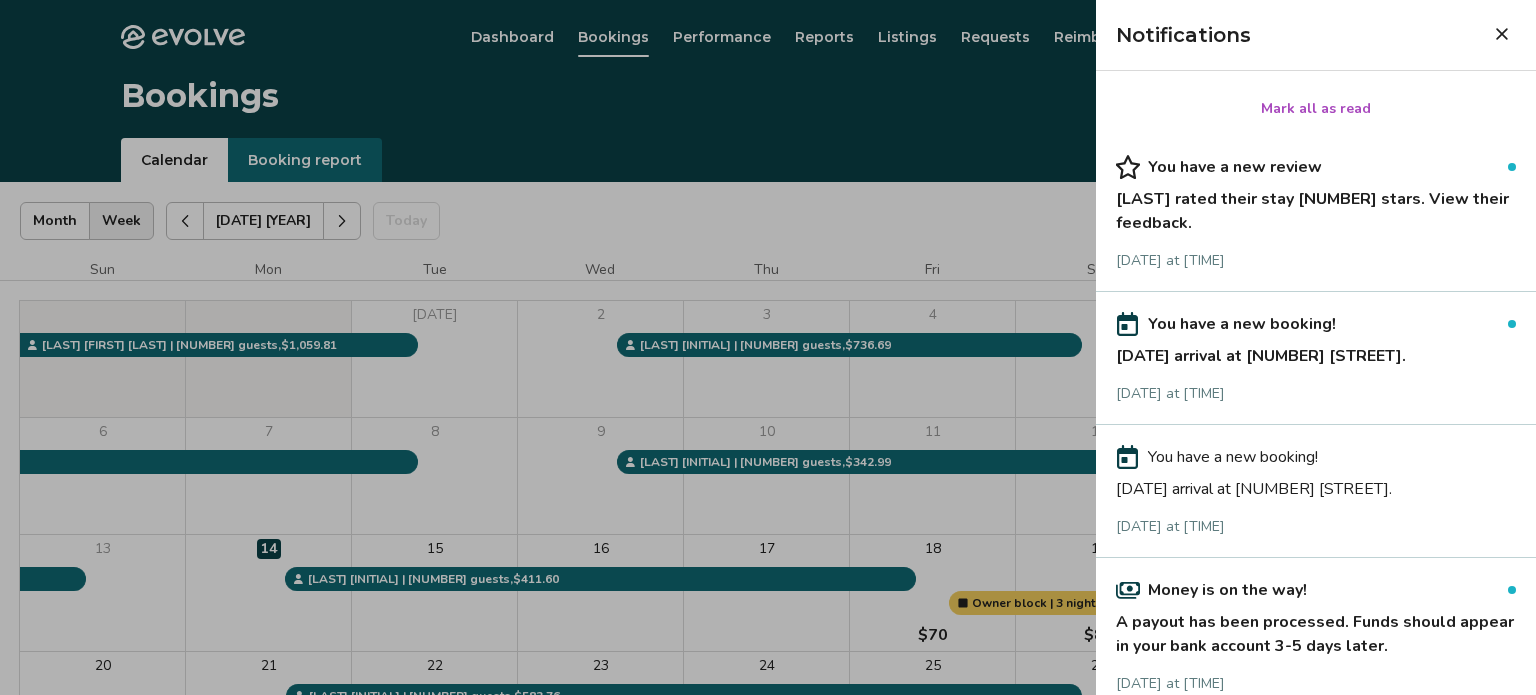click at bounding box center (768, 347) 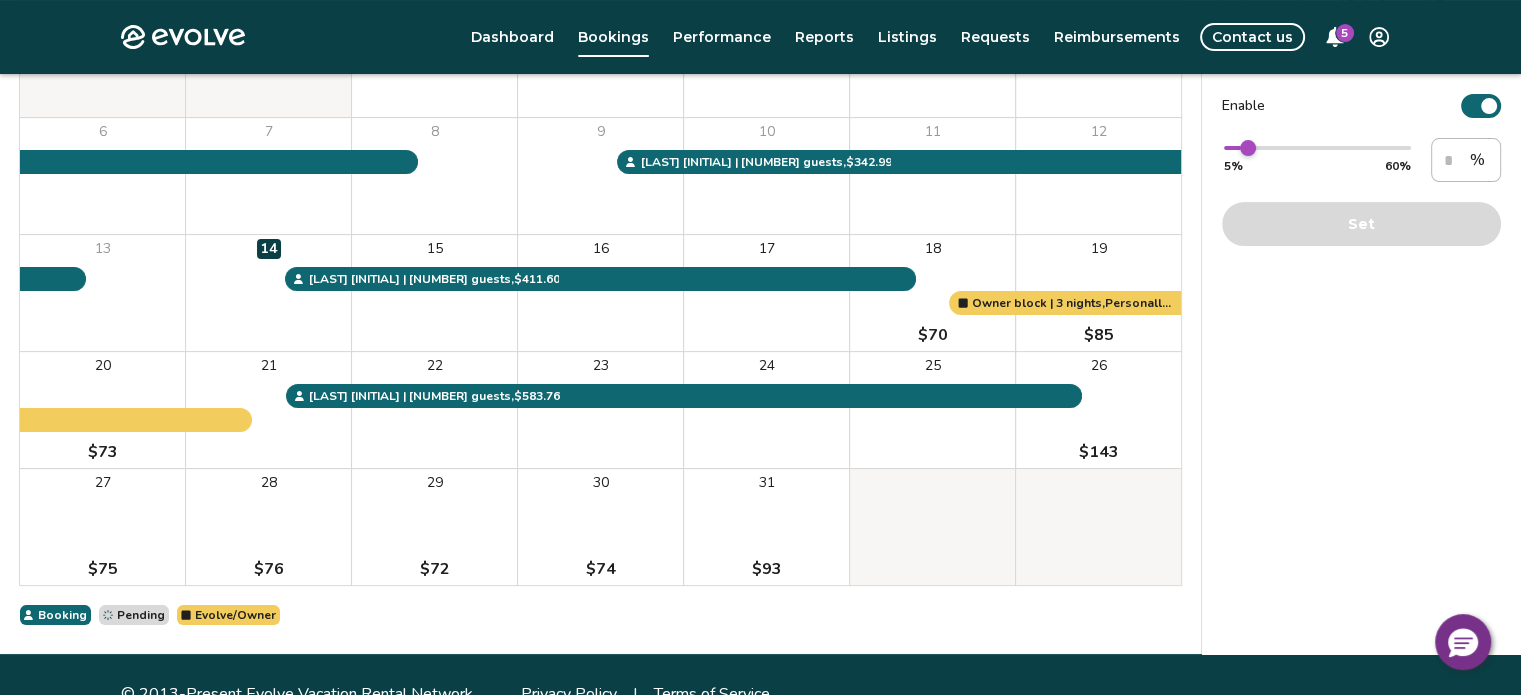 scroll, scrollTop: 0, scrollLeft: 0, axis: both 